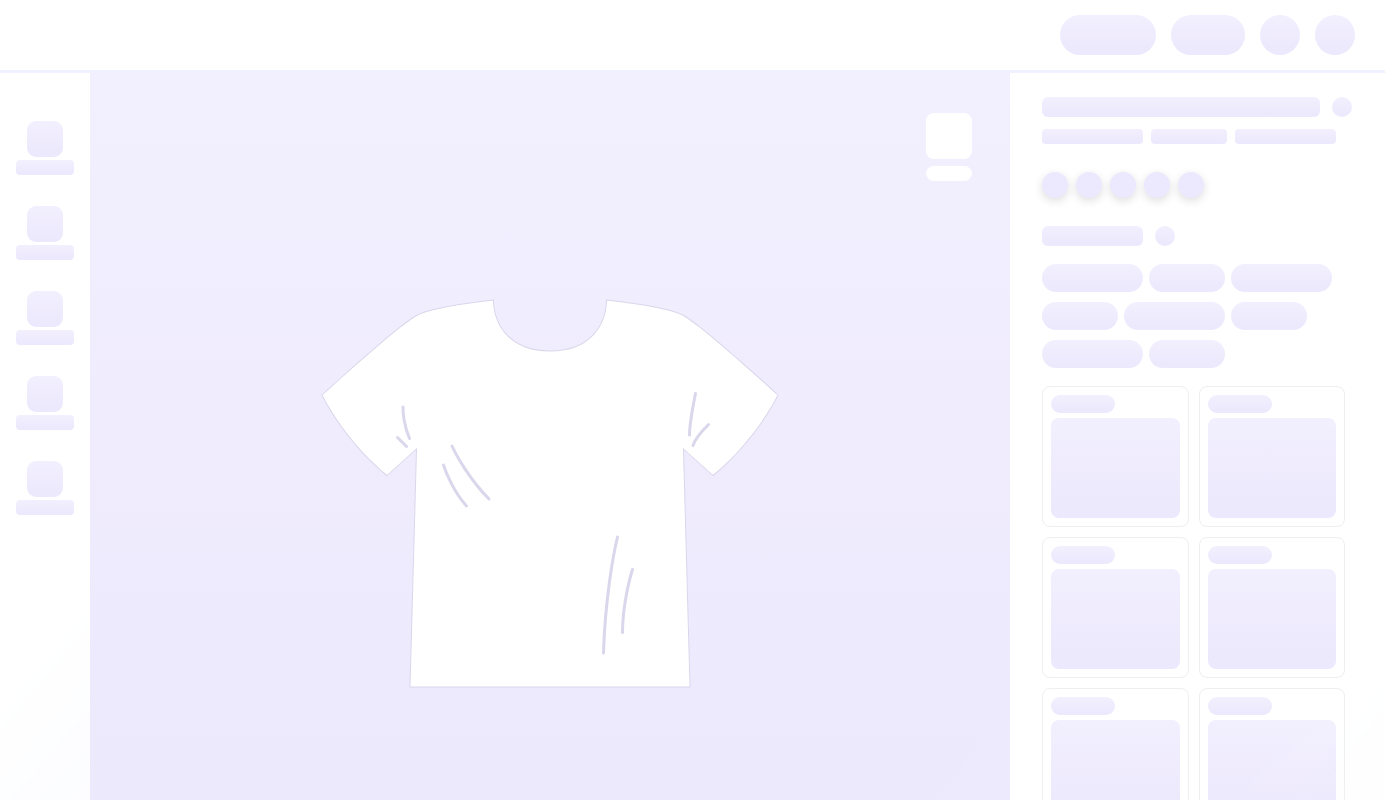 scroll, scrollTop: 0, scrollLeft: 0, axis: both 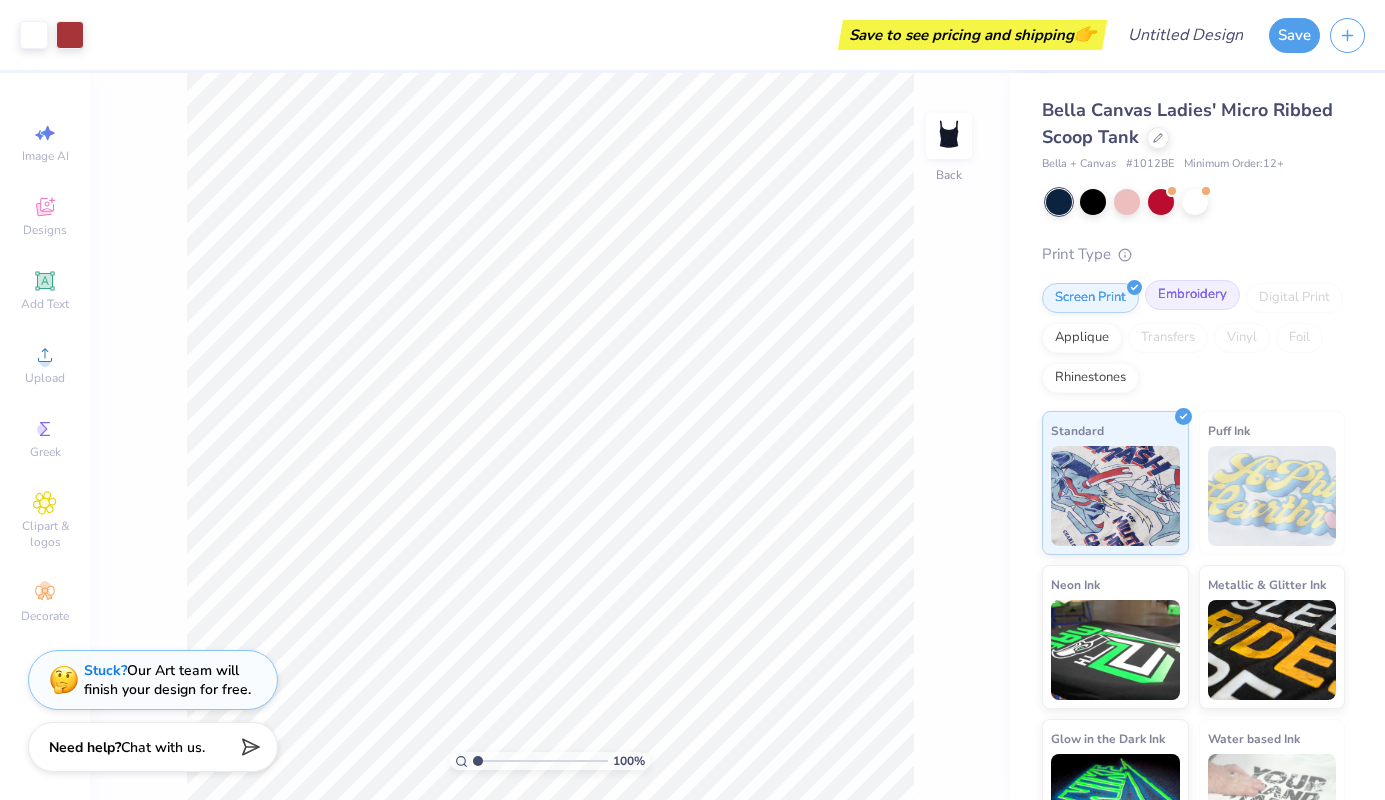 click on "Embroidery" at bounding box center [1192, 295] 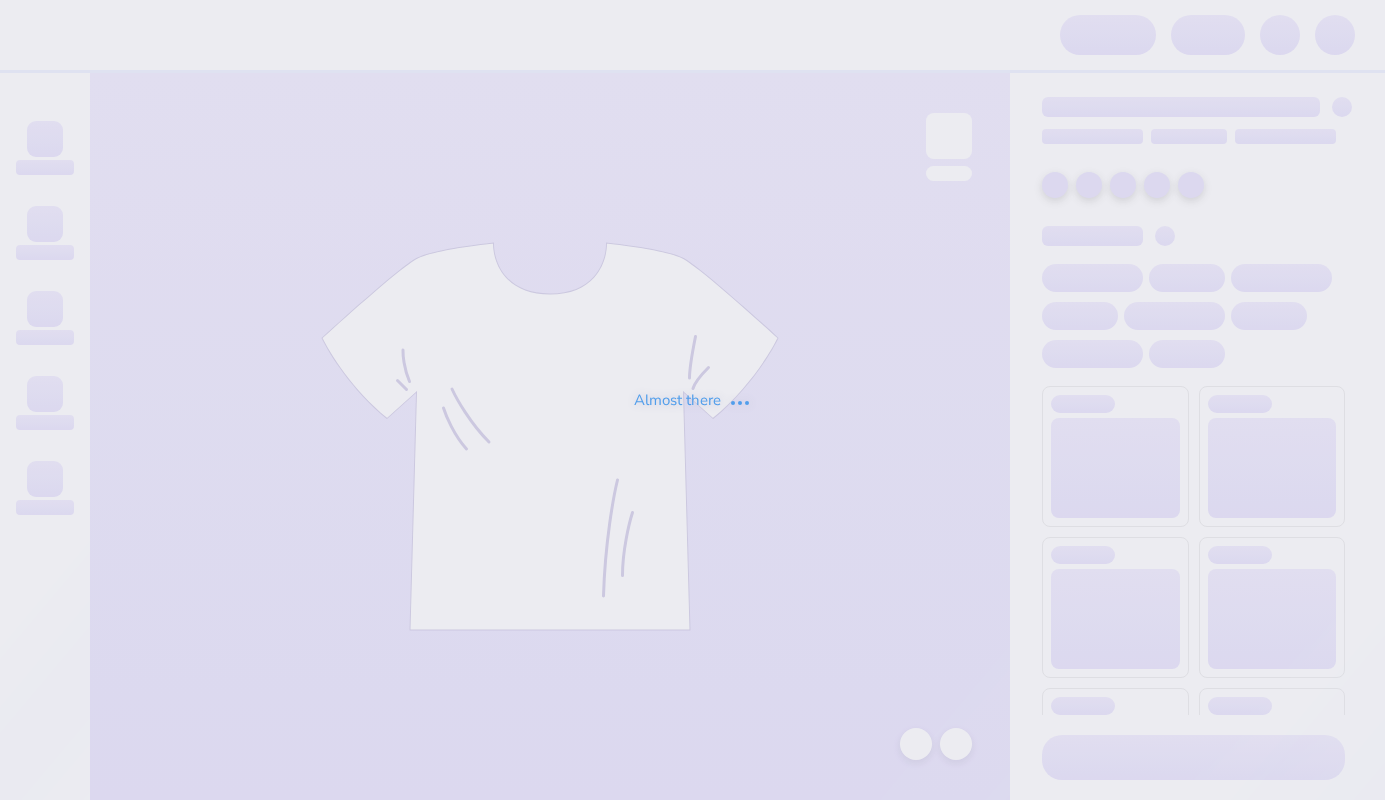 scroll, scrollTop: 0, scrollLeft: 0, axis: both 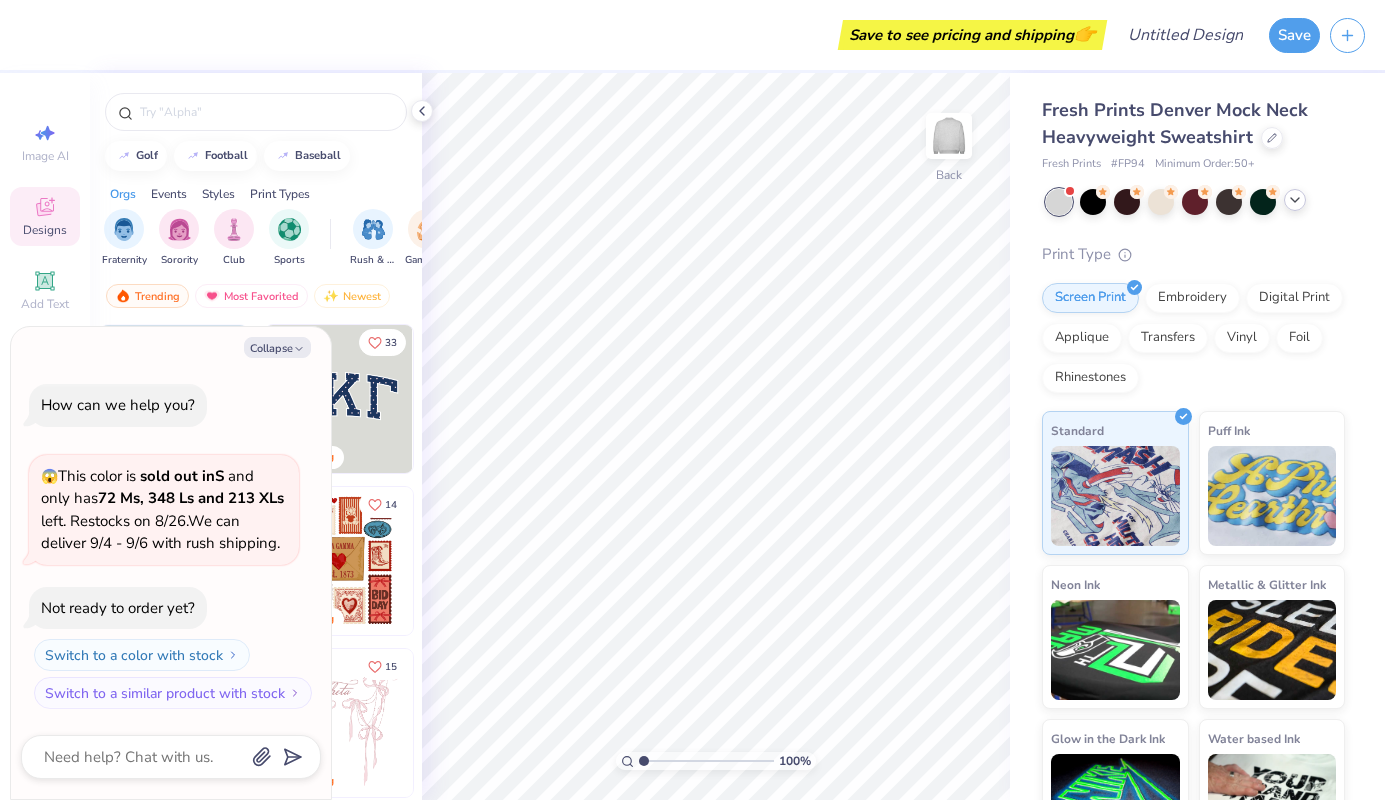 click 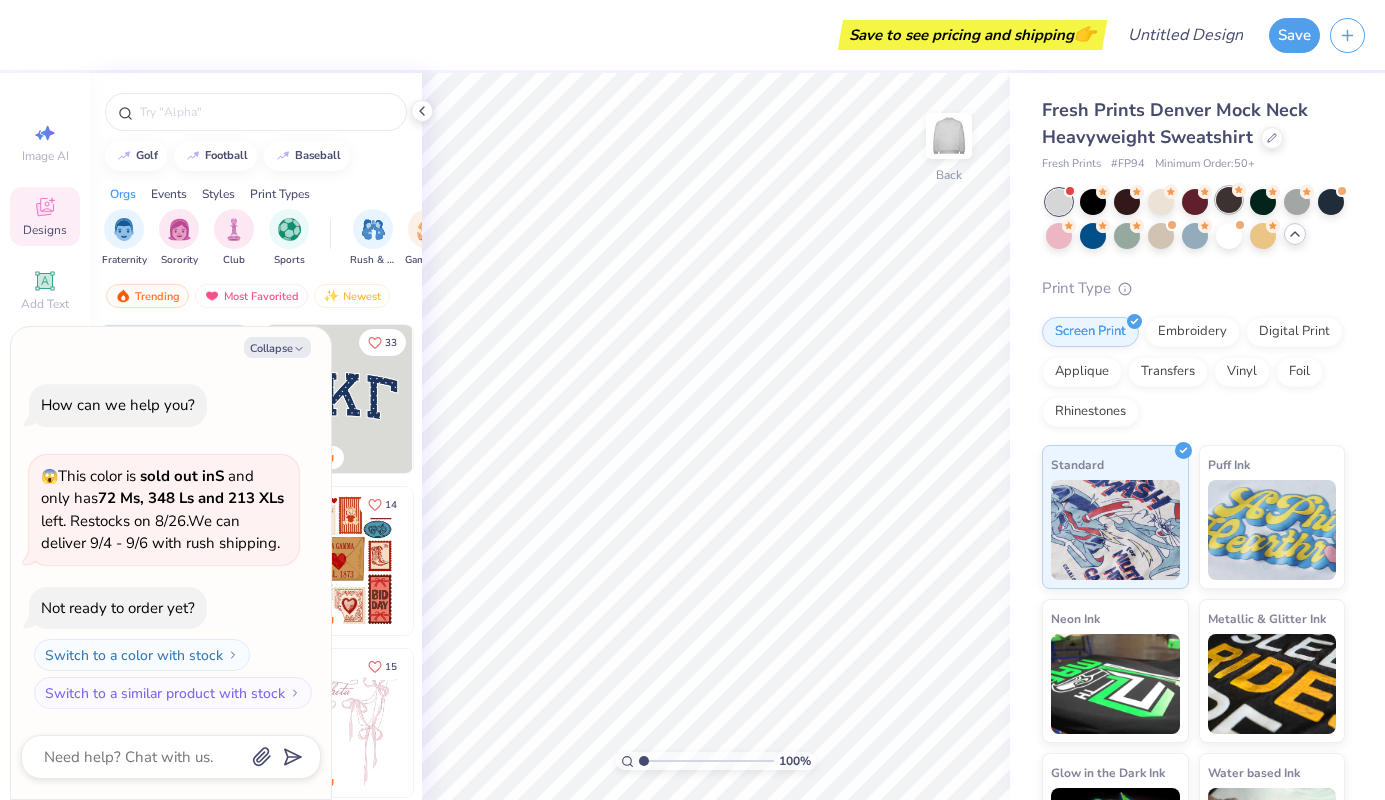 click at bounding box center (1229, 200) 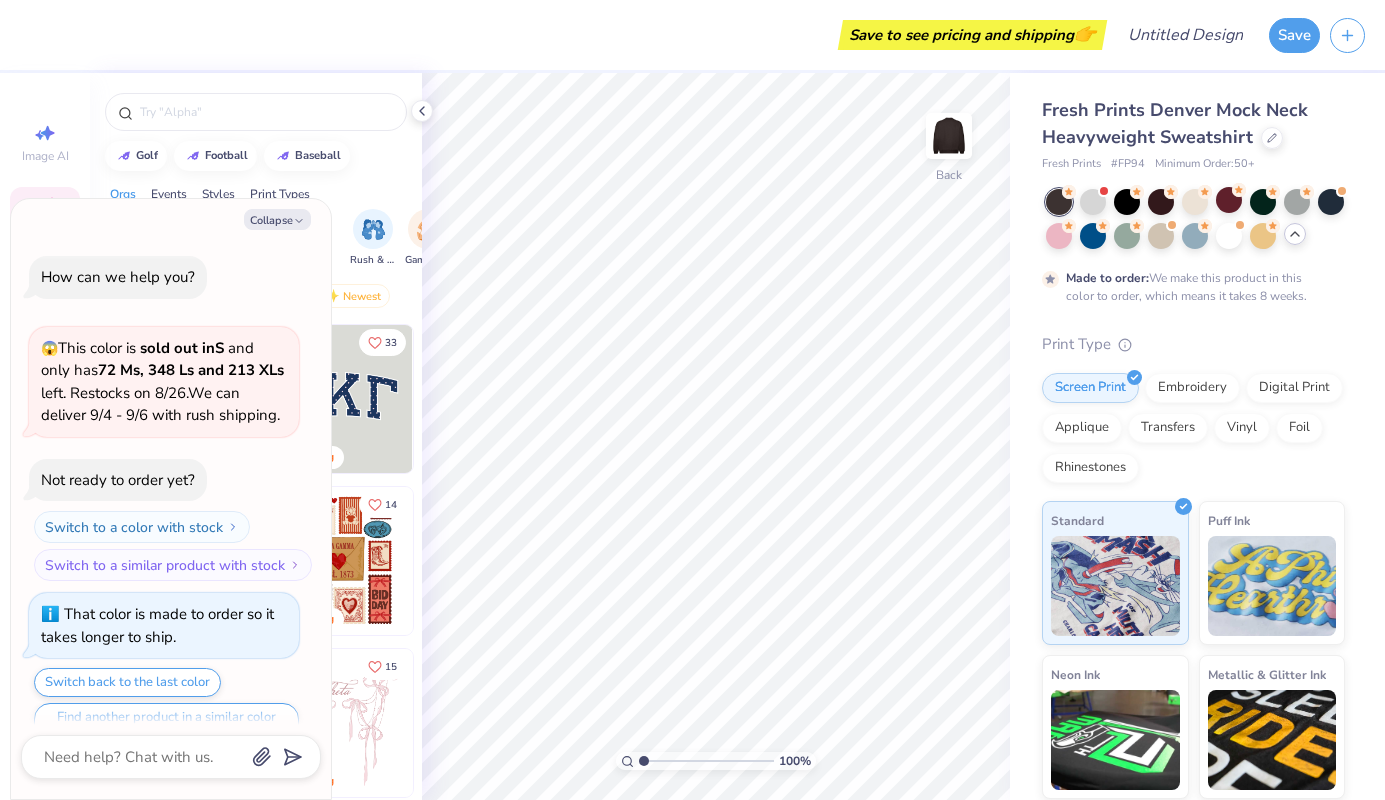 scroll, scrollTop: 34, scrollLeft: 0, axis: vertical 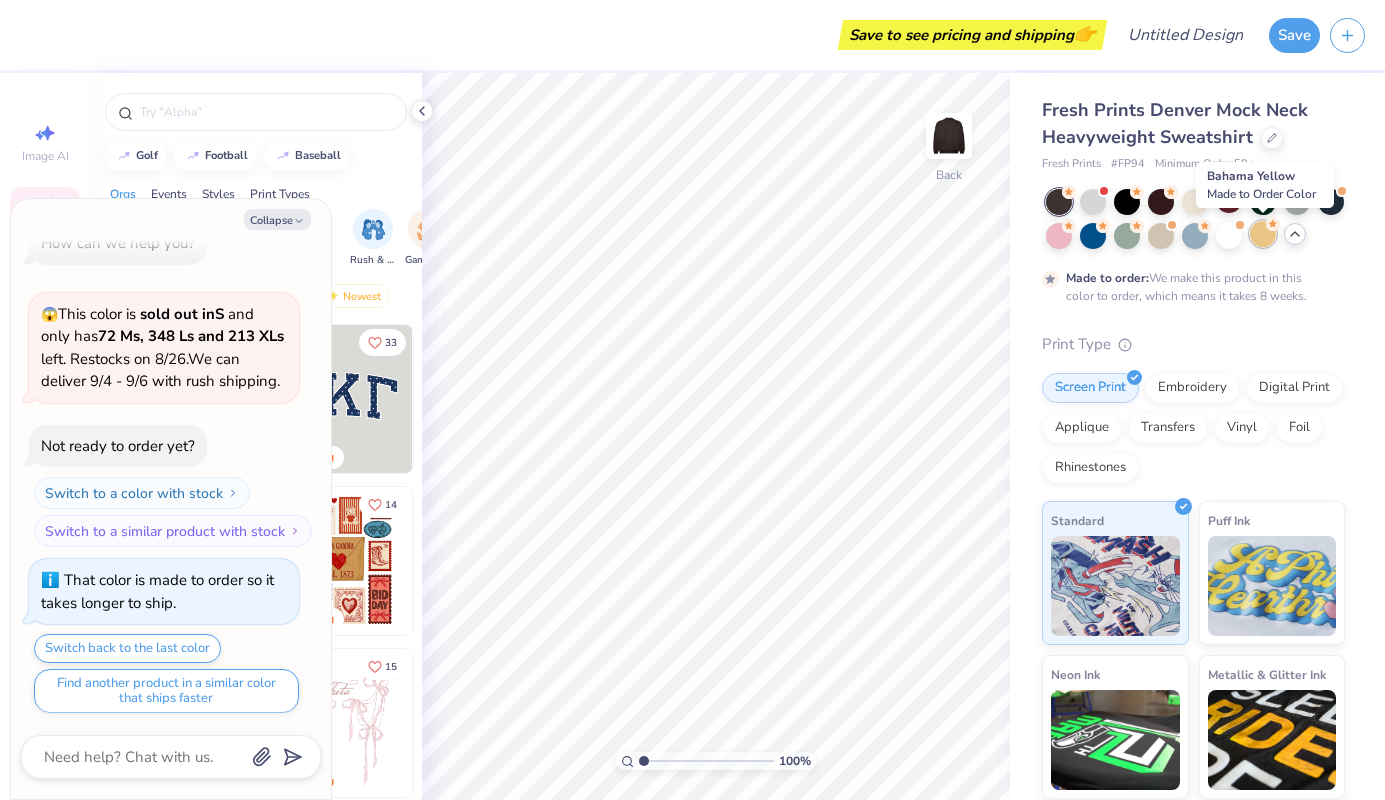 click at bounding box center [1263, 234] 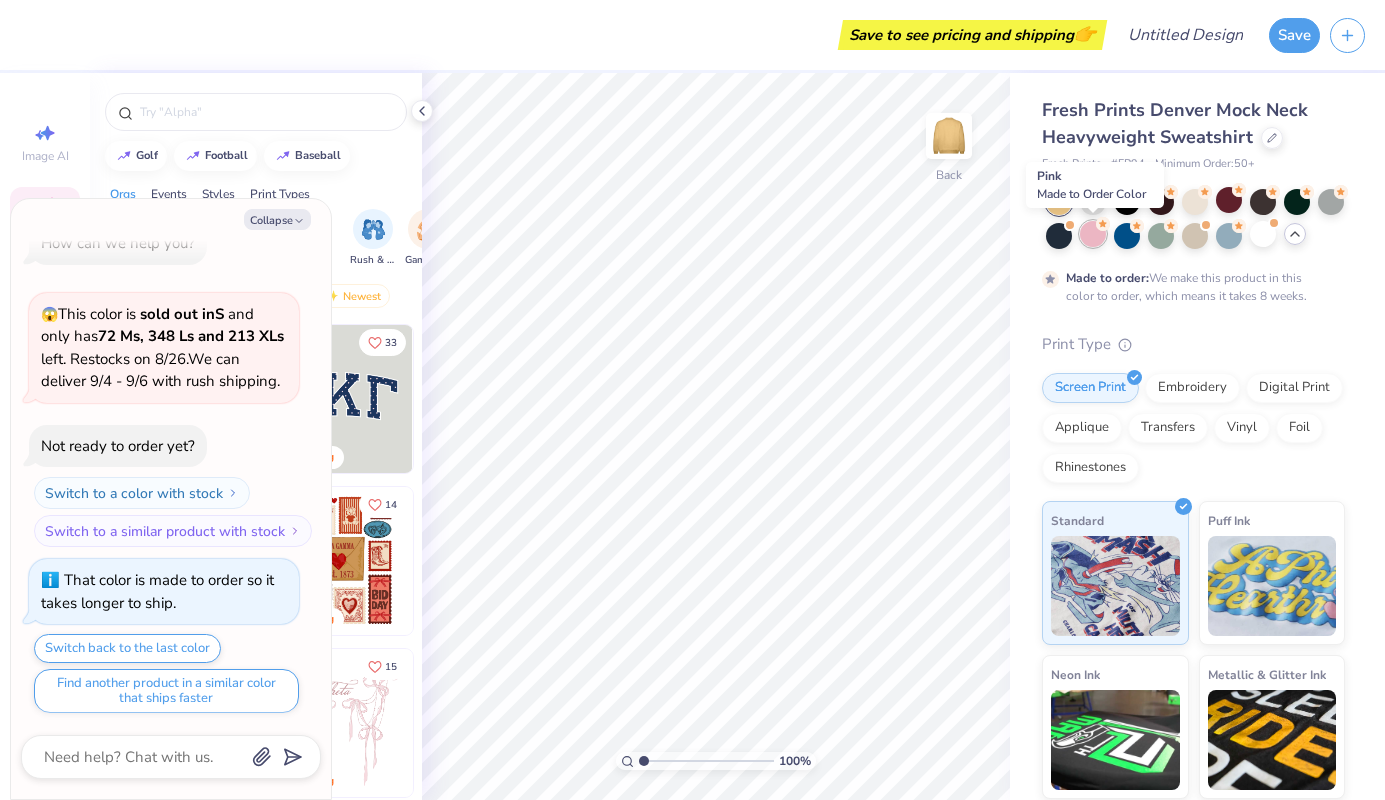 click at bounding box center (1093, 234) 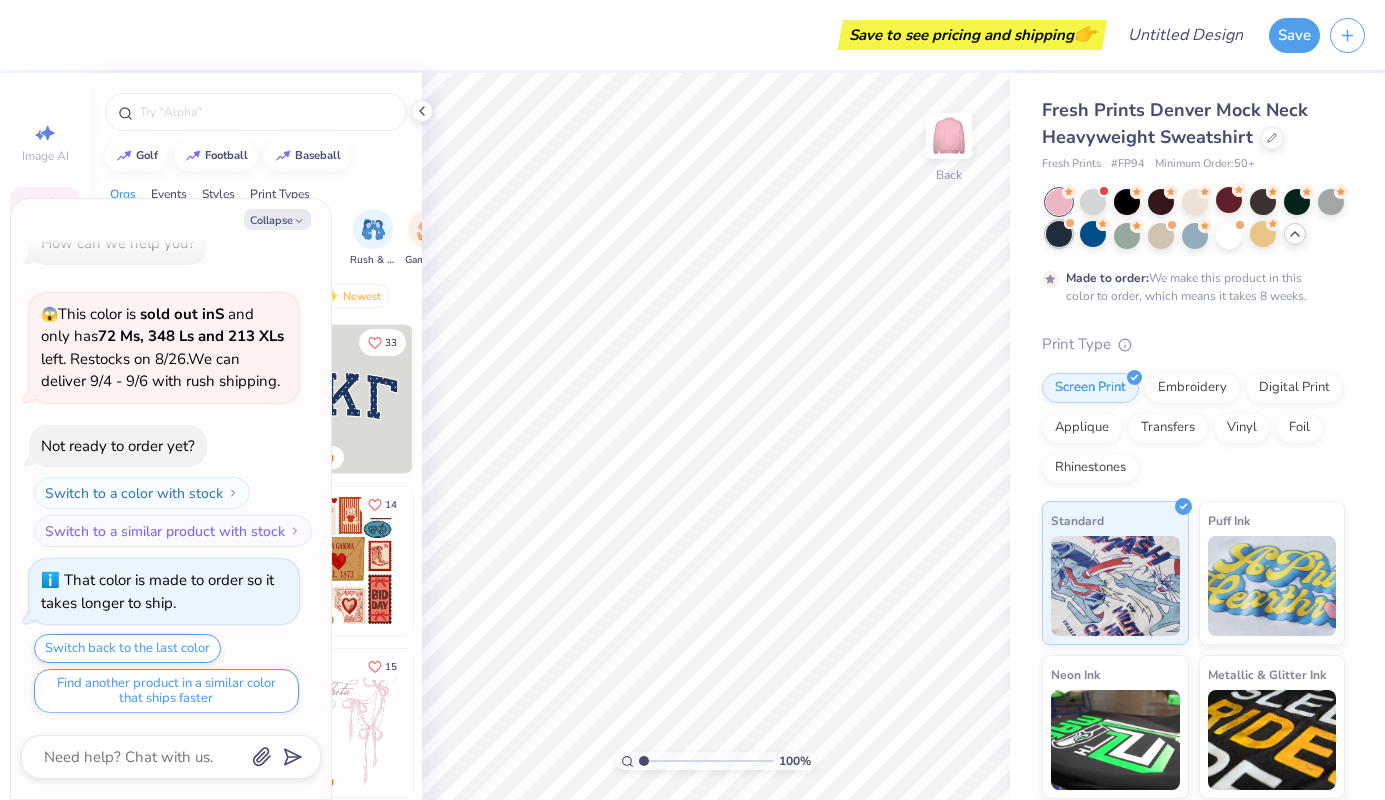 click at bounding box center (1059, 234) 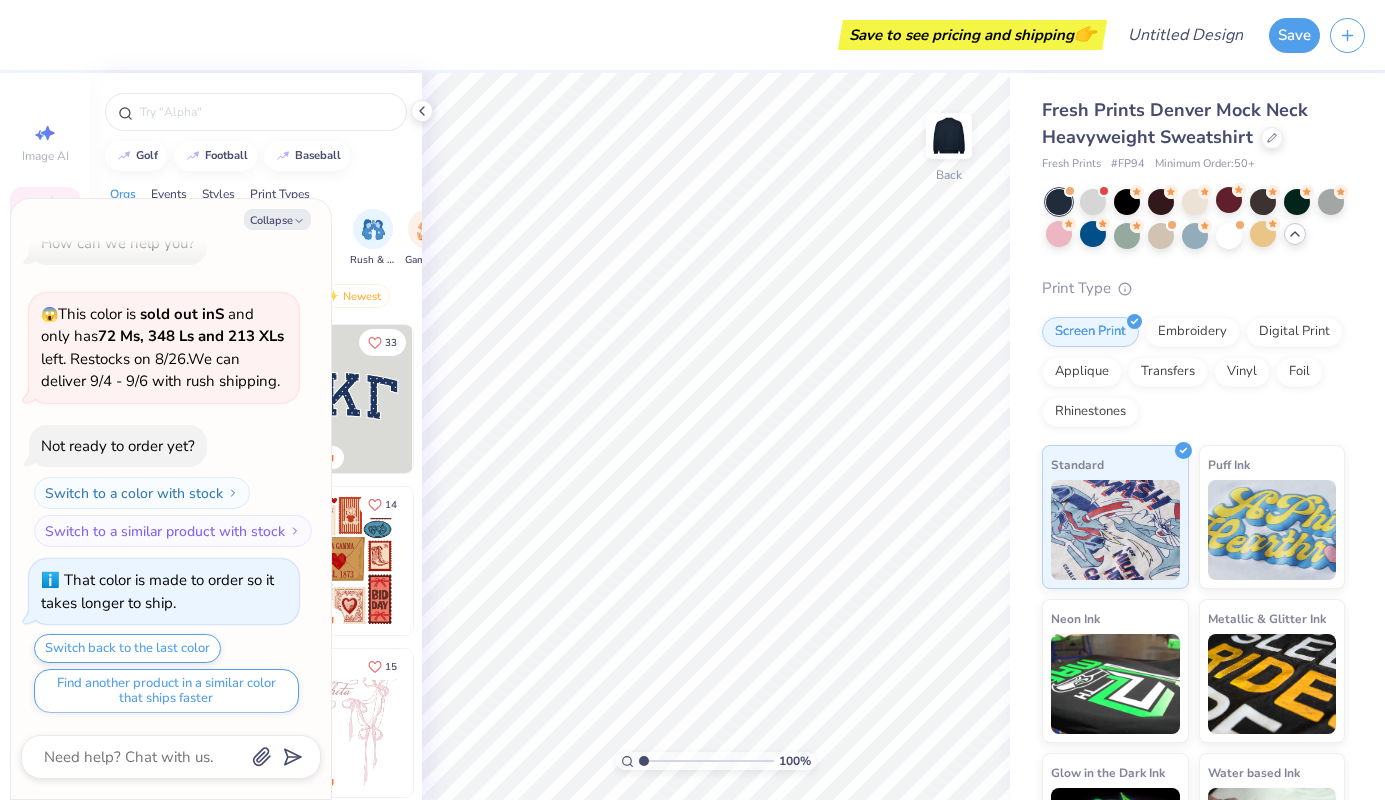 scroll, scrollTop: 390, scrollLeft: 0, axis: vertical 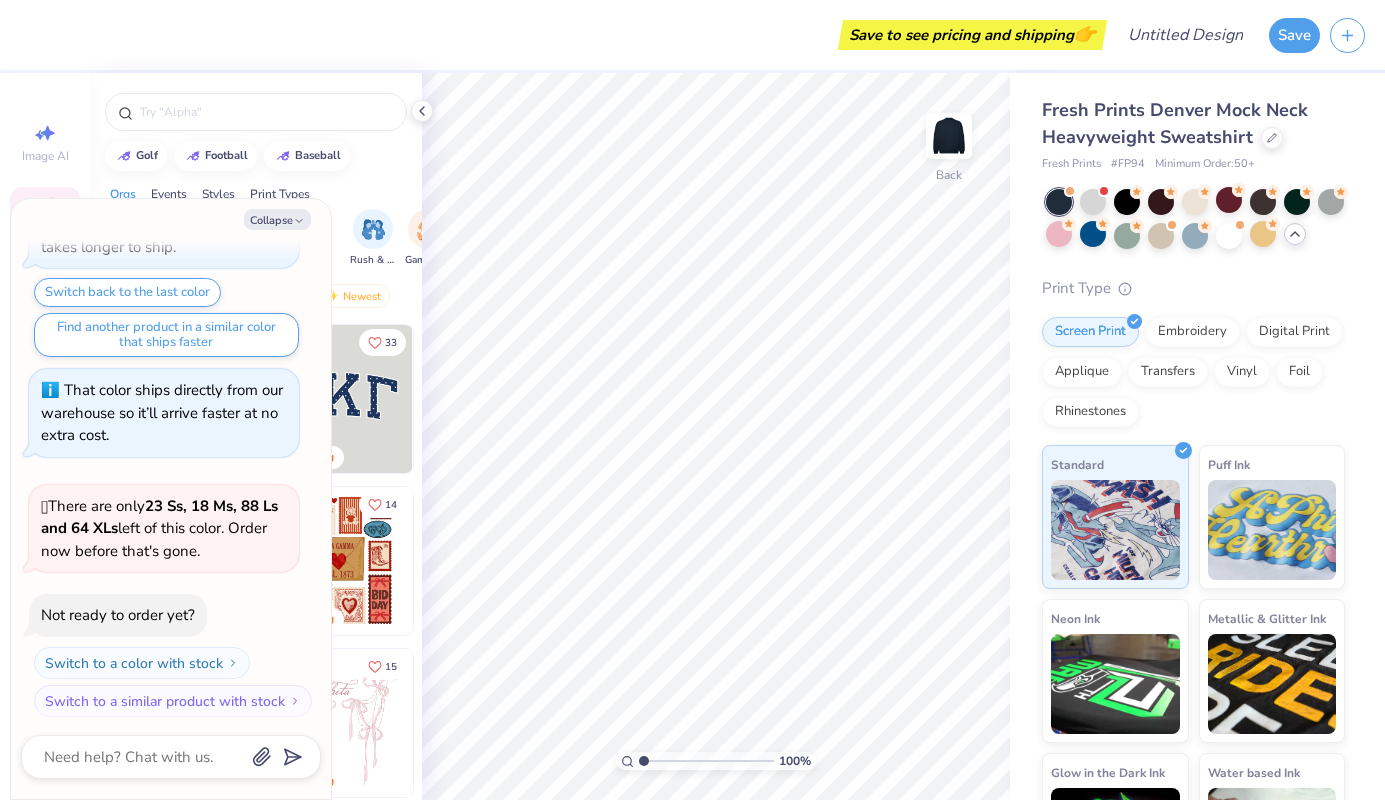 click at bounding box center [1195, 219] 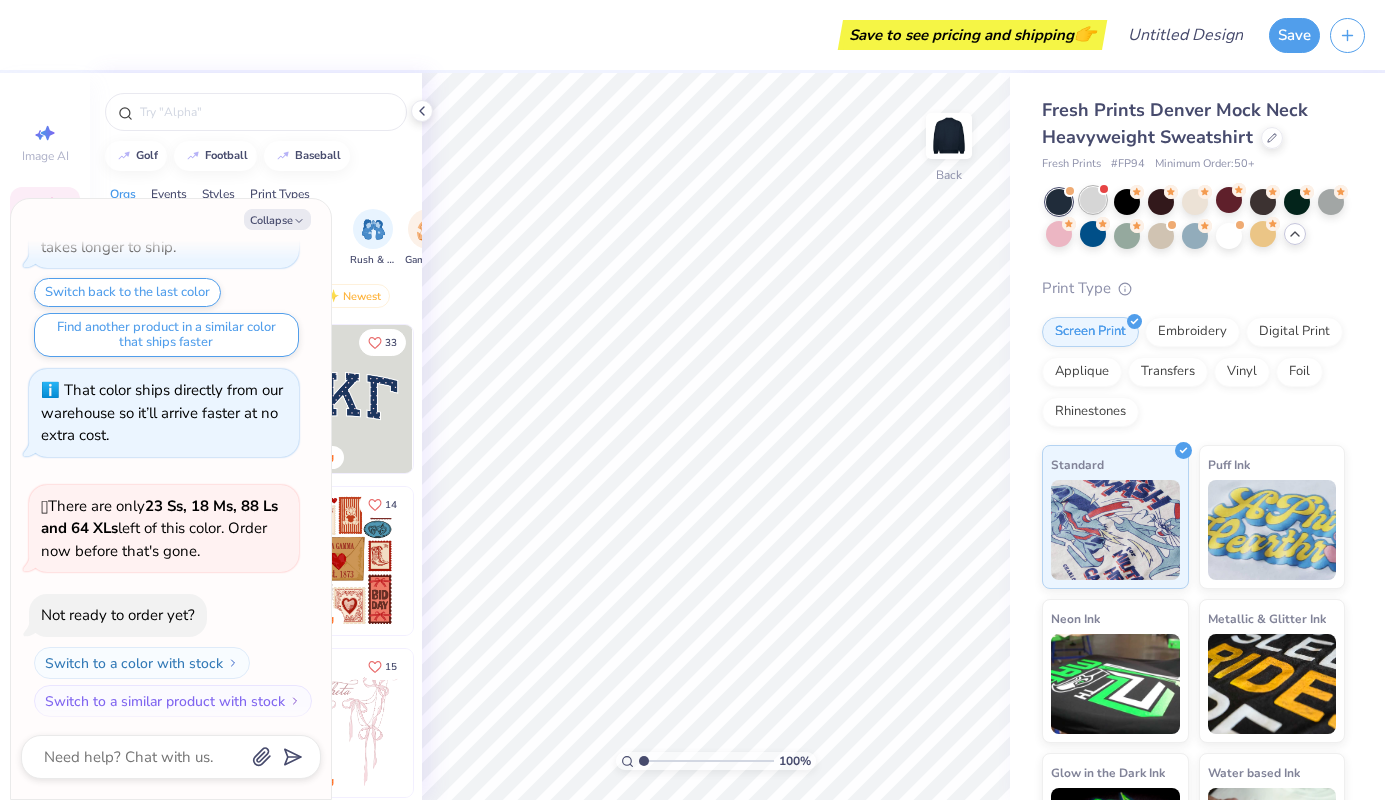 click at bounding box center (1103, 189) 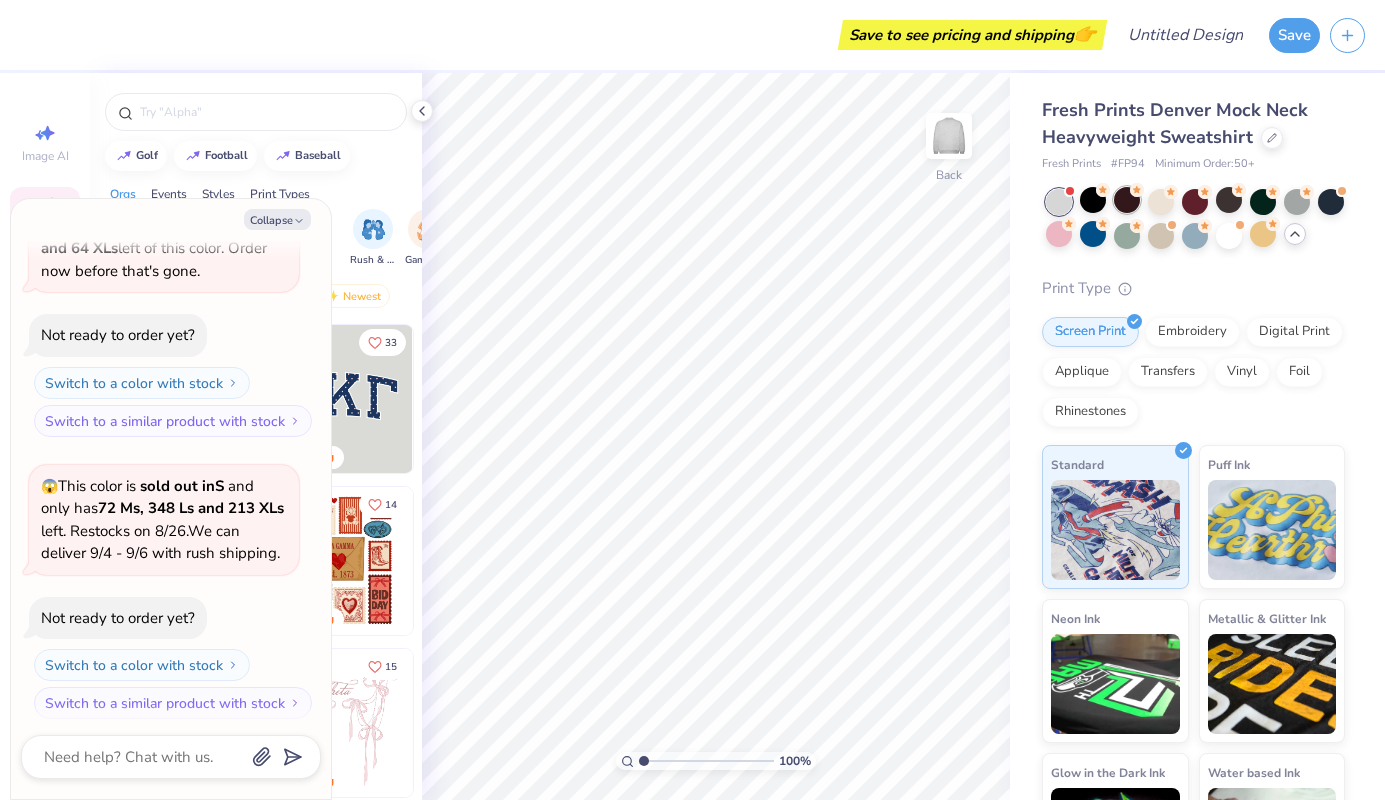 click at bounding box center [1127, 200] 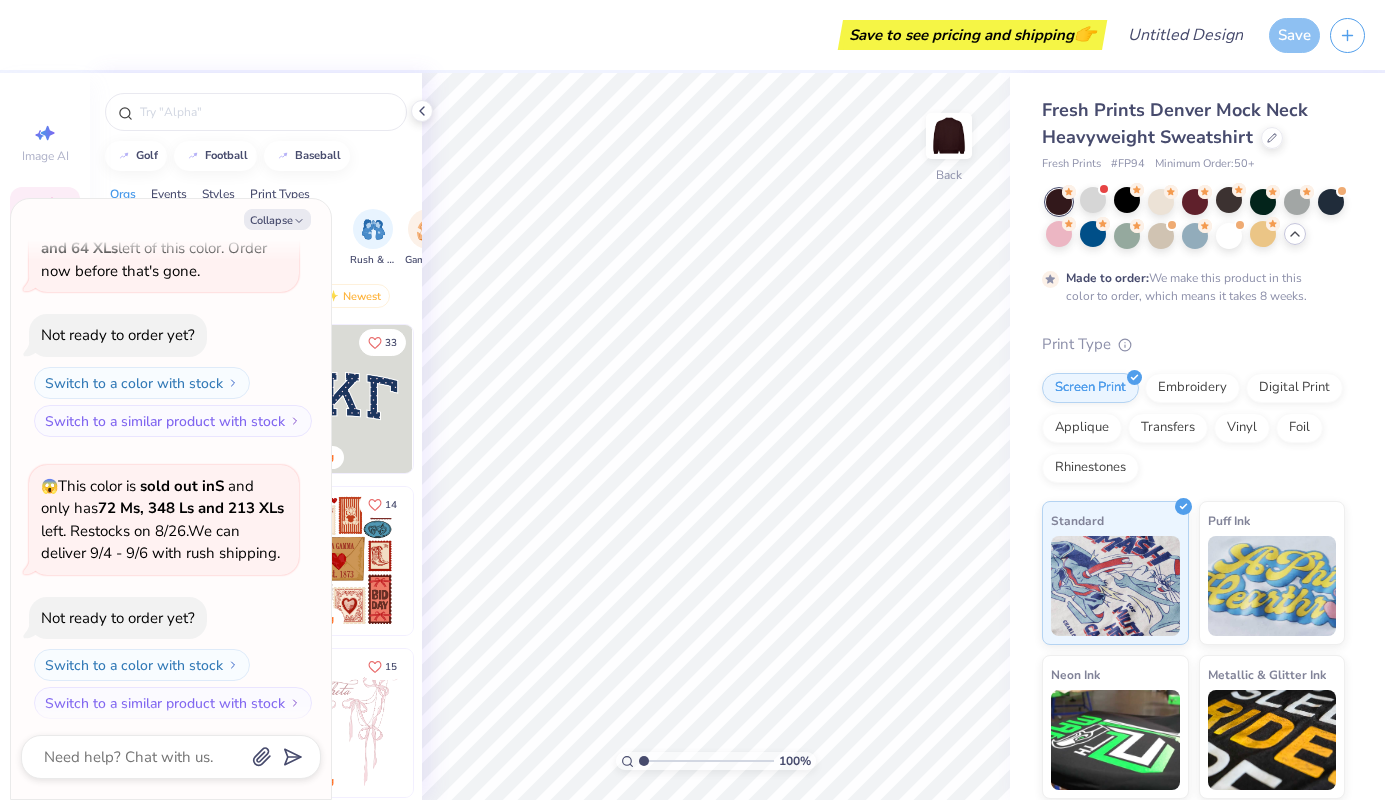 scroll, scrollTop: 835, scrollLeft: 0, axis: vertical 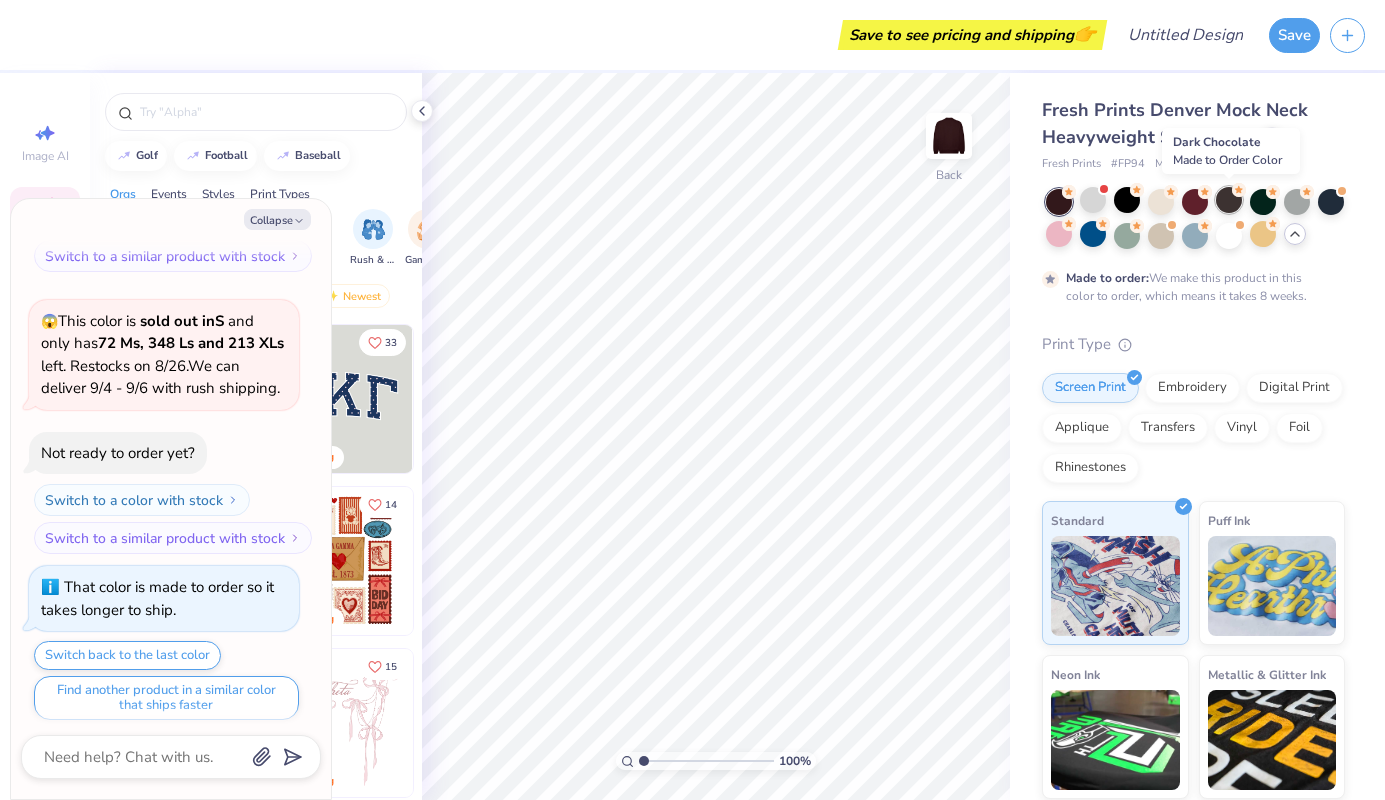 click at bounding box center [1229, 200] 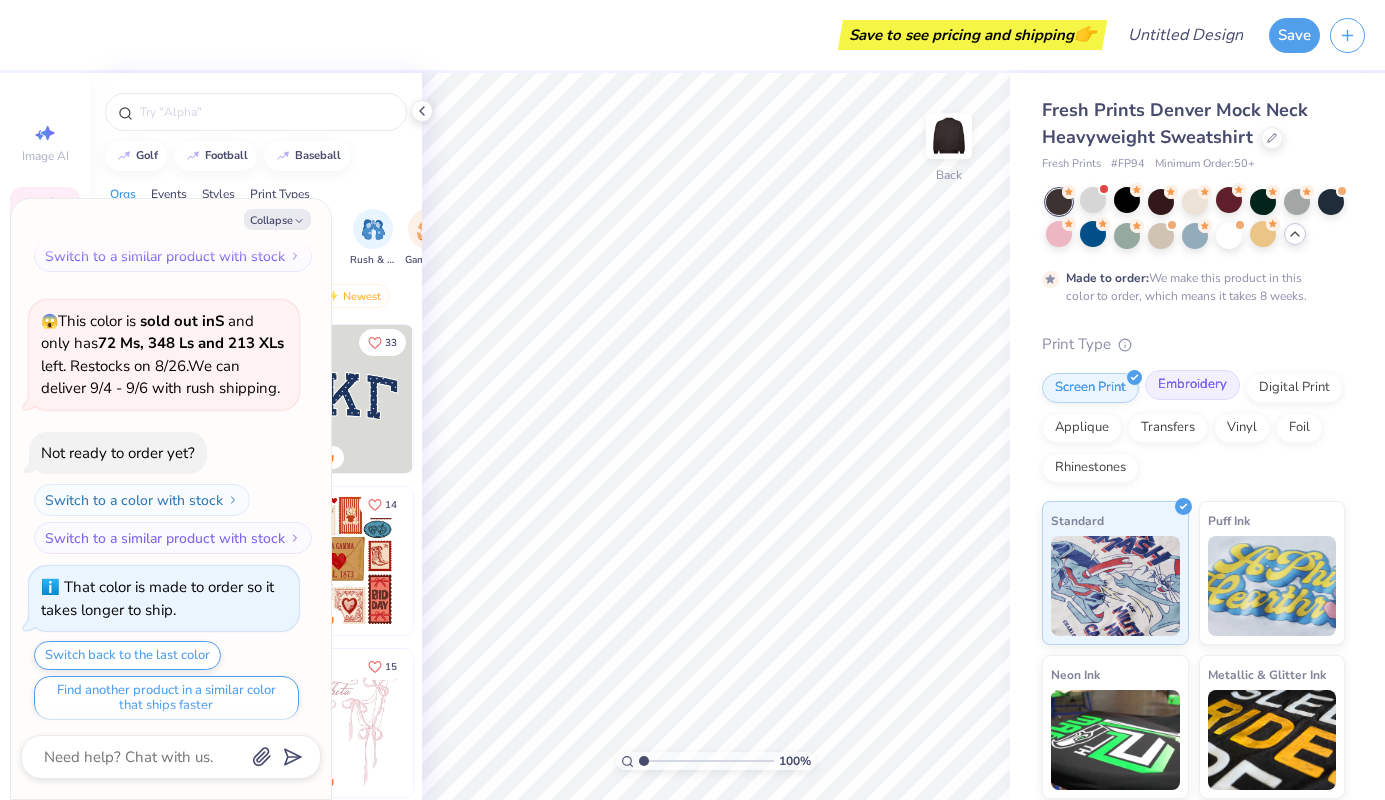 click on "Embroidery" at bounding box center (1192, 385) 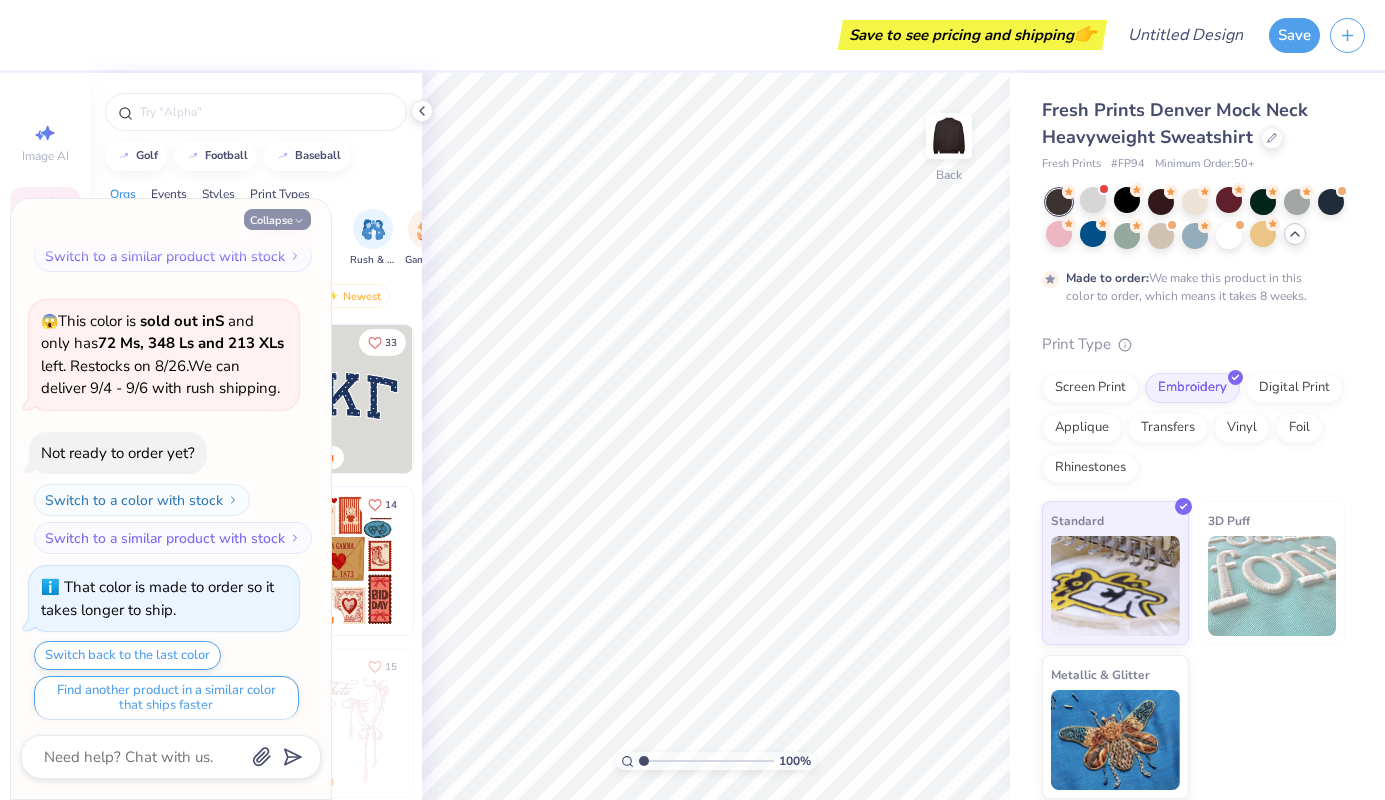 click 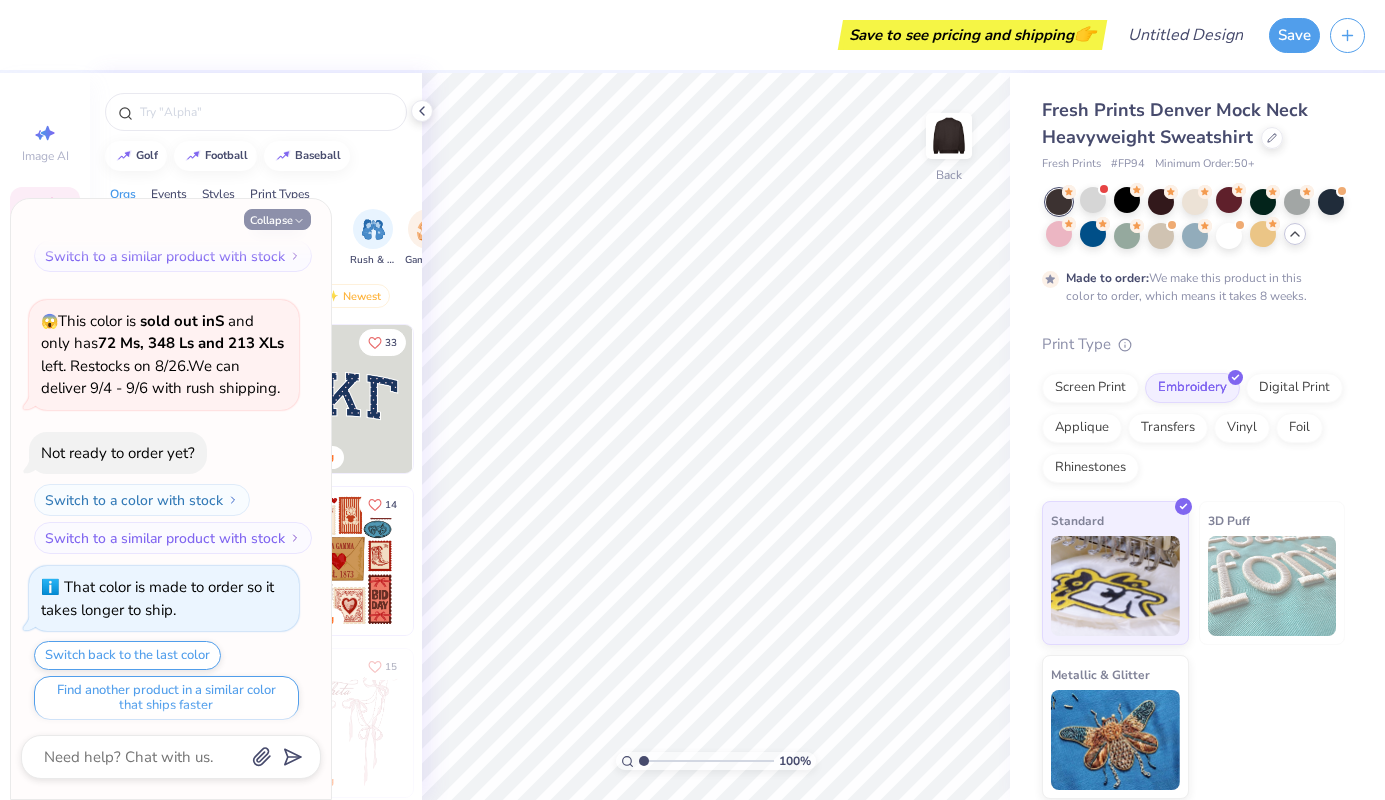 type on "x" 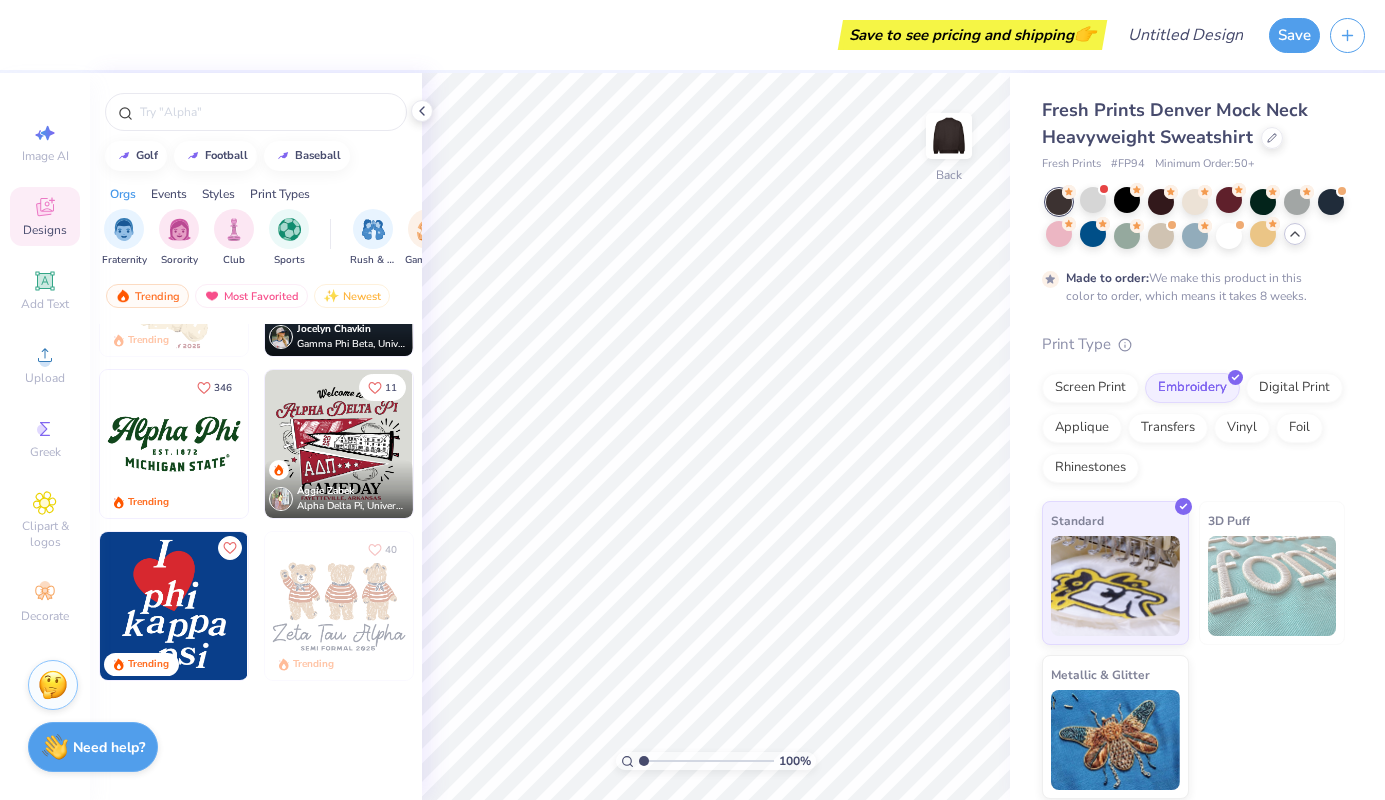 scroll, scrollTop: 638, scrollLeft: 0, axis: vertical 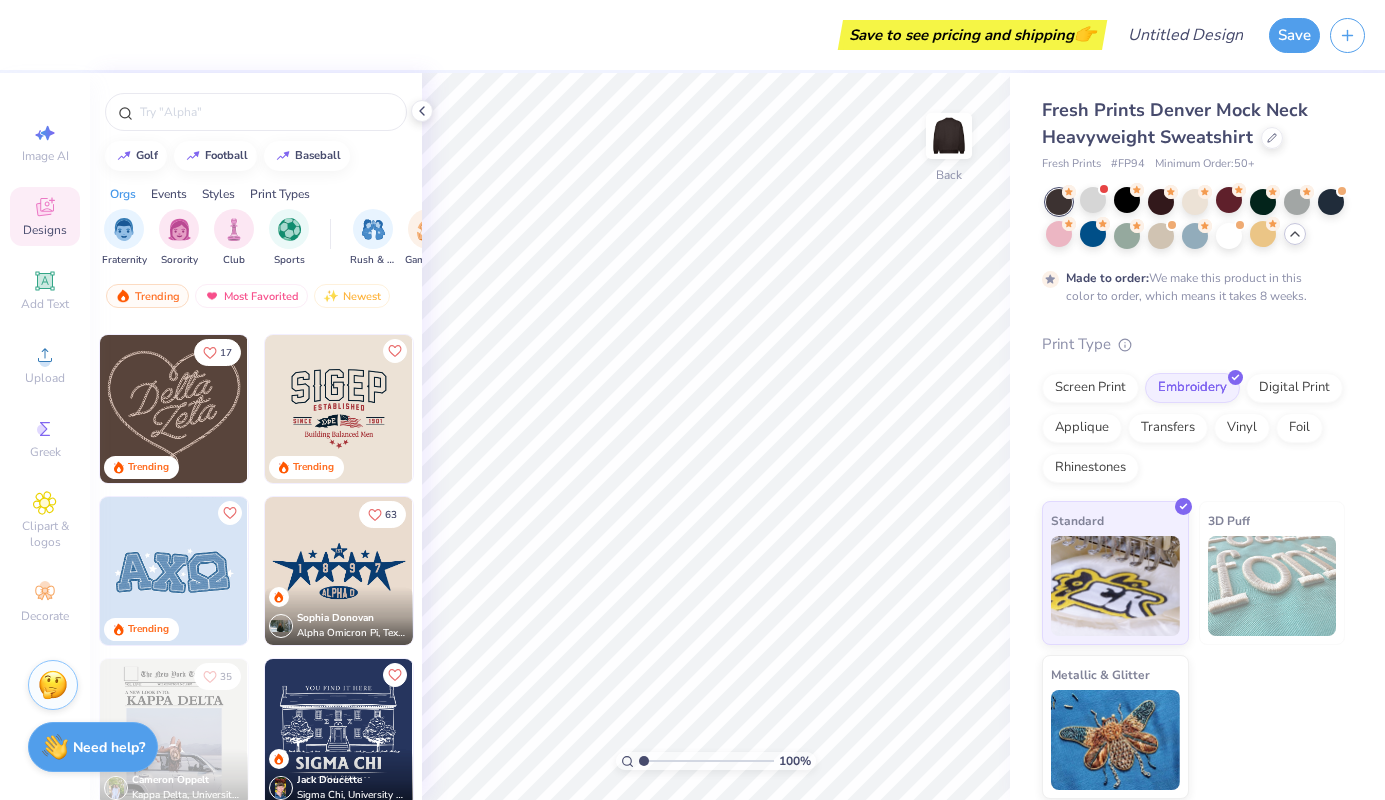 click at bounding box center (174, 571) 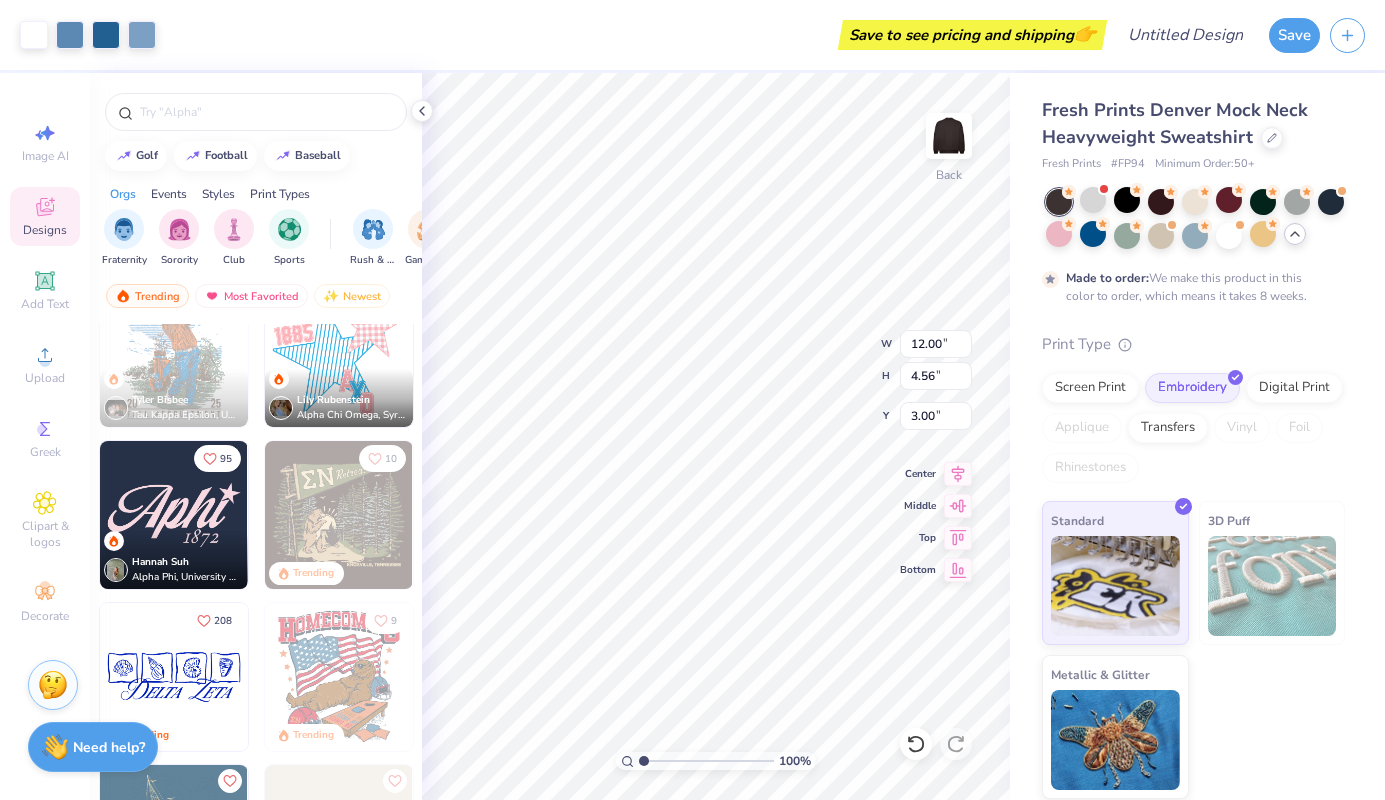 scroll, scrollTop: 2636, scrollLeft: 0, axis: vertical 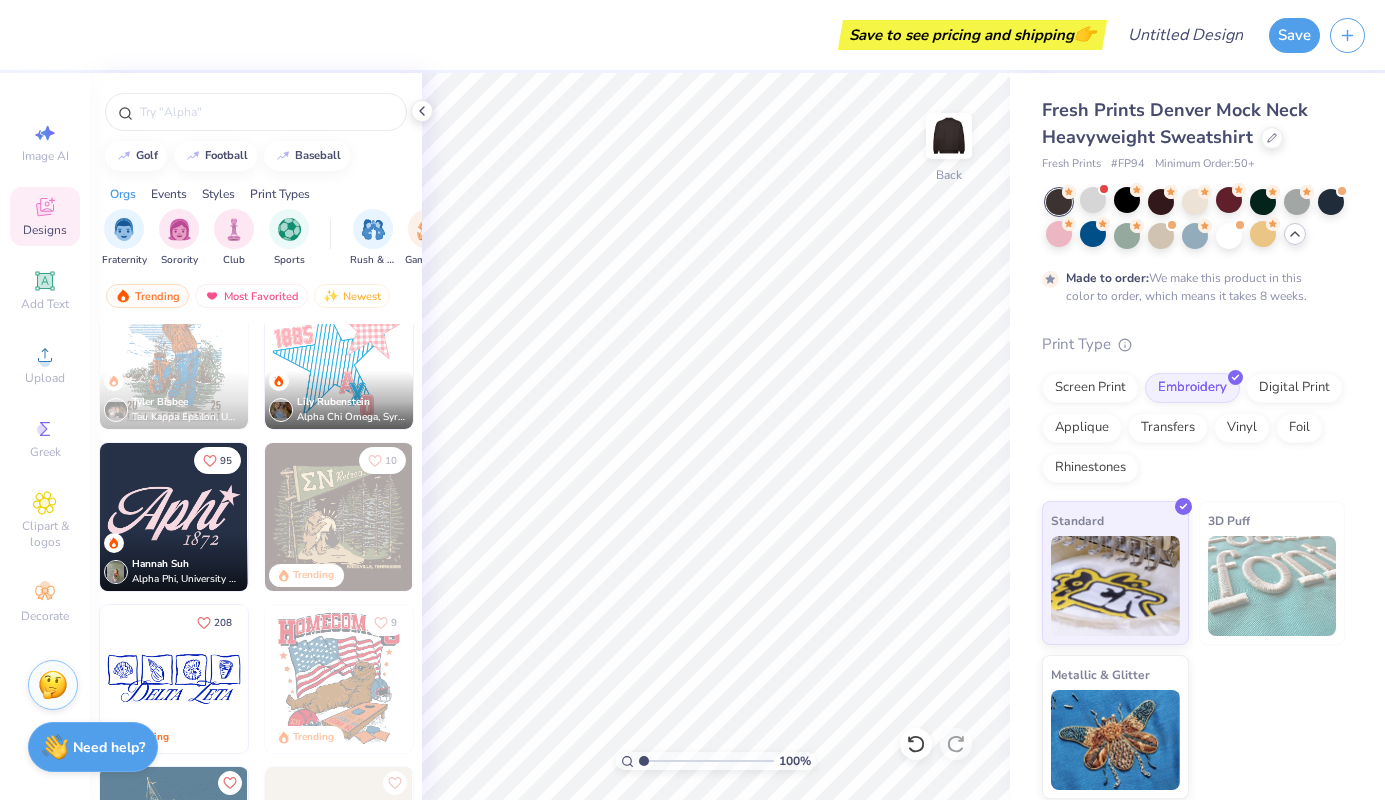 click at bounding box center (174, 517) 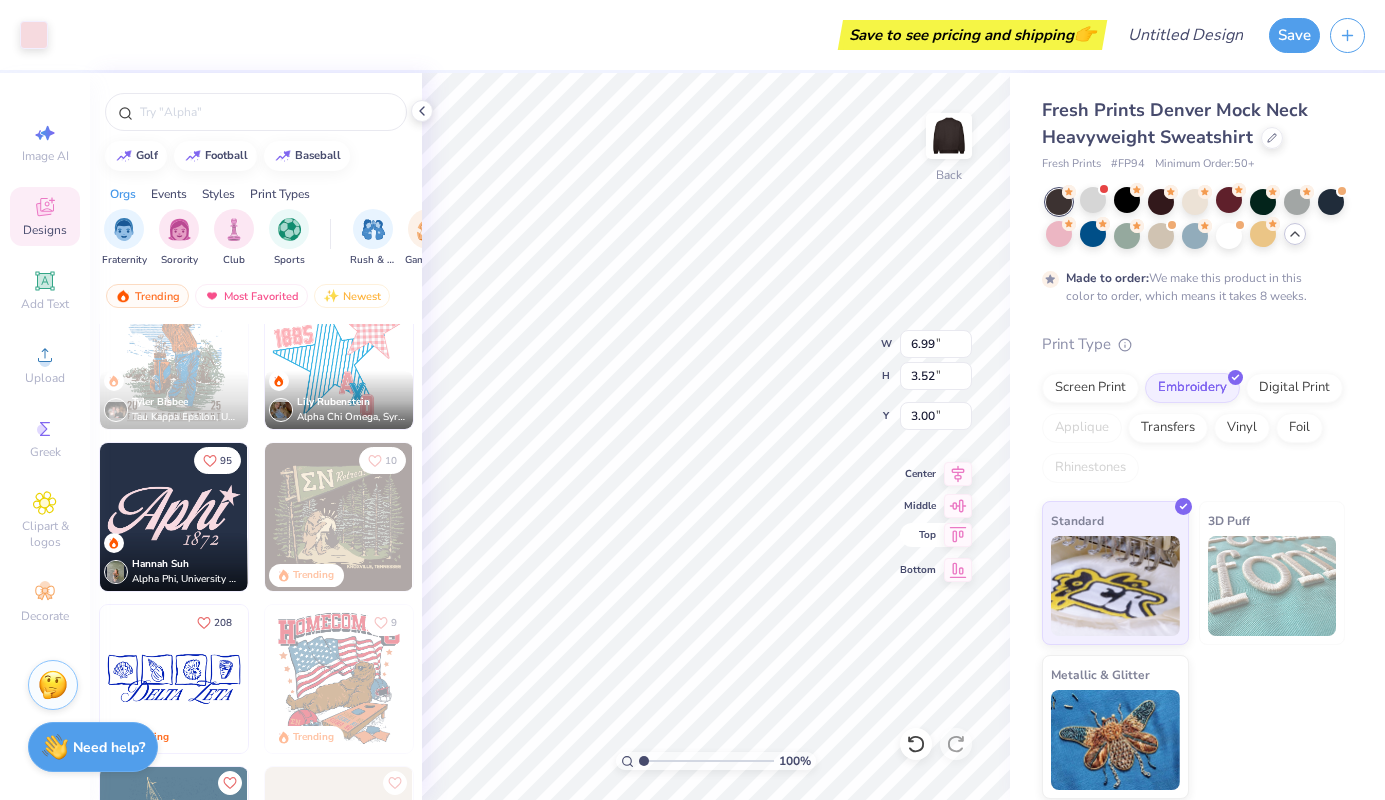 type on "11.09" 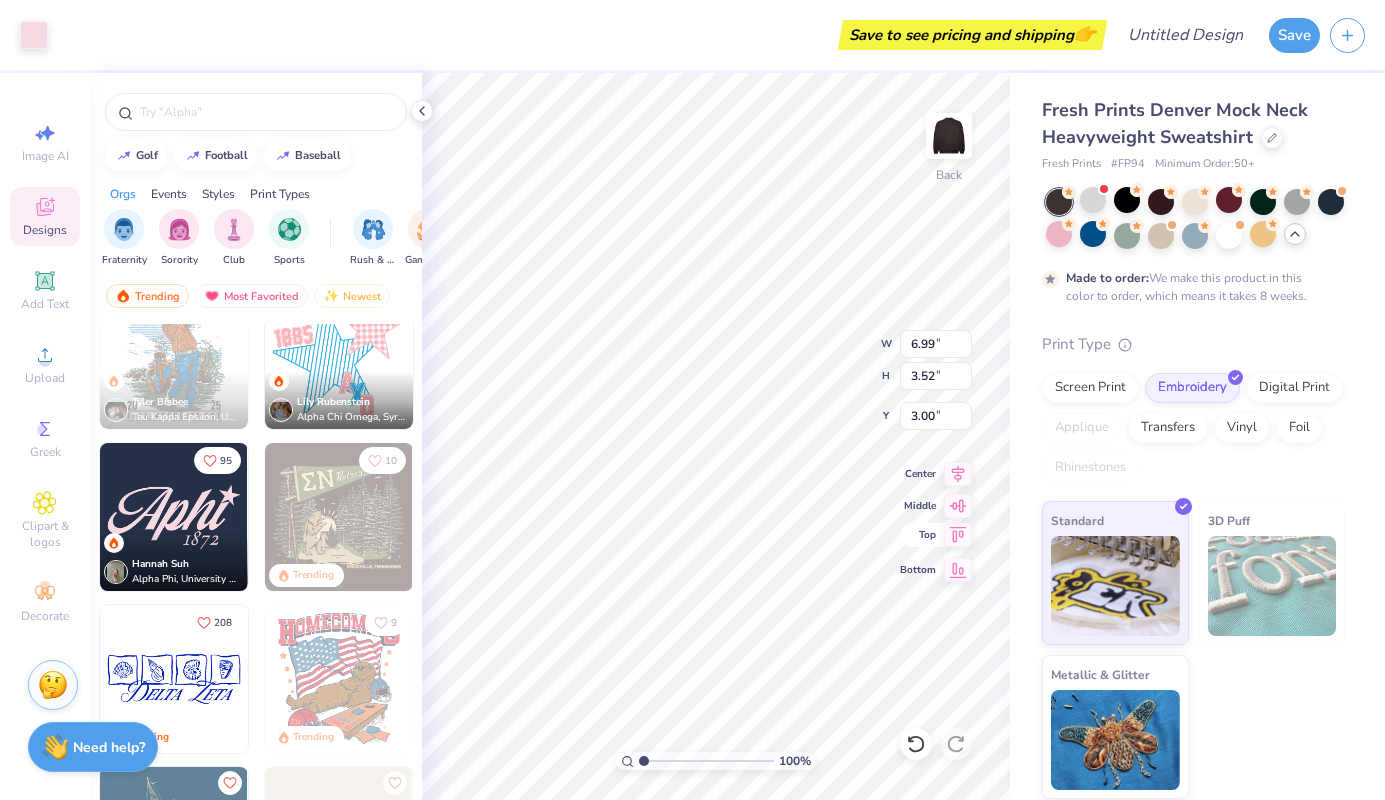 type on "5.58" 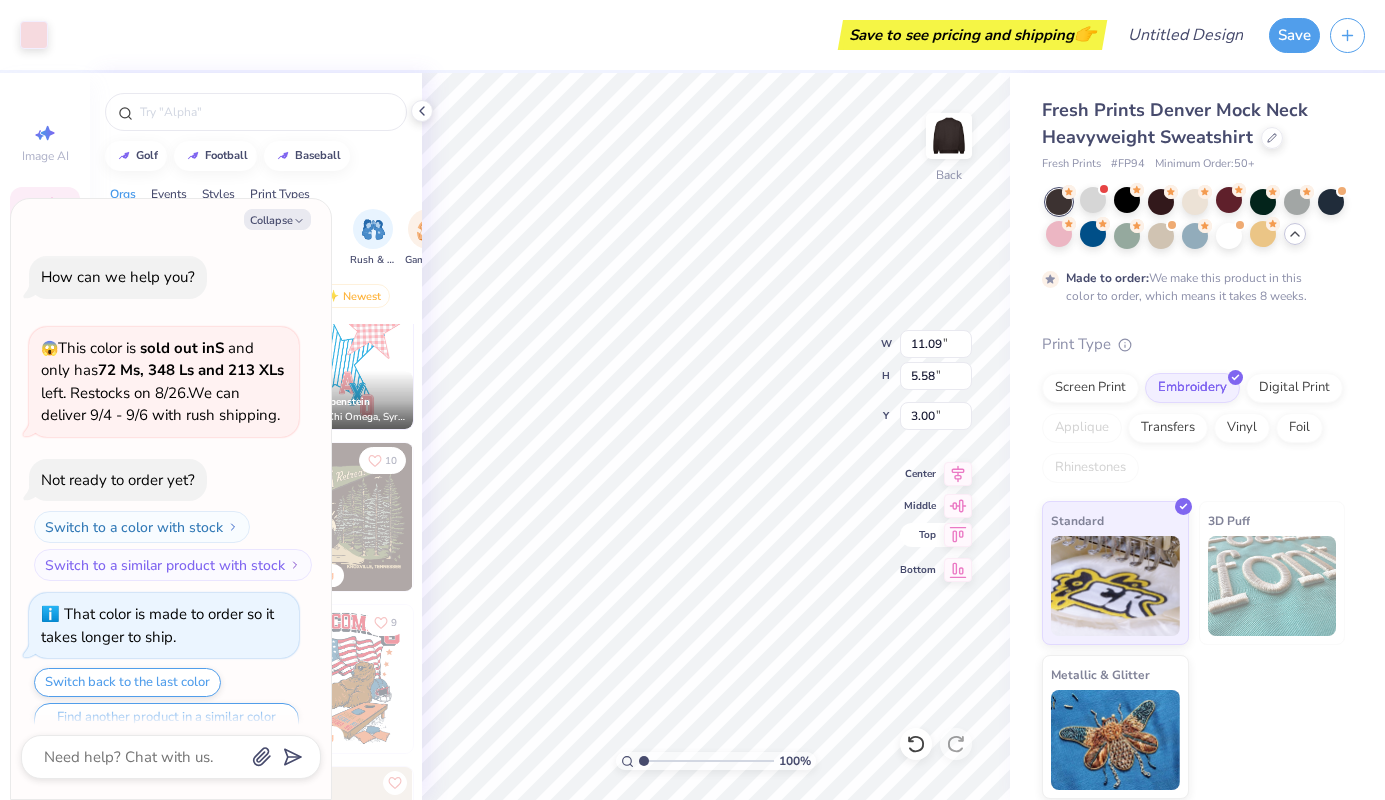 scroll, scrollTop: 1000, scrollLeft: 0, axis: vertical 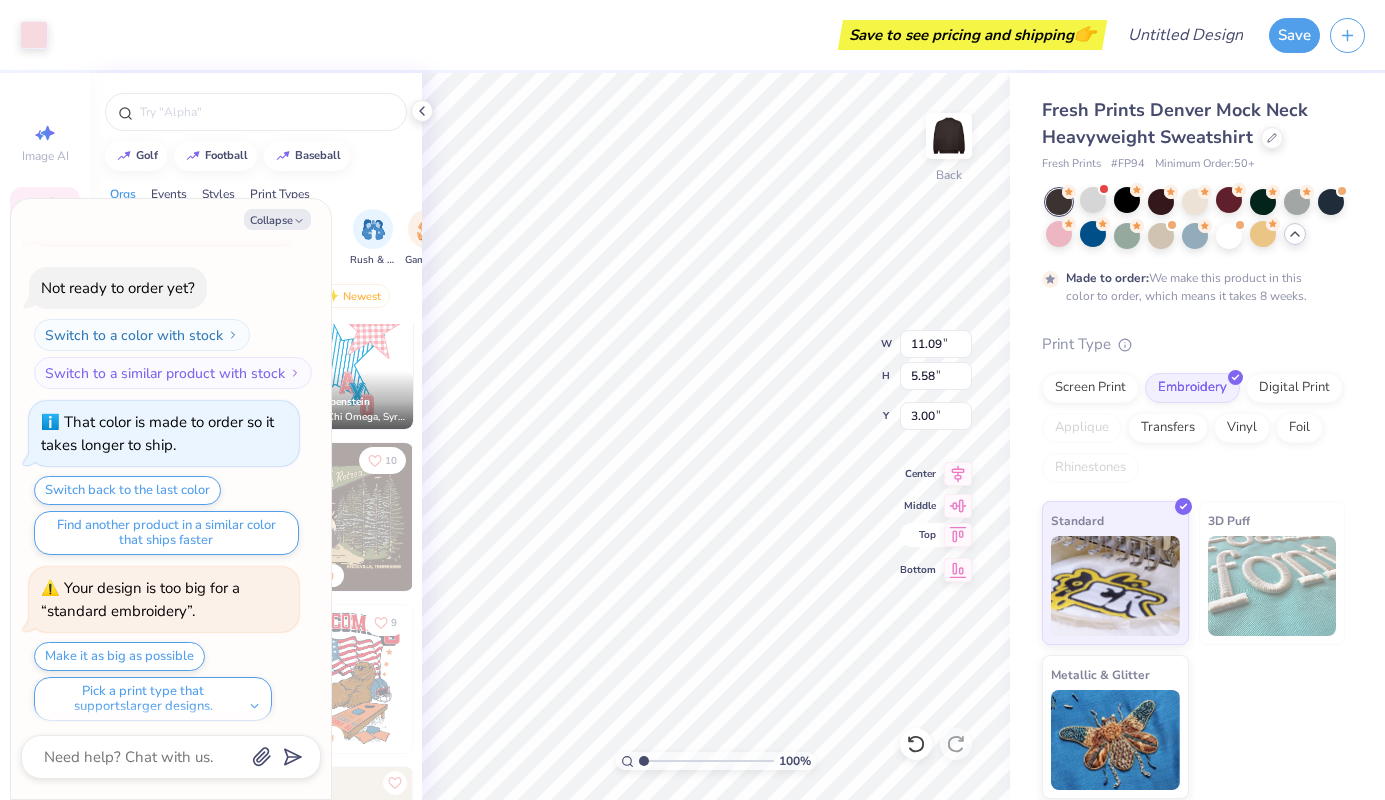type on "x" 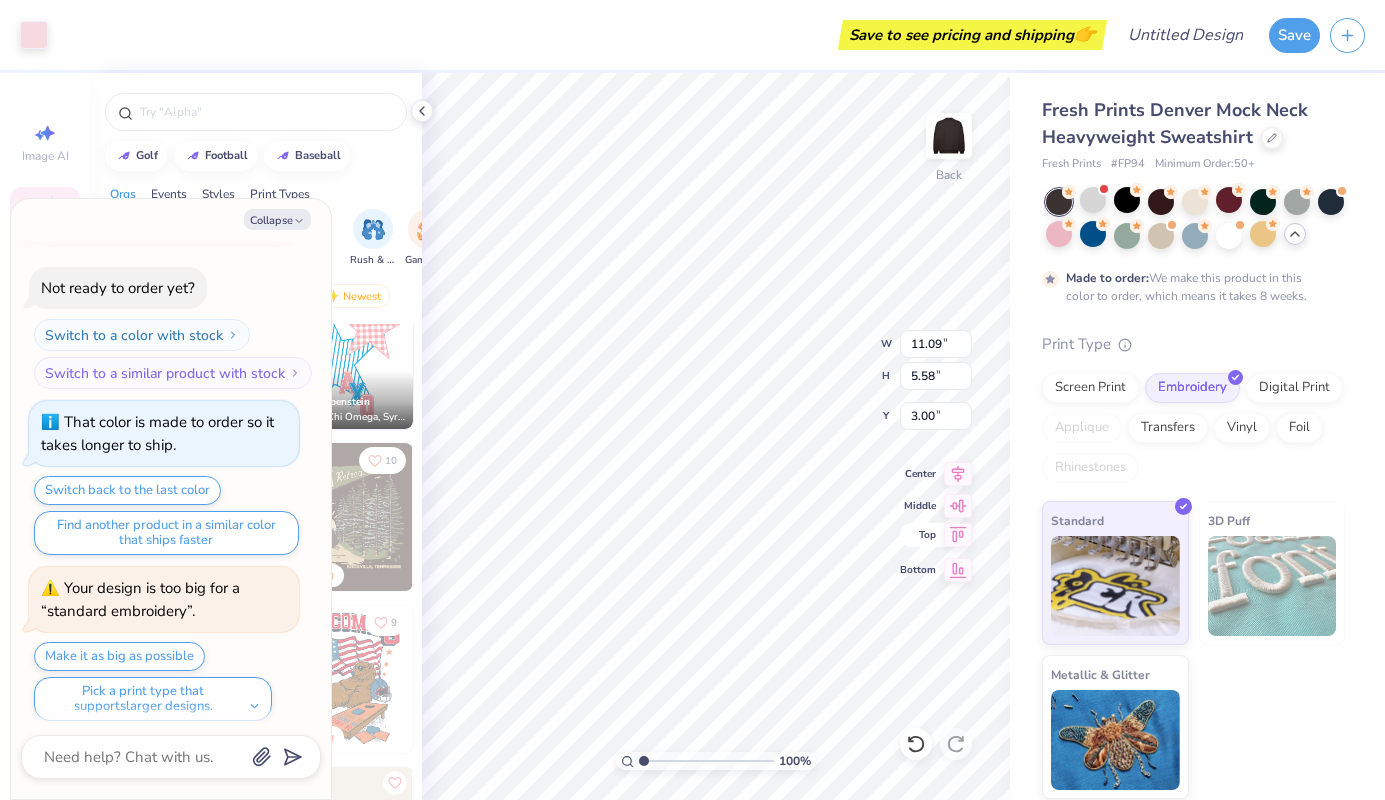 type on "2.30" 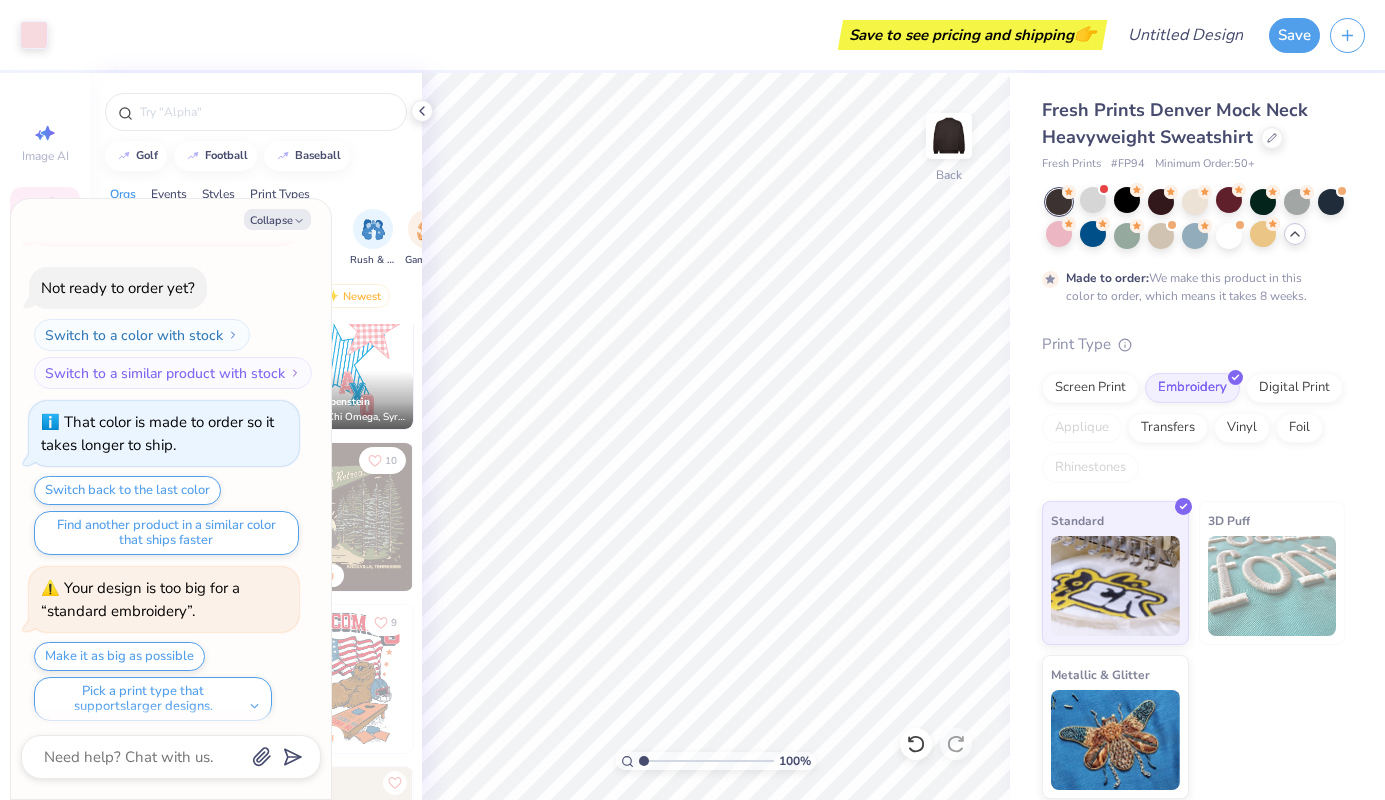 click on "Collapse How can we help you? 😱 This color is   sold out in  S   and only has  72 Ms, 348 Ls and 213 XLs   left . Restocks on 8/26.  We can deliver 9/4 - 9/6 with rush shipping. Not ready to order yet? Switch to a color with stock Switch to a similar product with stock That color is made to order so it takes longer to ship. Switch back to the last color Find another product in a similar color that ships faster That color ships directly from our warehouse so it’ll arrive faster at no extra cost. 🫣 There are only  23 Ss, 18 Ms, 88 Ls and 64 XLs  left of this color. Order now before that's gone. Not ready to order yet? Switch to a color with stock Switch to a similar product with stock 😱 This color is   sold out in  S   and only has  72 Ms, 348 Ls and 213 XLs   left . Restocks on 8/26.  We can deliver 9/4 - 9/6 with rush shipping. Not ready to order yet? Switch to a color with stock Switch to a similar product with stock larger   designs." at bounding box center [171, 499] 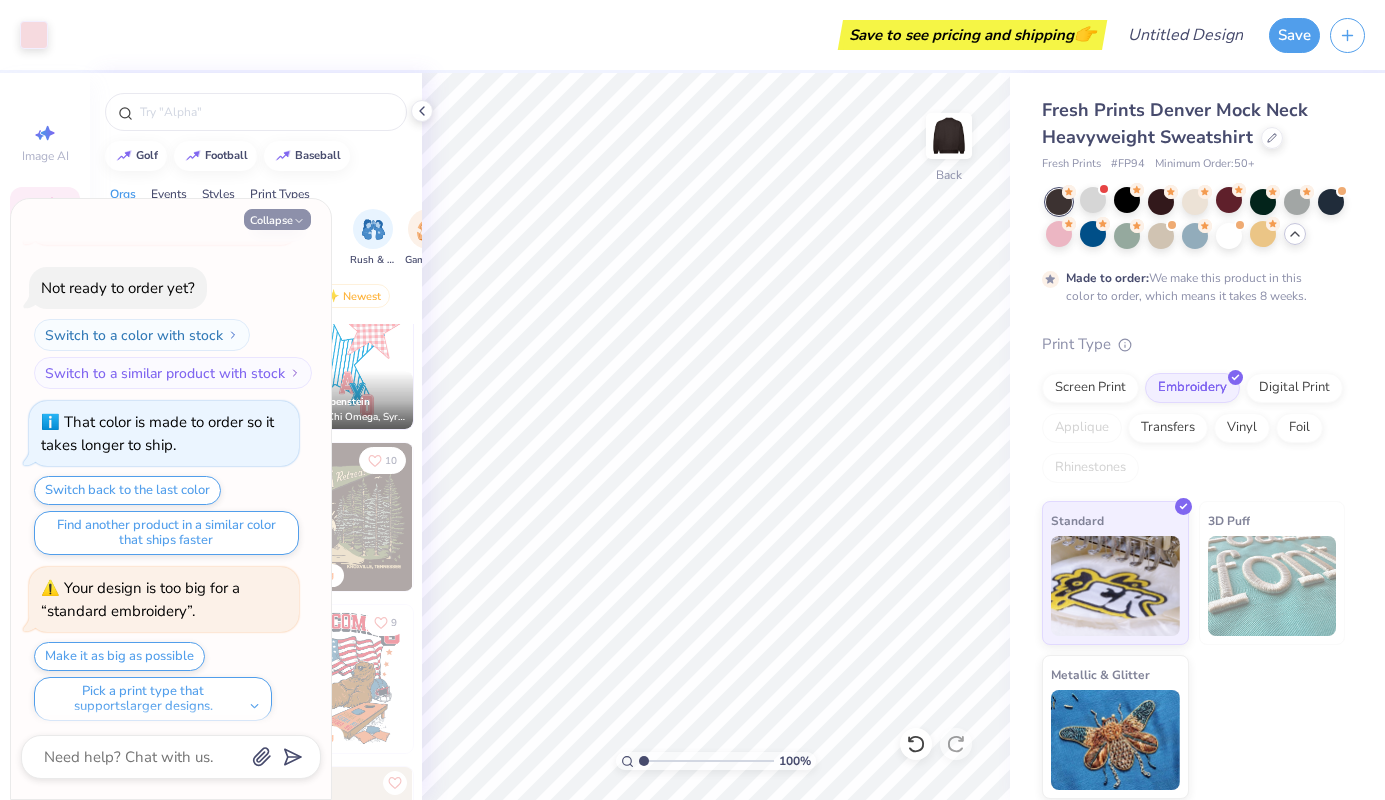 click on "Collapse" at bounding box center [277, 219] 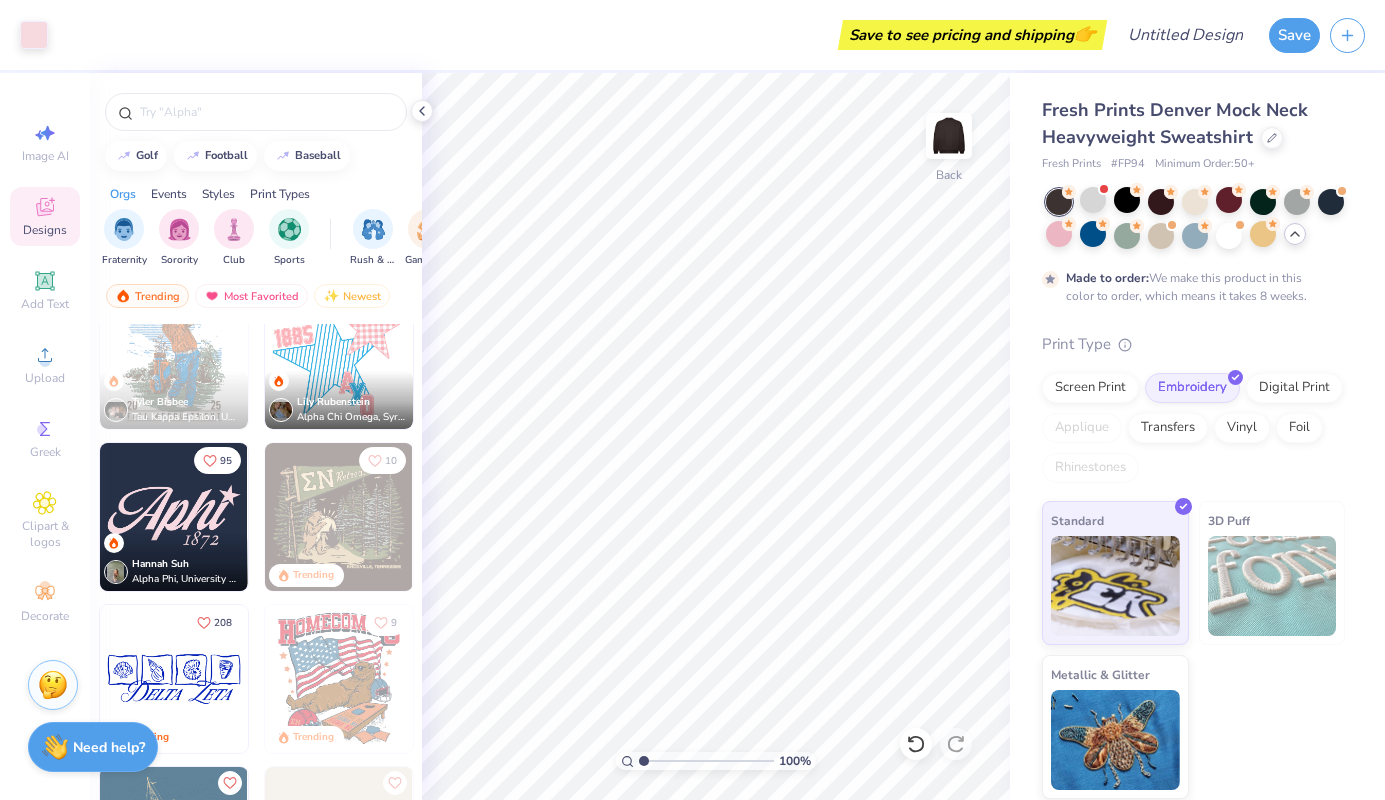 type on "x" 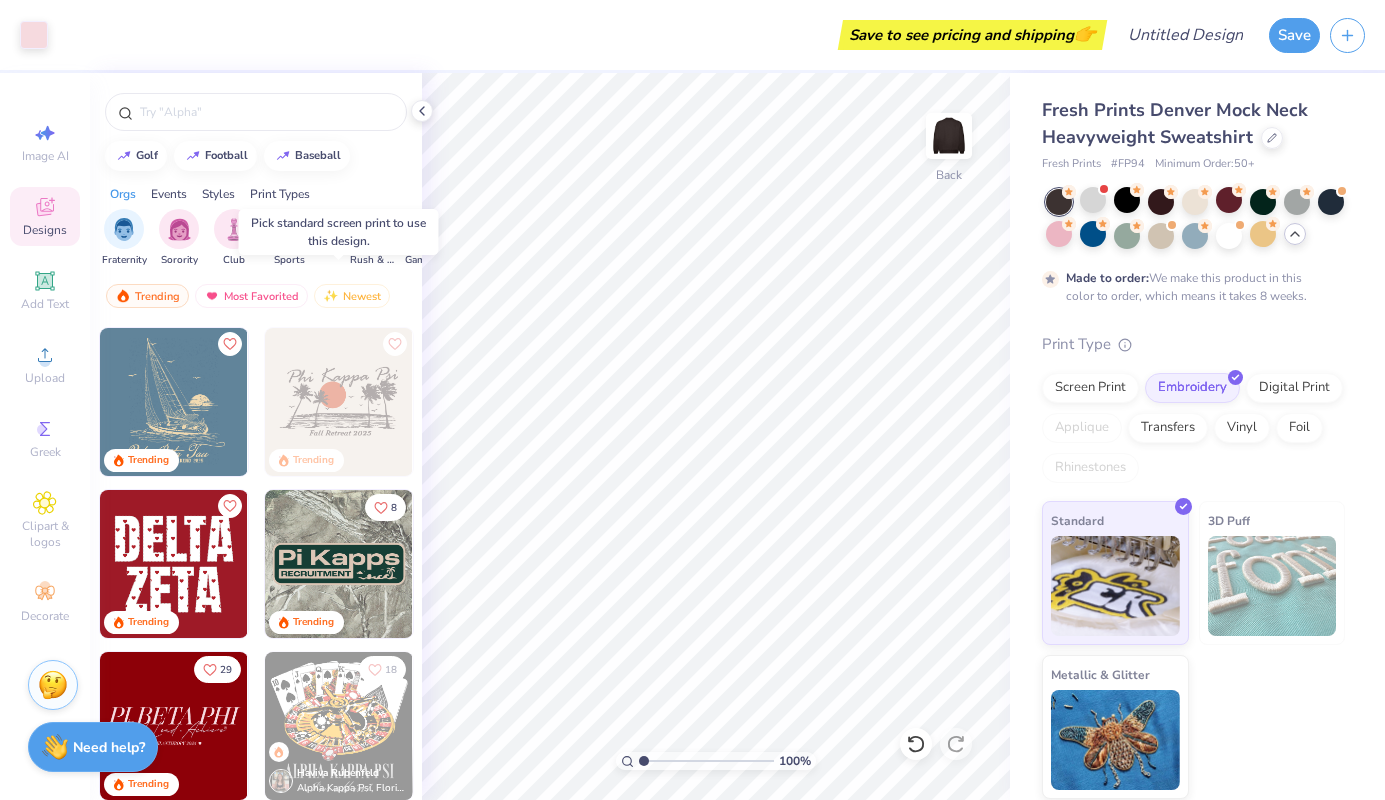 scroll, scrollTop: 3151, scrollLeft: 0, axis: vertical 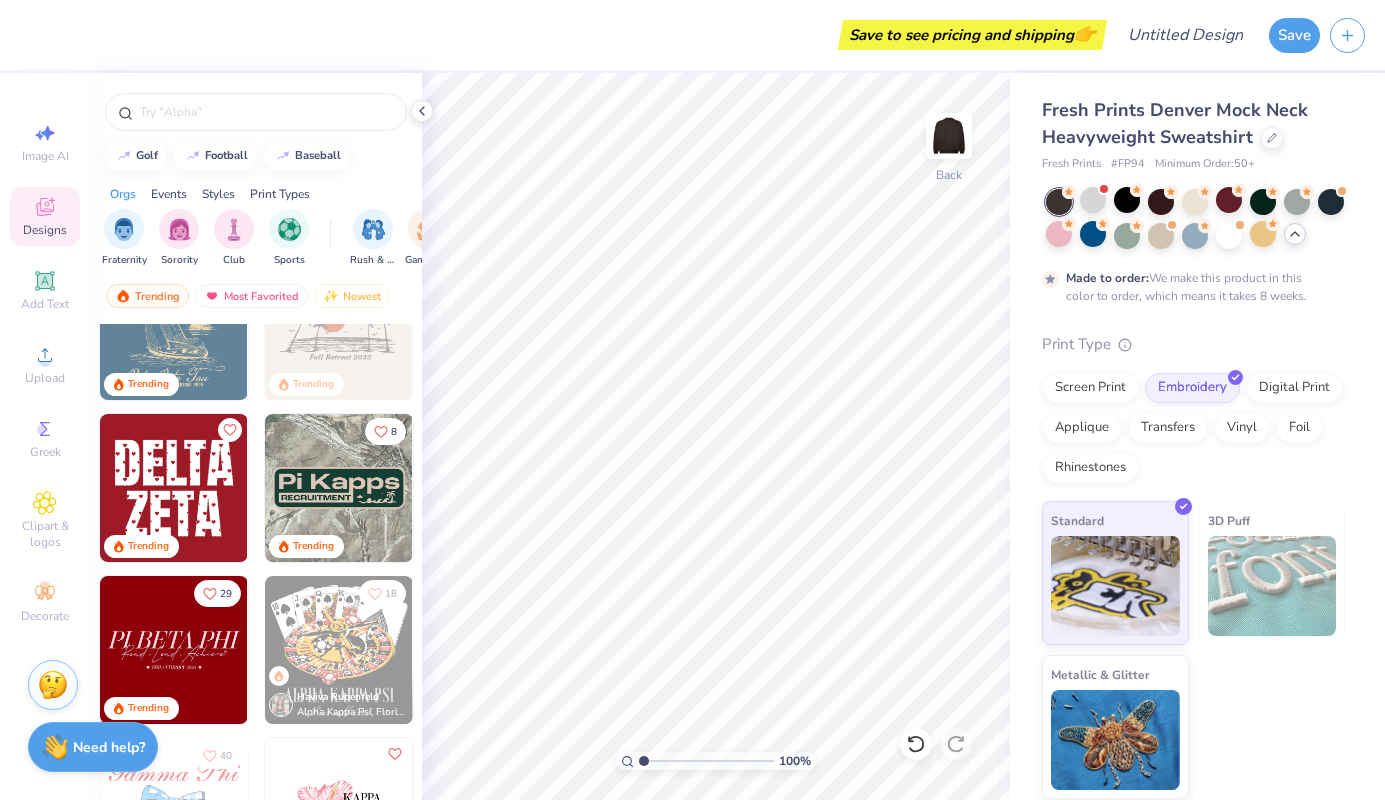 click at bounding box center (174, 488) 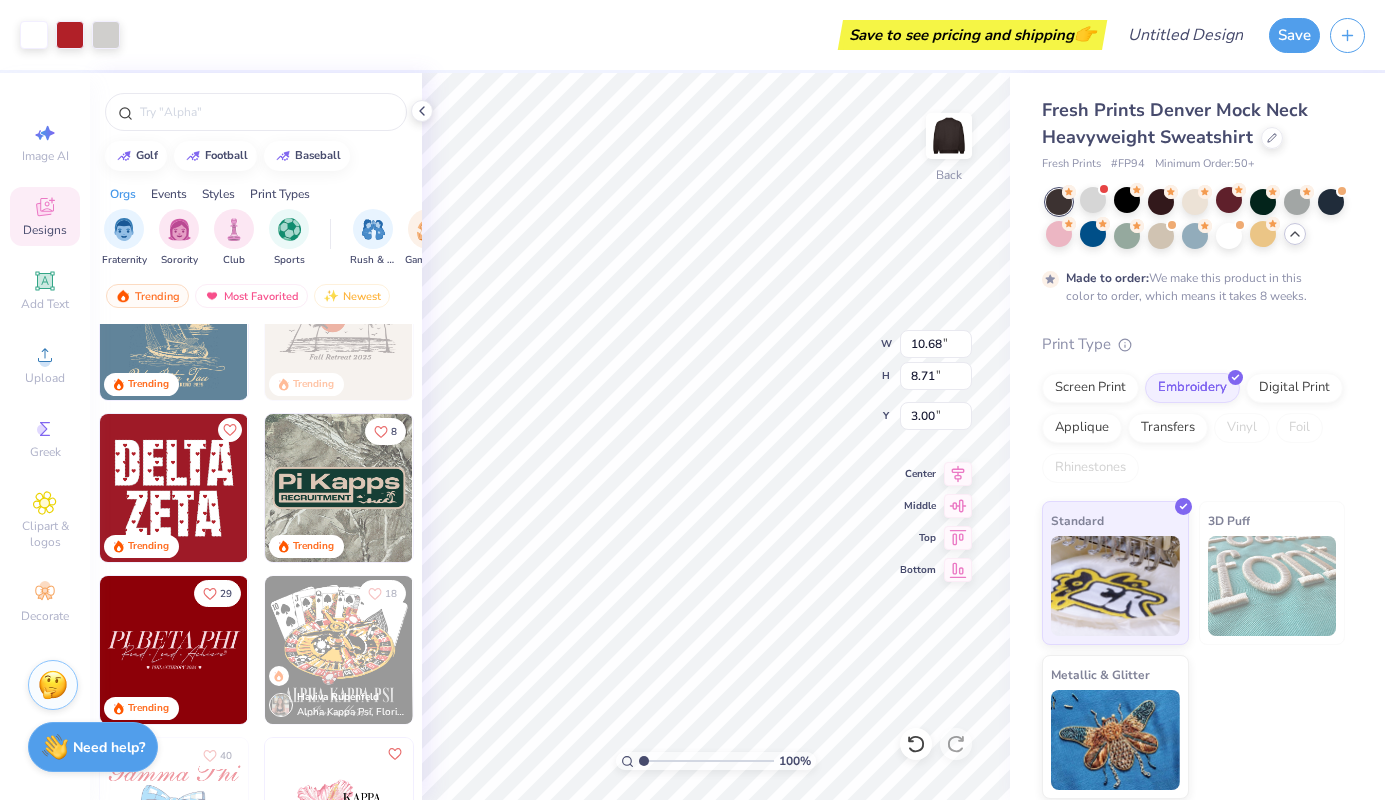 type on "2.56" 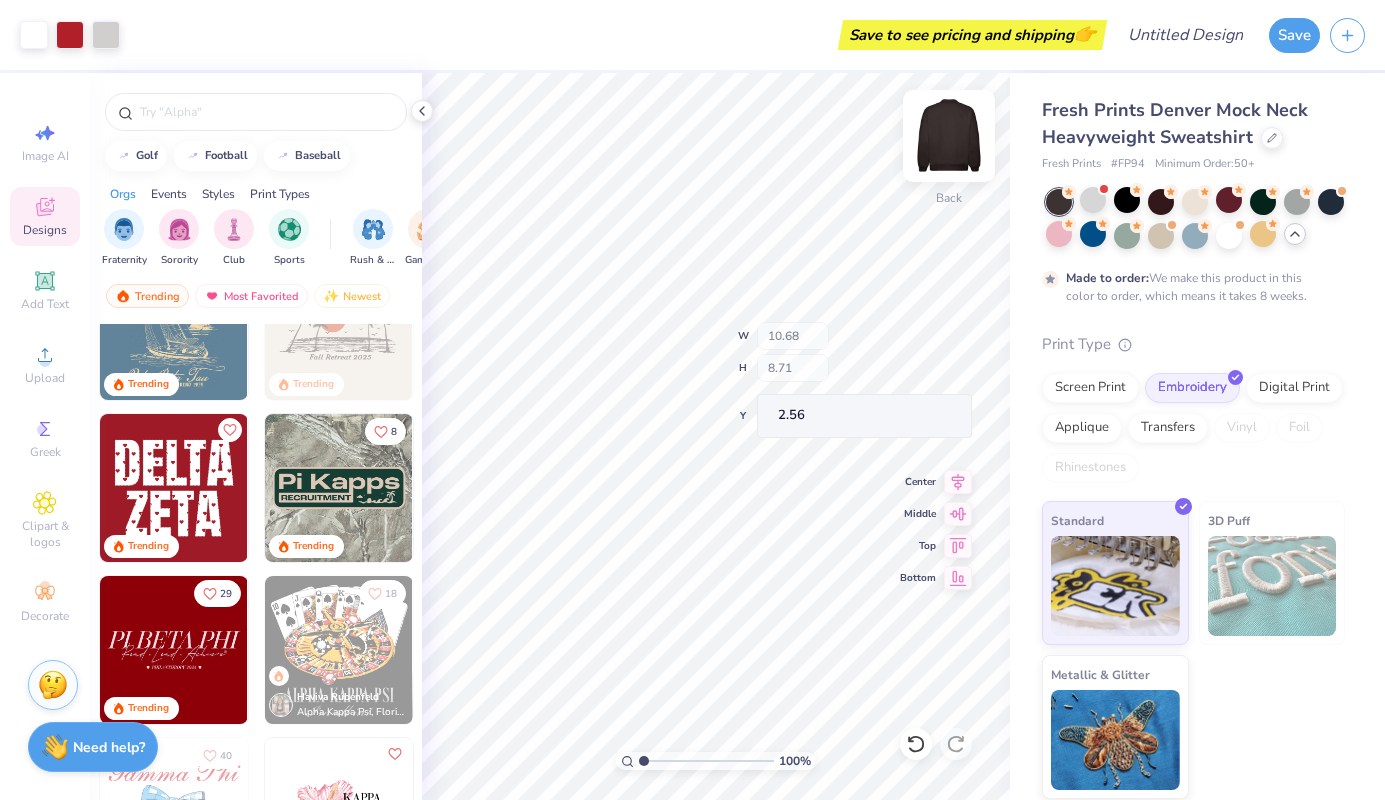 click on "100  % Back W 10.68 H 8.71 Y 2.56 Center Middle Top Bottom" at bounding box center (716, 436) 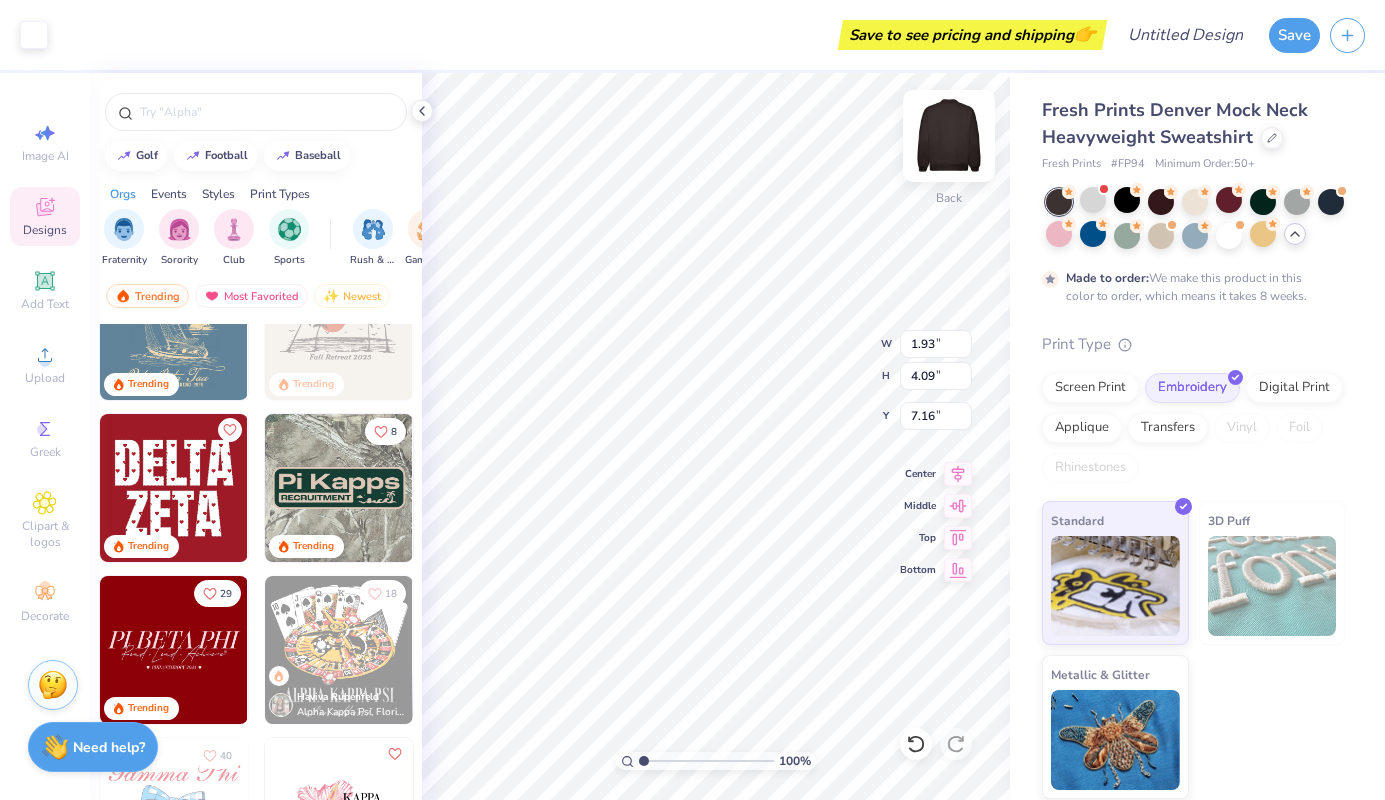 type on "2.23" 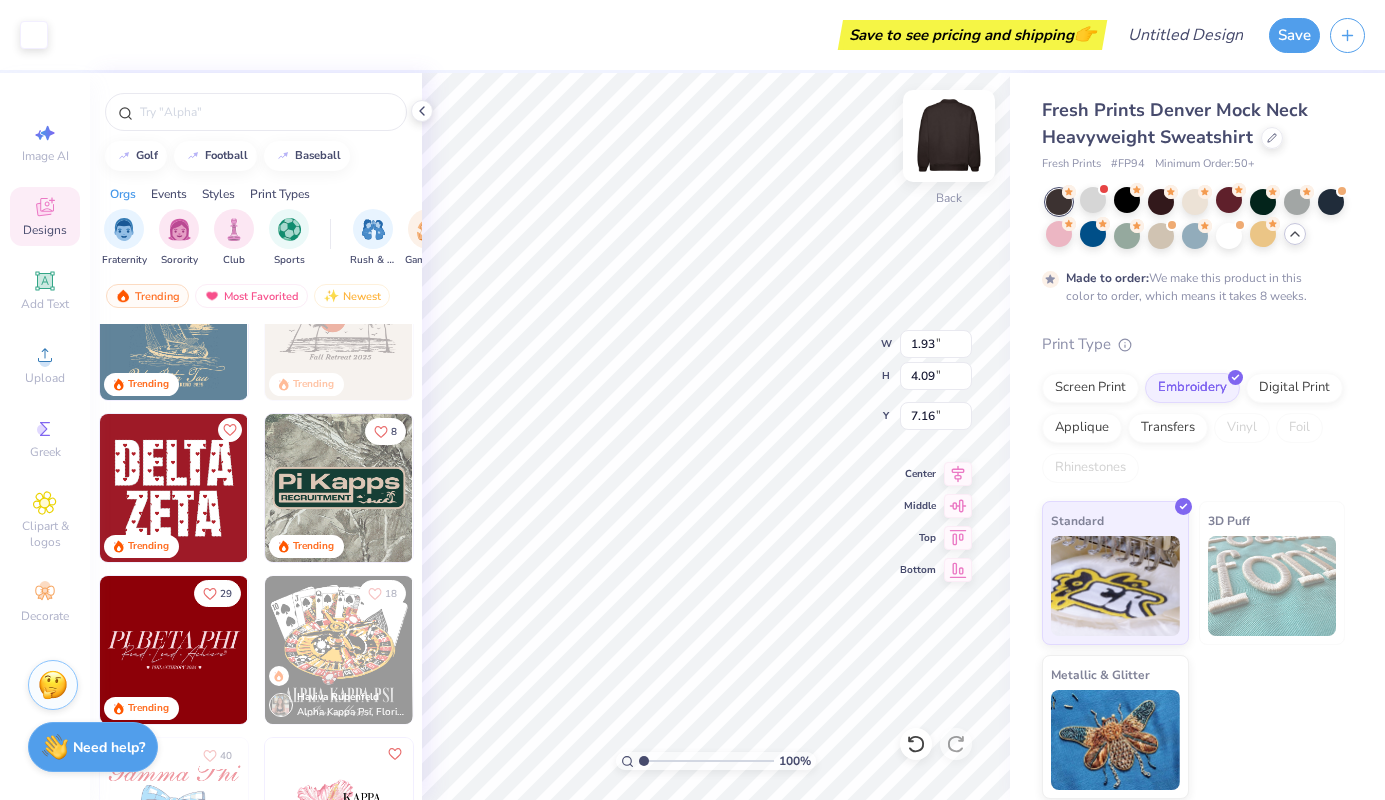 type on "4.14" 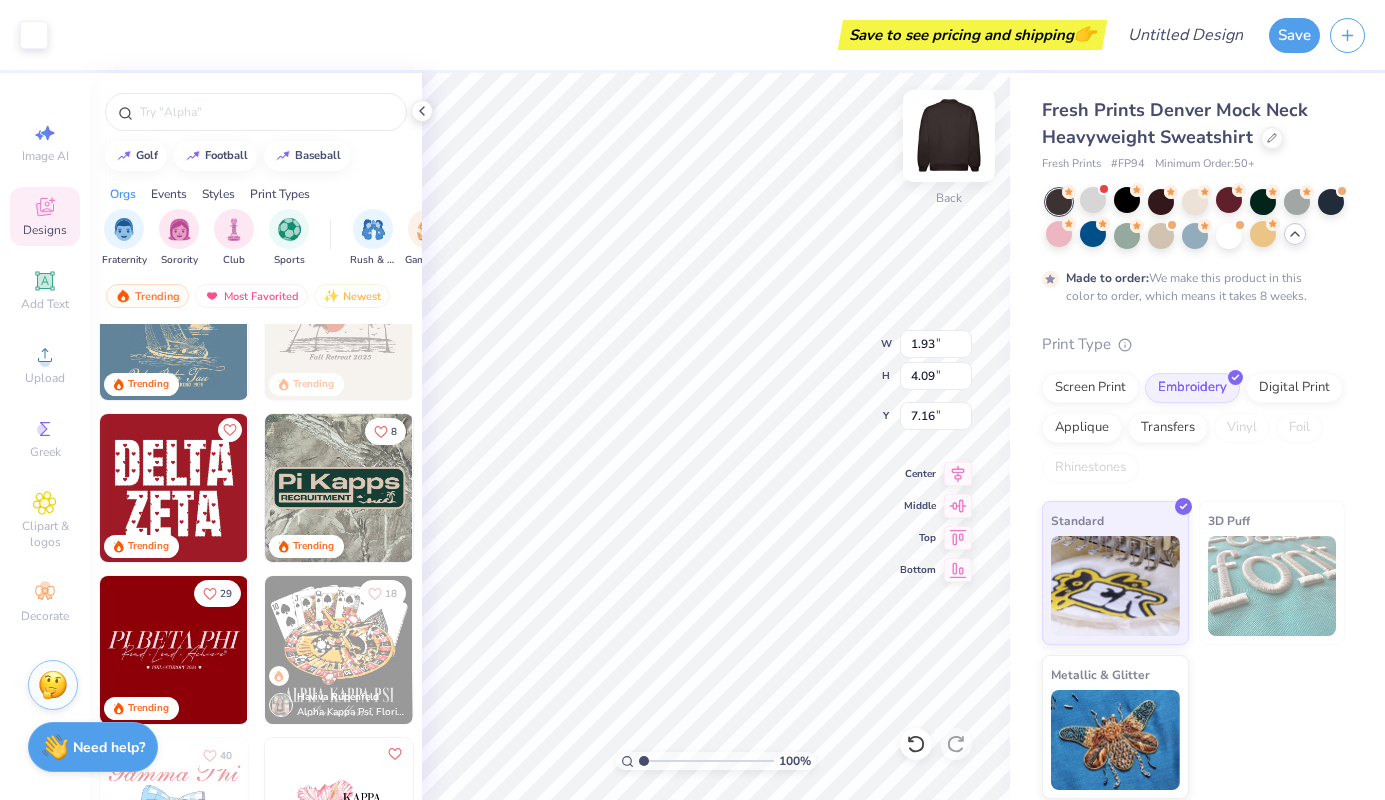 type on "2.56" 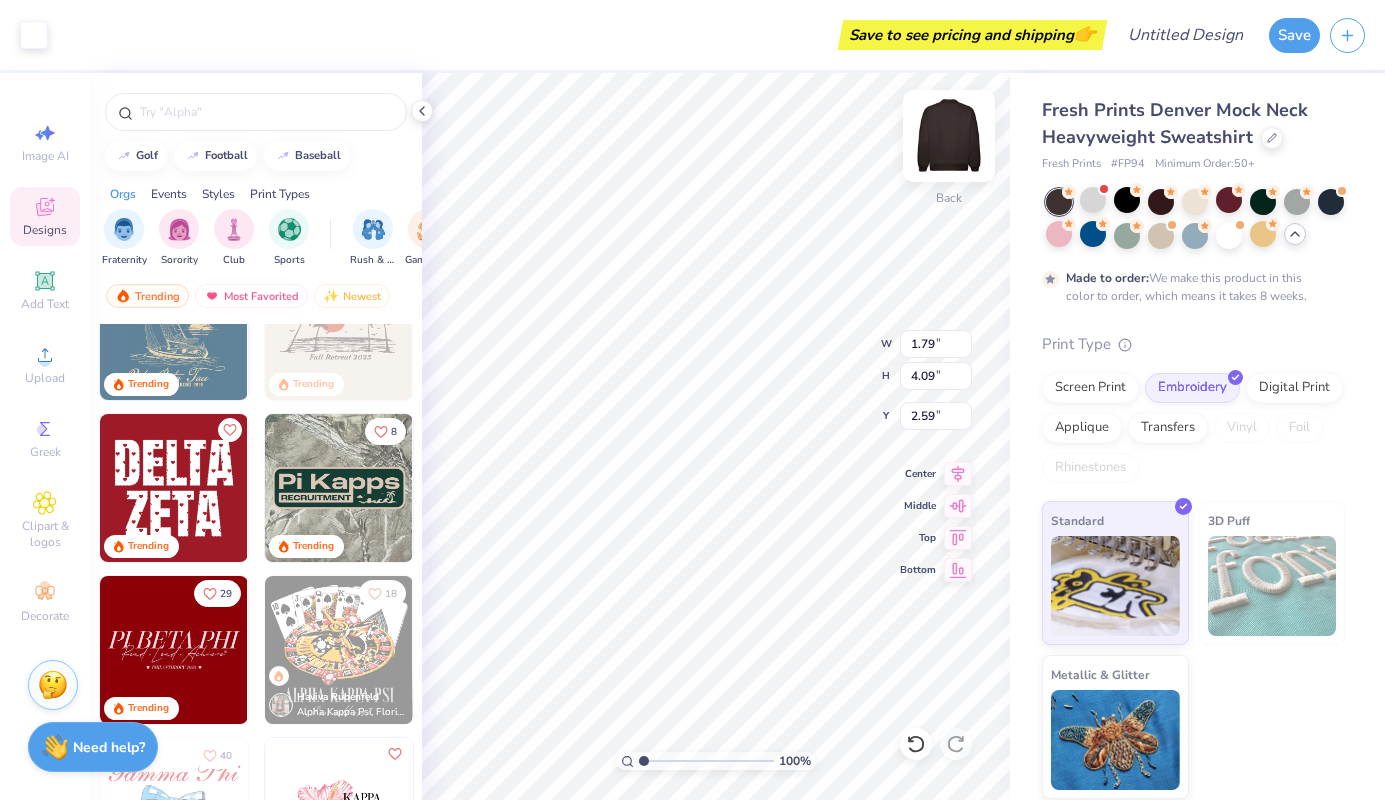 type on "2.18" 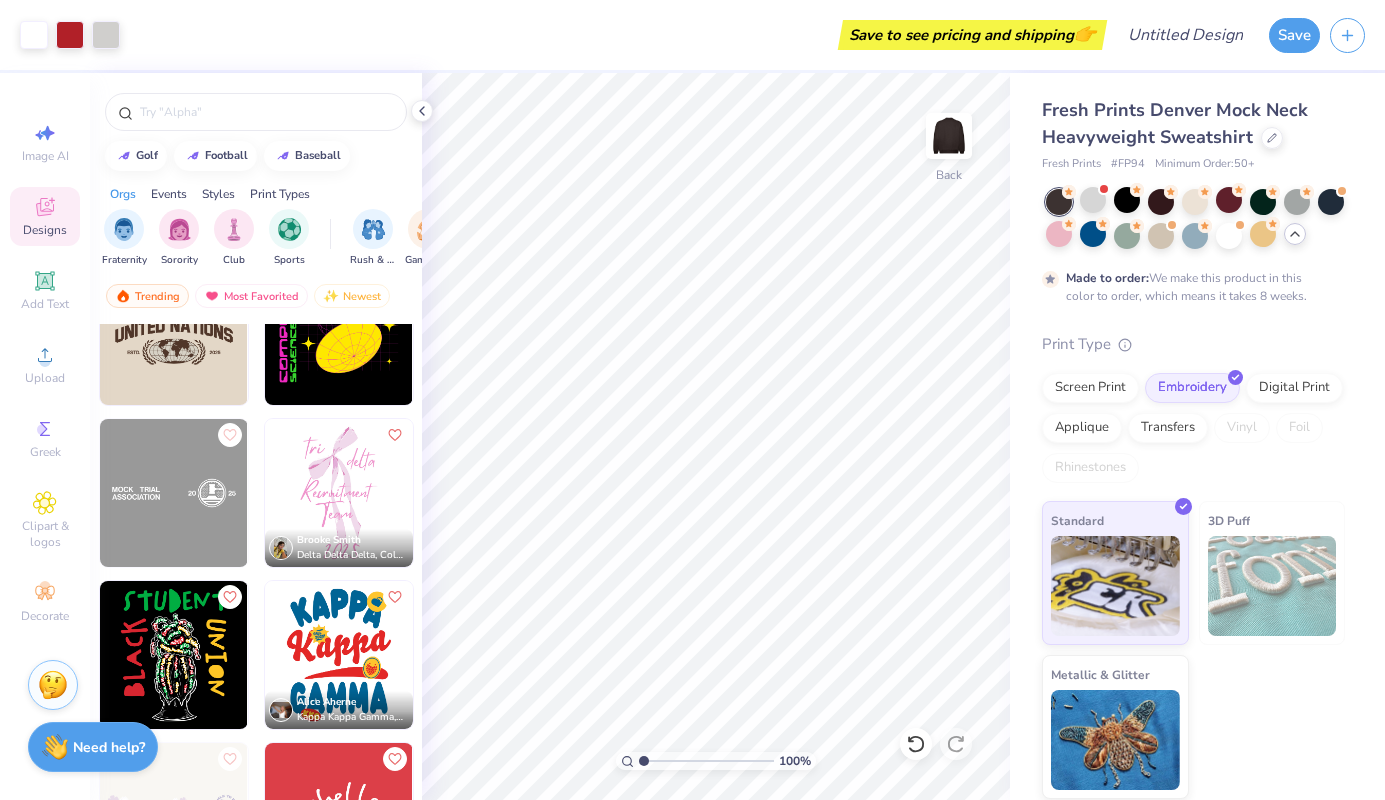 scroll, scrollTop: 22591, scrollLeft: 0, axis: vertical 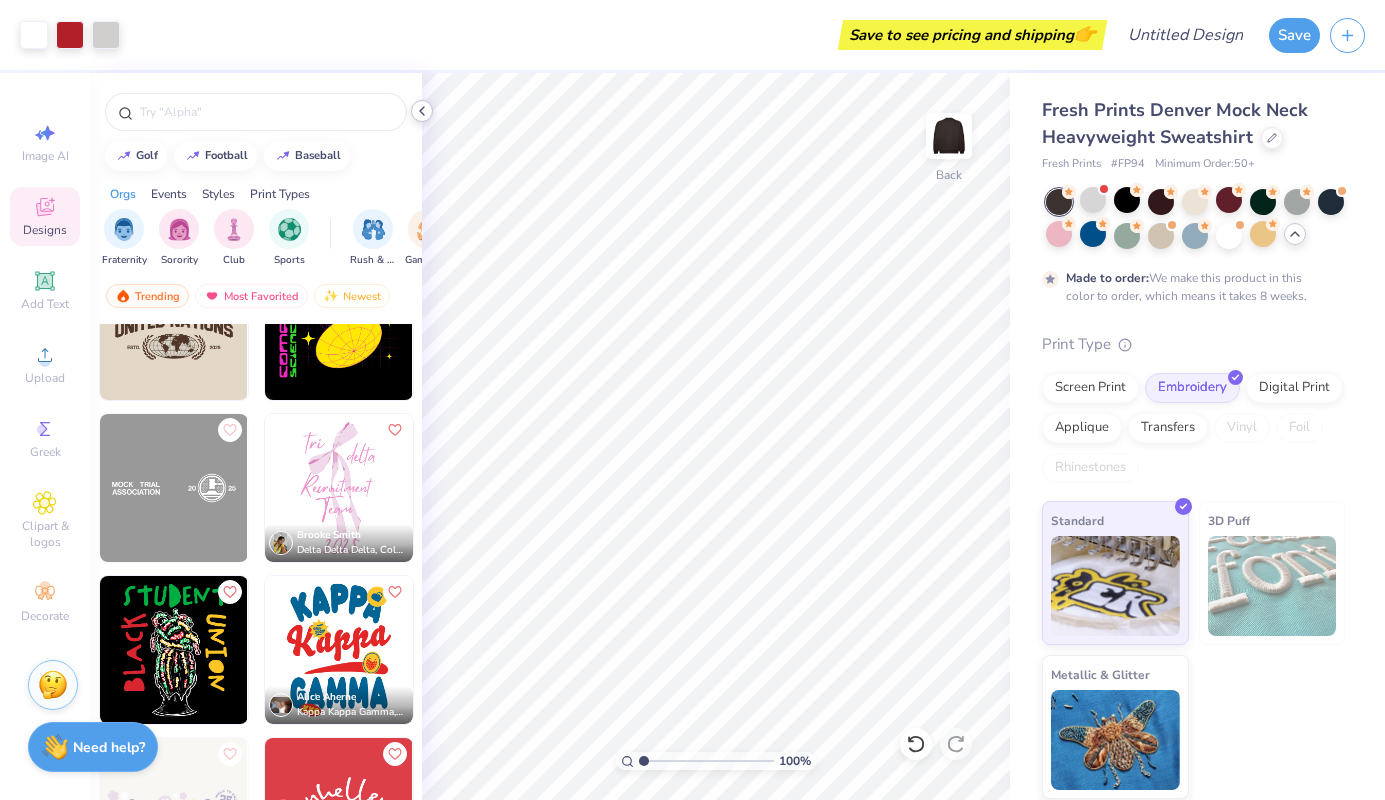 click 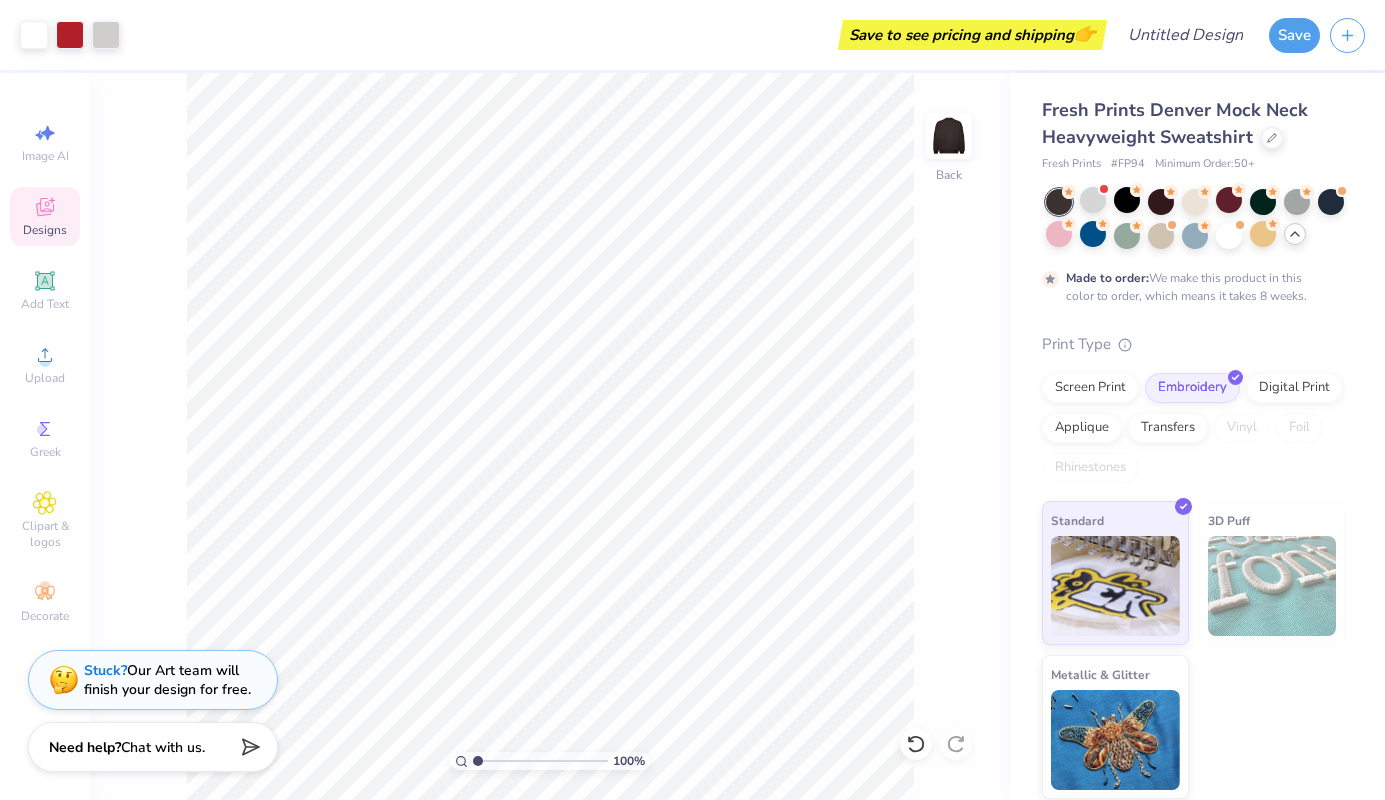 scroll, scrollTop: 0, scrollLeft: 0, axis: both 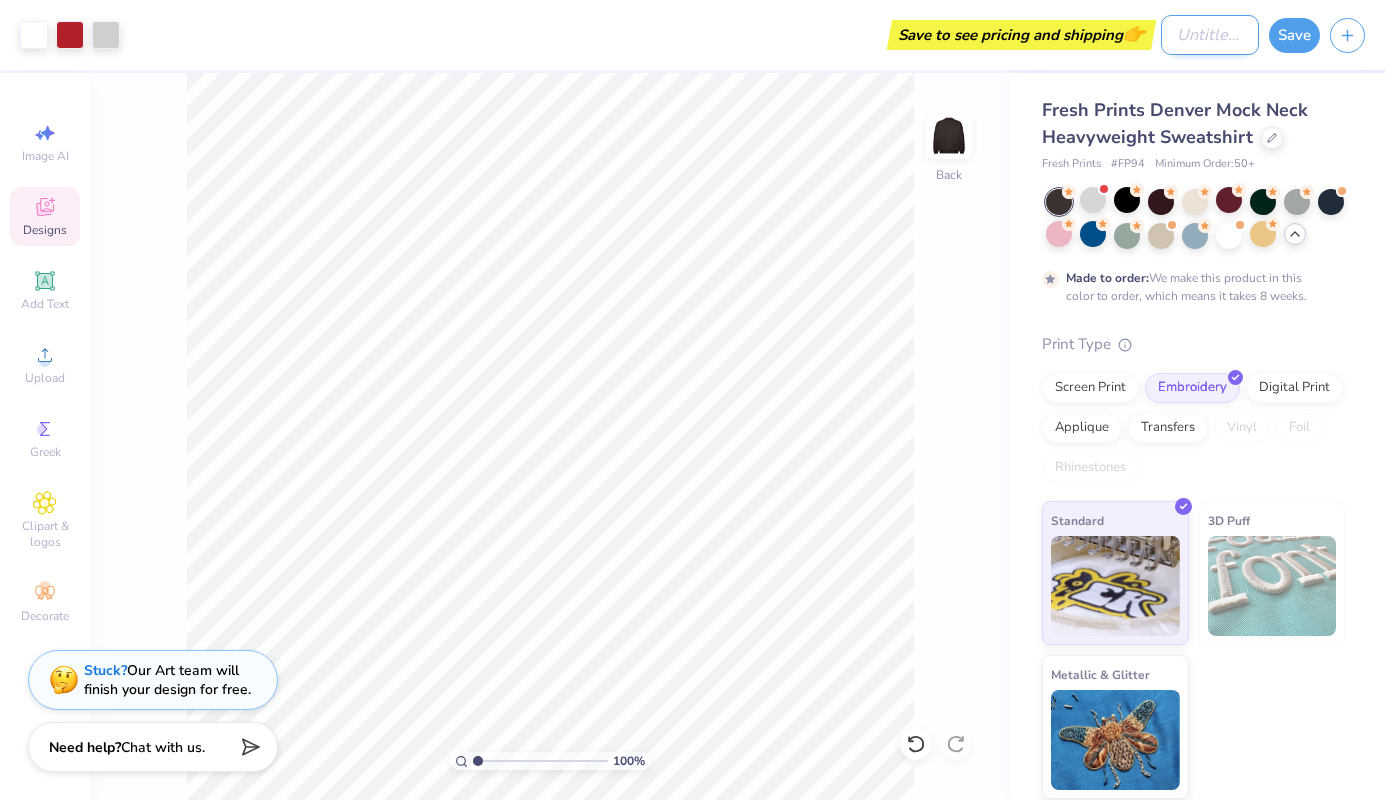 click on "Design Title" at bounding box center (1210, 35) 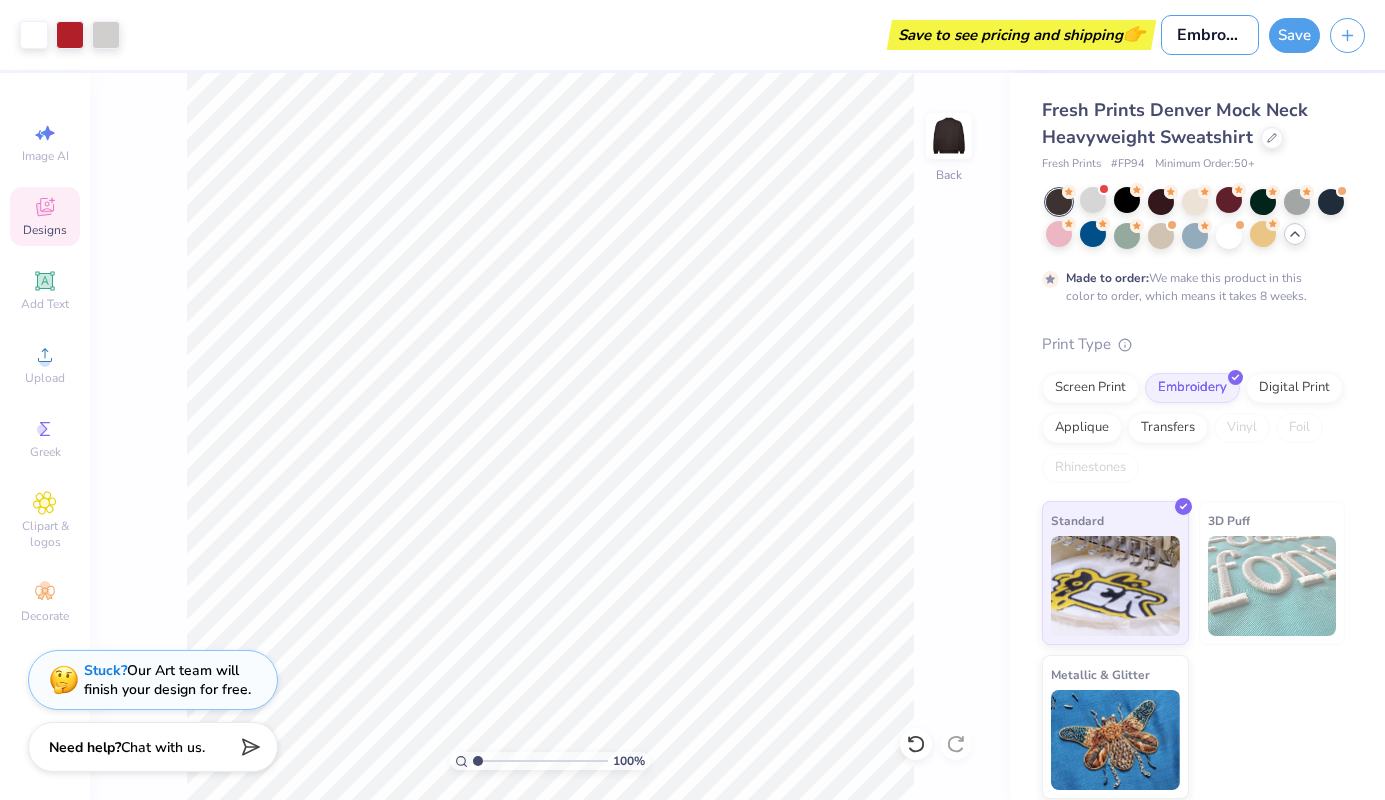 type on "Embrodery Hoodie" 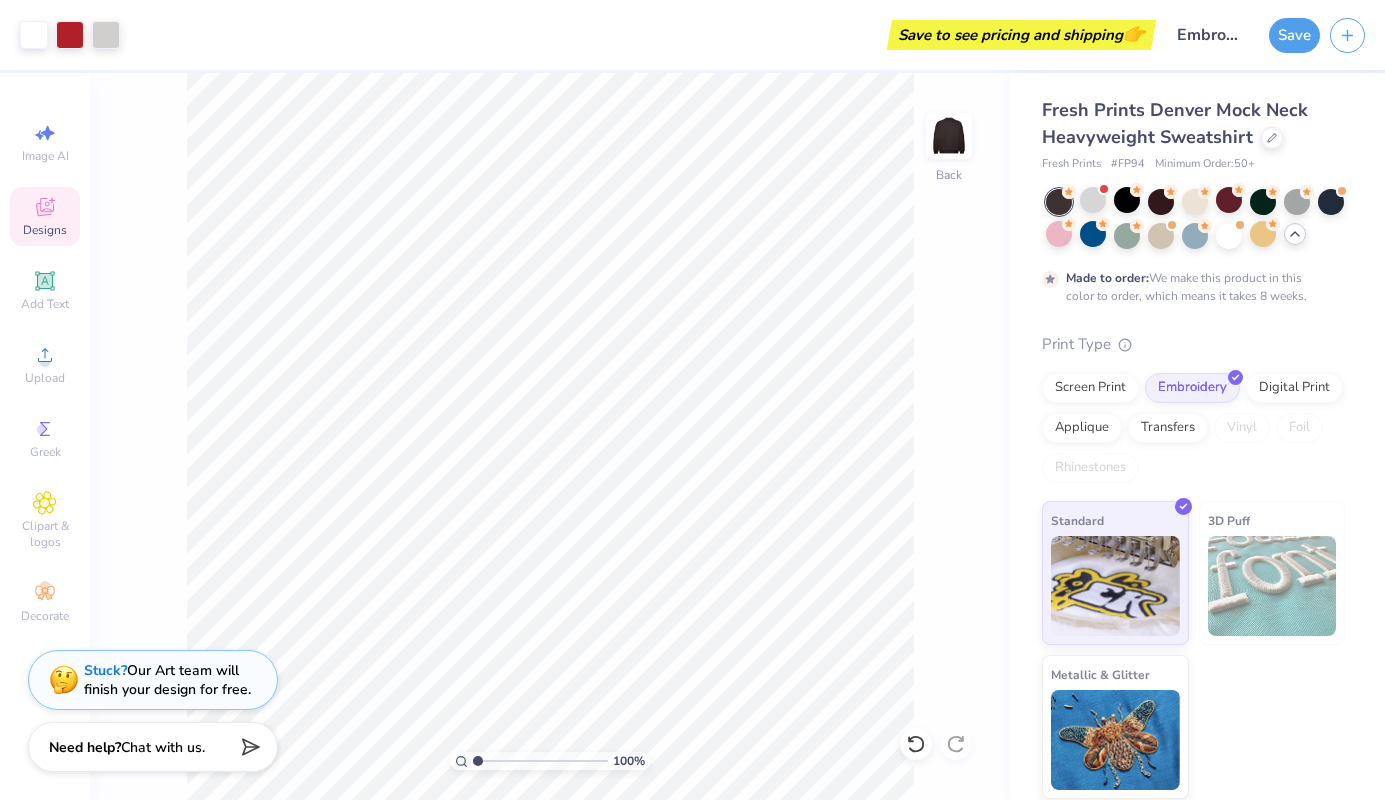 click on "Fresh Prints Denver Mock Neck Heavyweight Sweatshirt" at bounding box center [1193, 124] 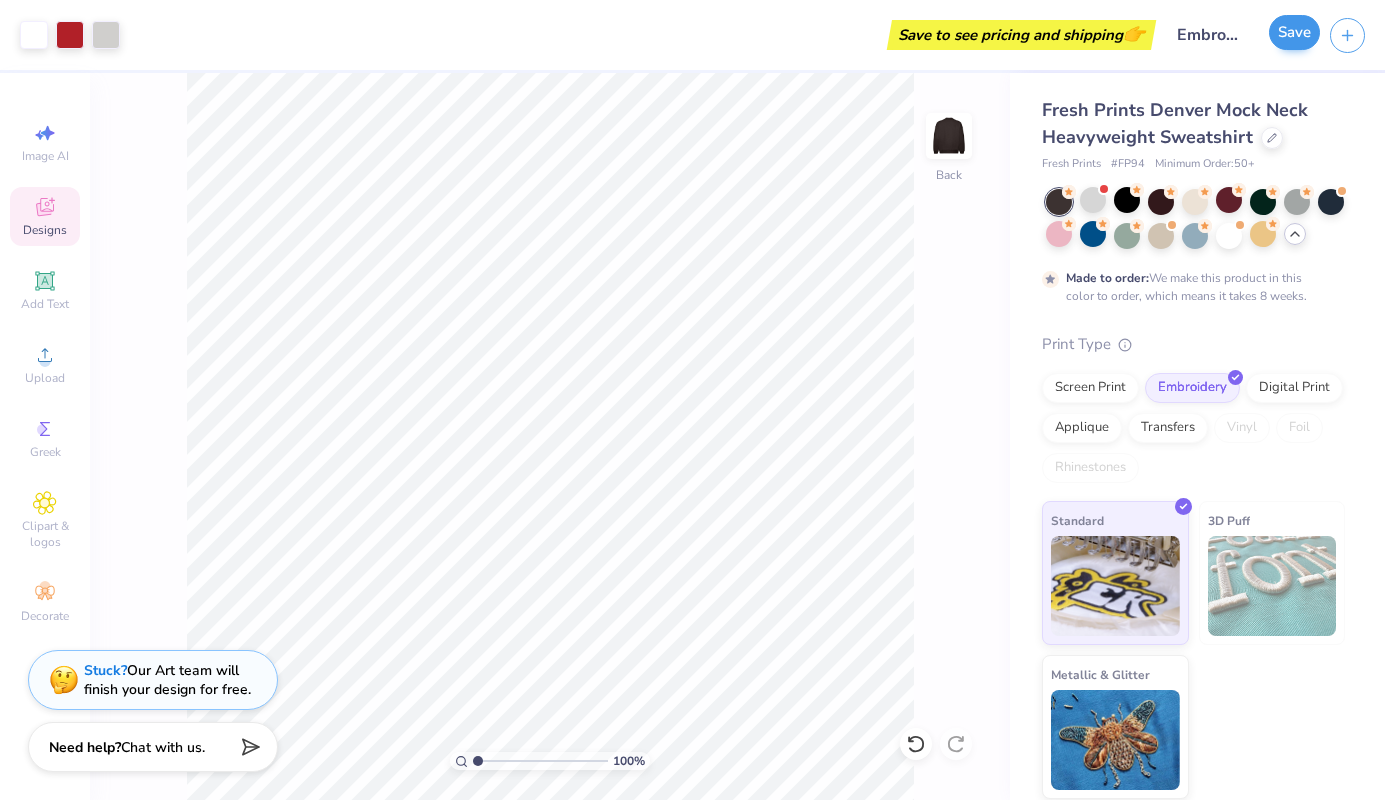 click on "Save" at bounding box center [1294, 32] 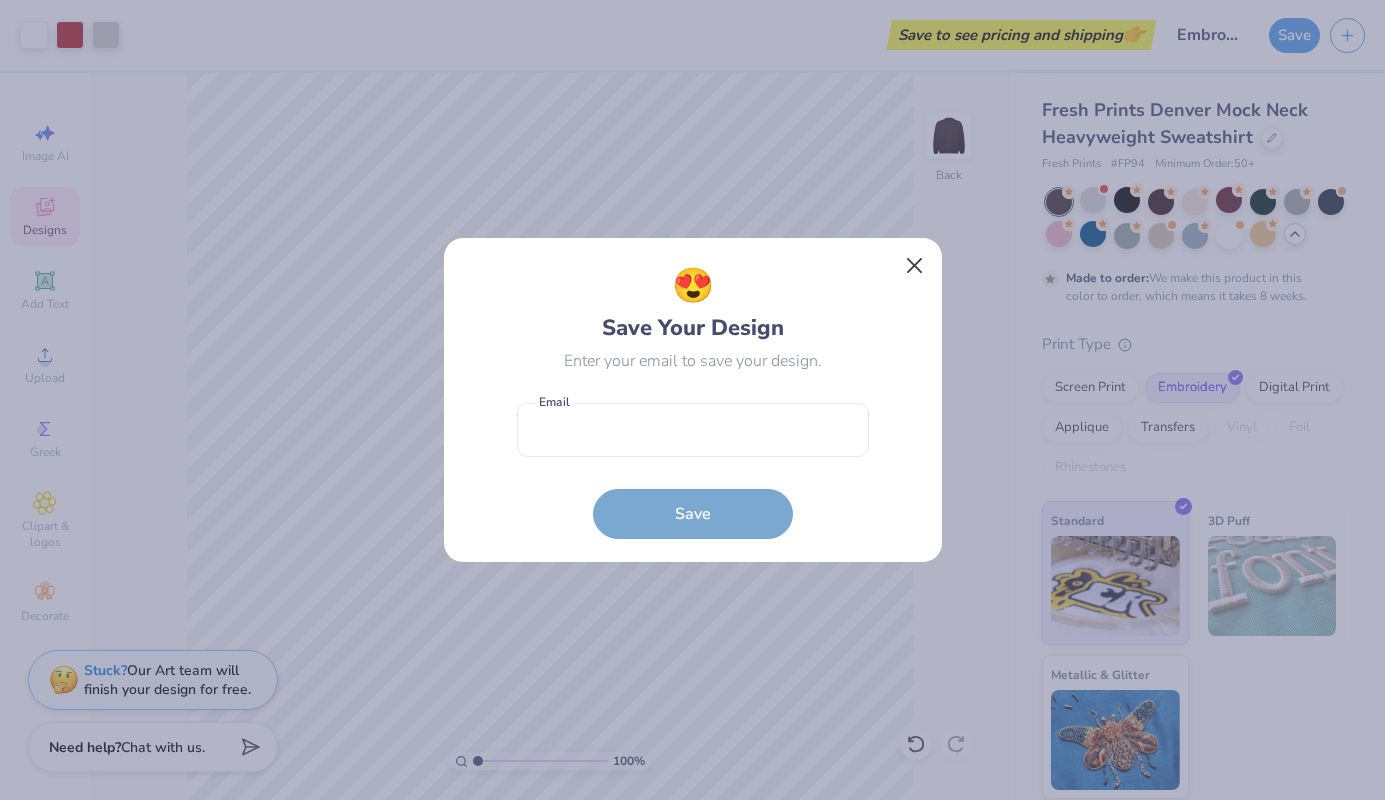 click at bounding box center (914, 266) 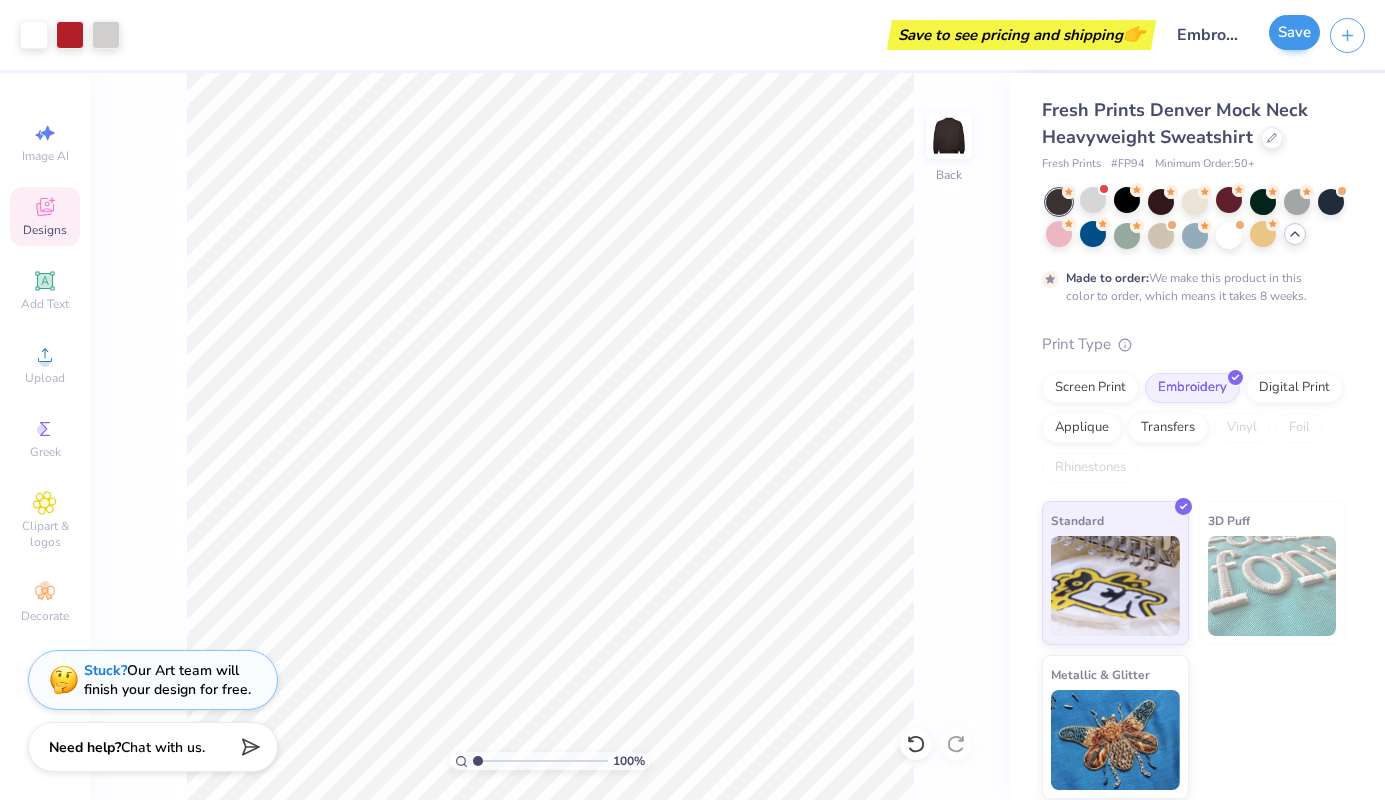 click on "Save" at bounding box center [1294, 32] 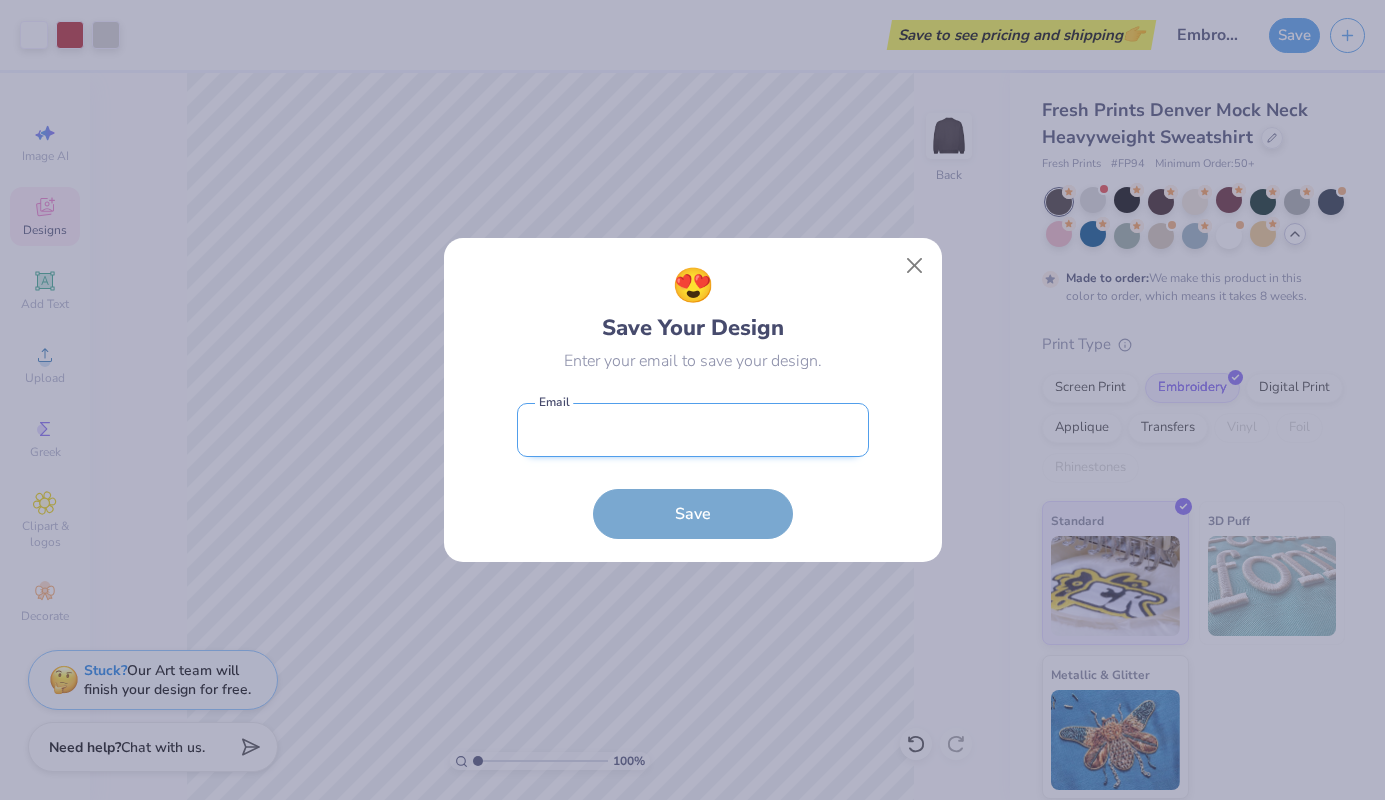 click at bounding box center (693, 430) 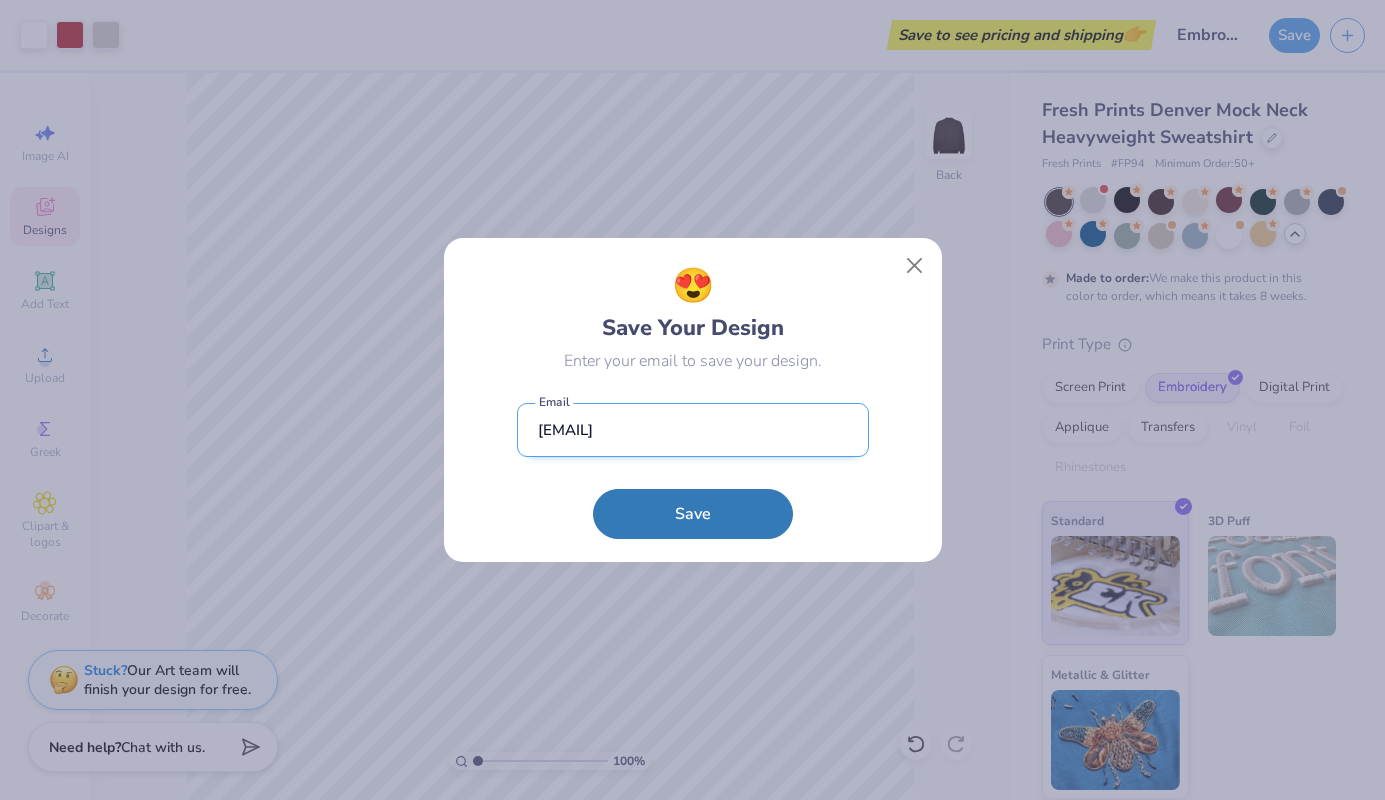 type on "[EMAIL]" 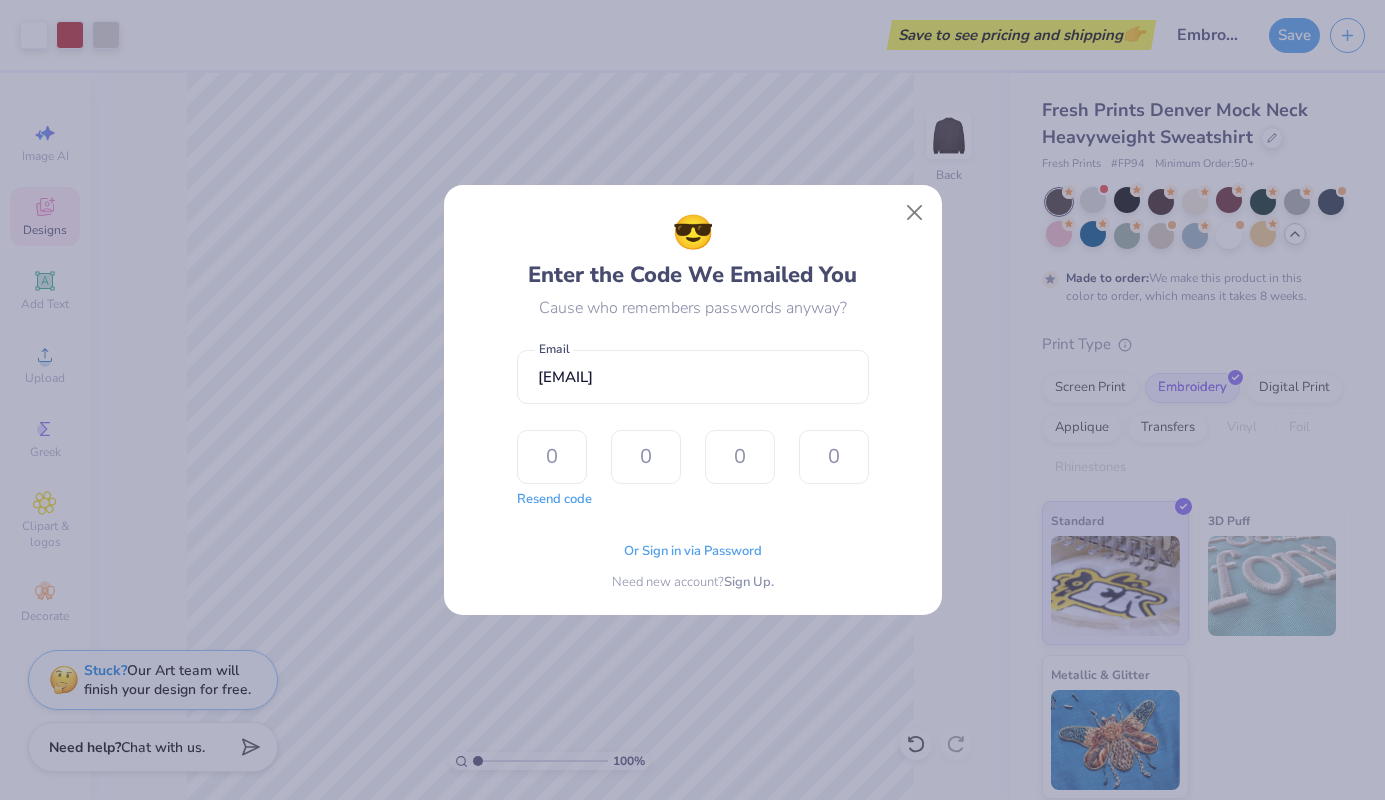 click on "😎 Enter the Code We Emailed You Cause who remembers passwords anyway? [EMAIL] Email Resend code The design tool encountered an unexpected error and couldn’t send the OTP code. Please try requesting it again. Or Sign in via Password Need new account?  Sign Up." at bounding box center (692, 400) 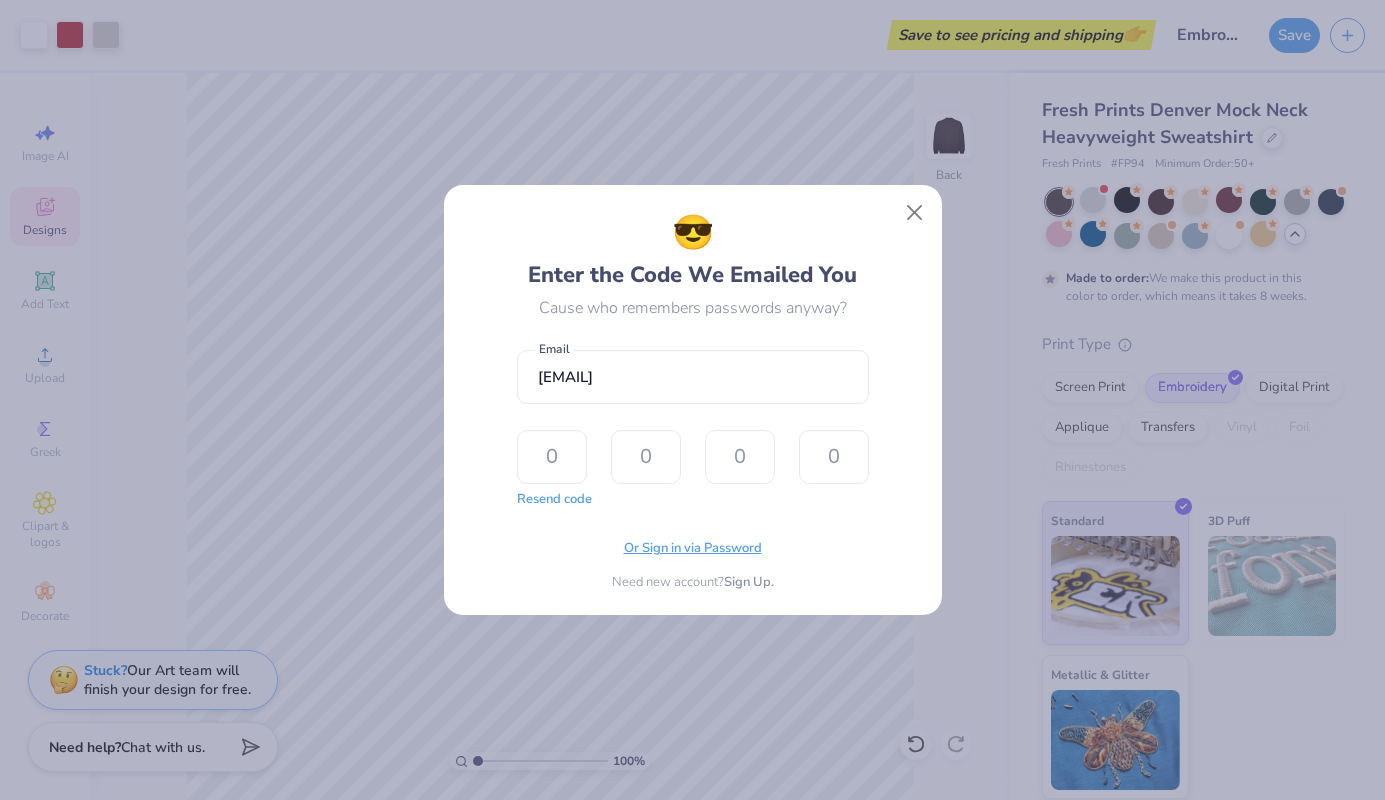 click on "Or Sign in via Password" at bounding box center (693, 549) 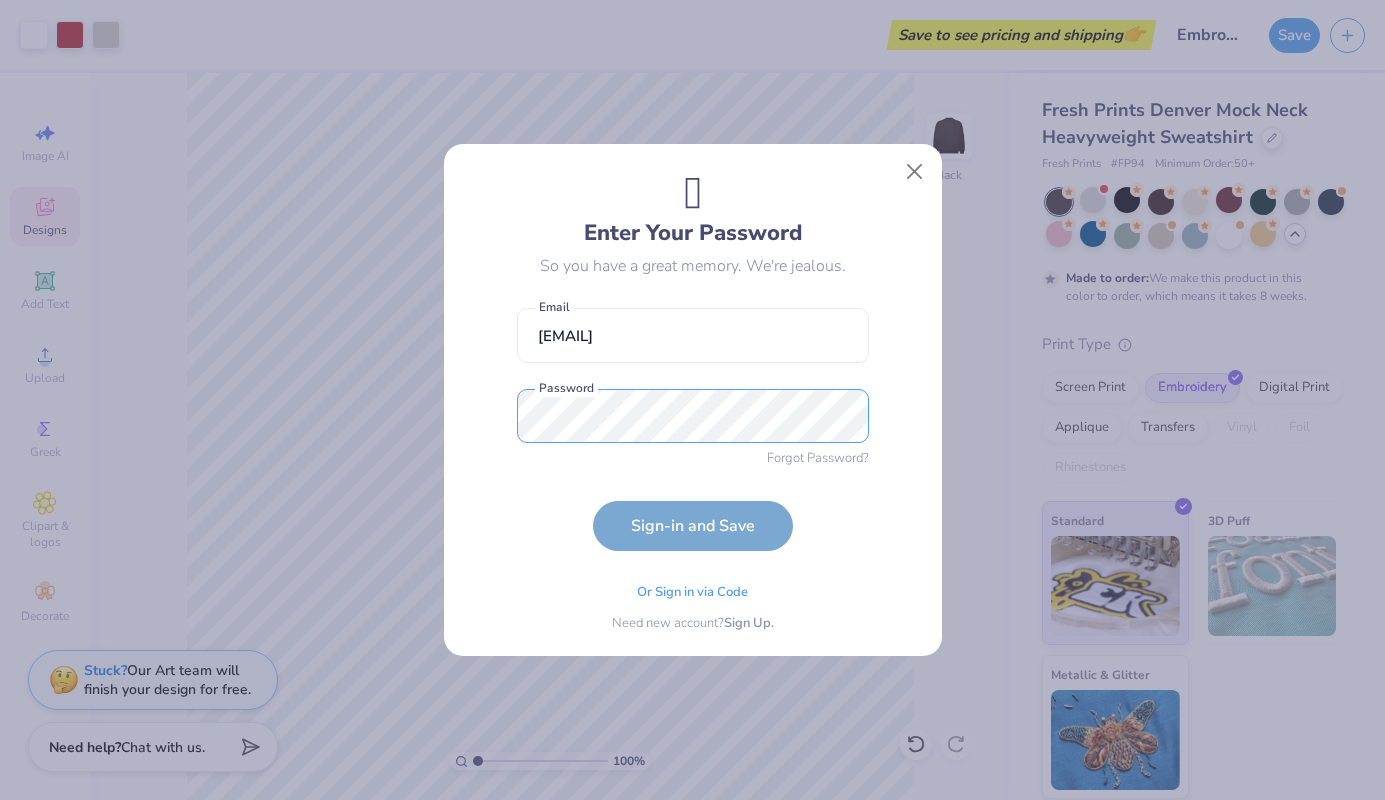 click on "Sign-in and Save" at bounding box center [693, 526] 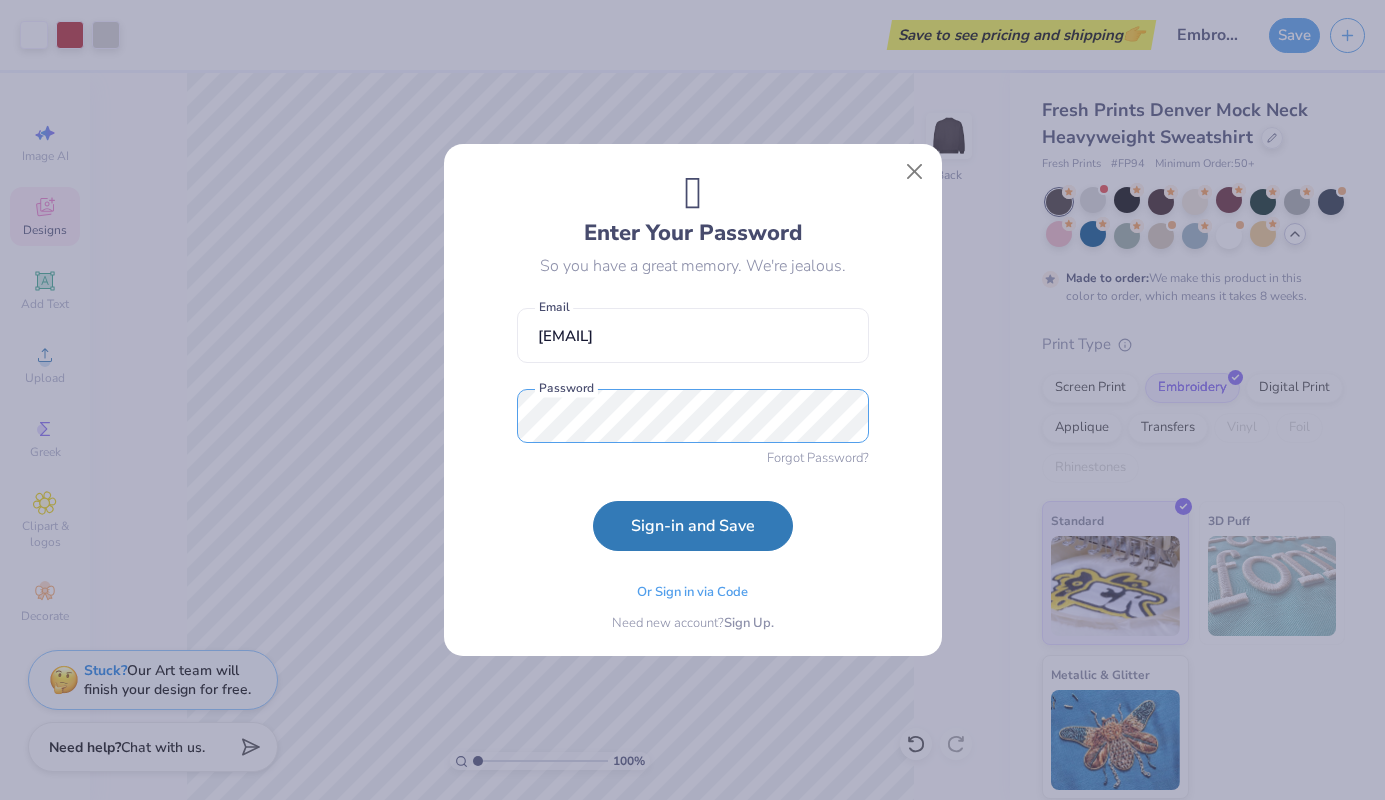 click on "Sign-in and Save" at bounding box center (693, 526) 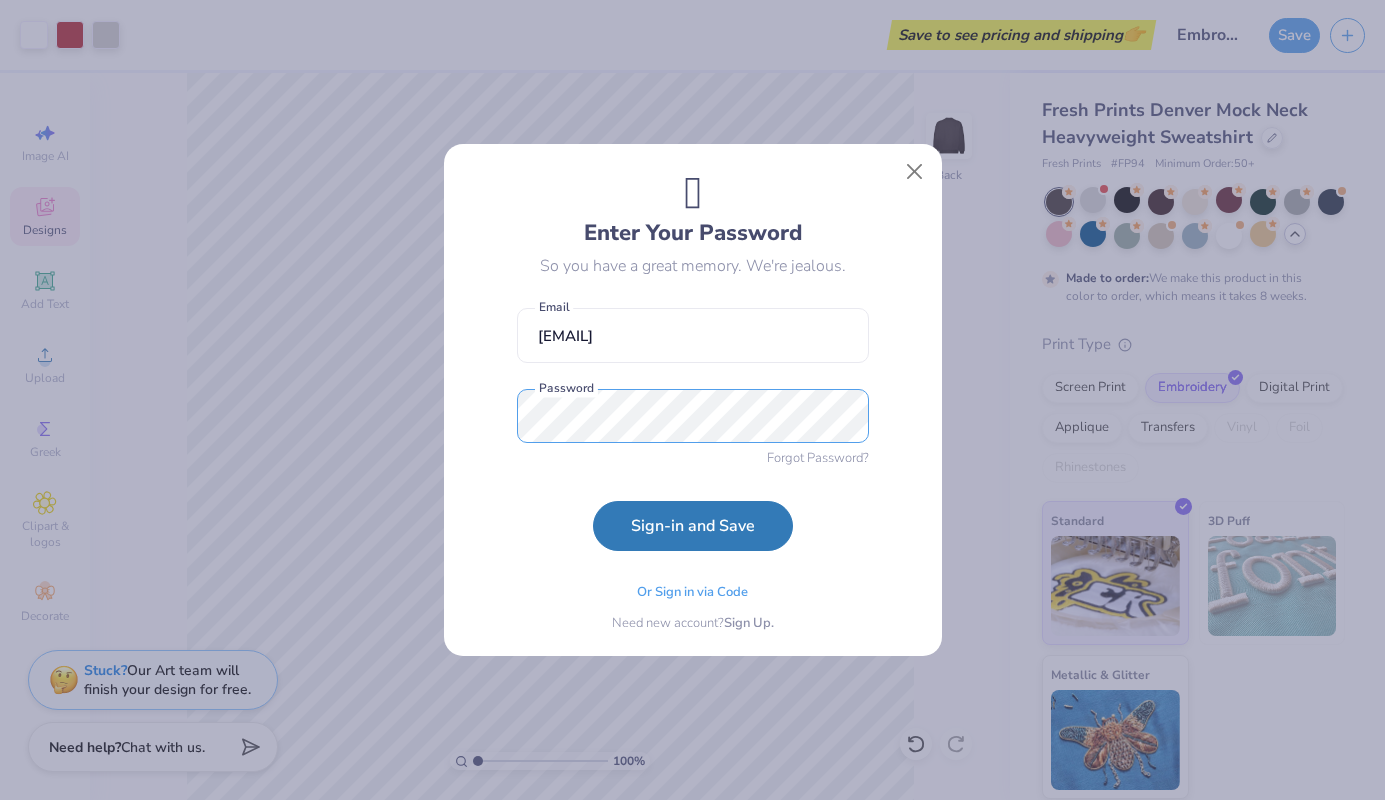 click on "Sign-in and Save" at bounding box center (693, 526) 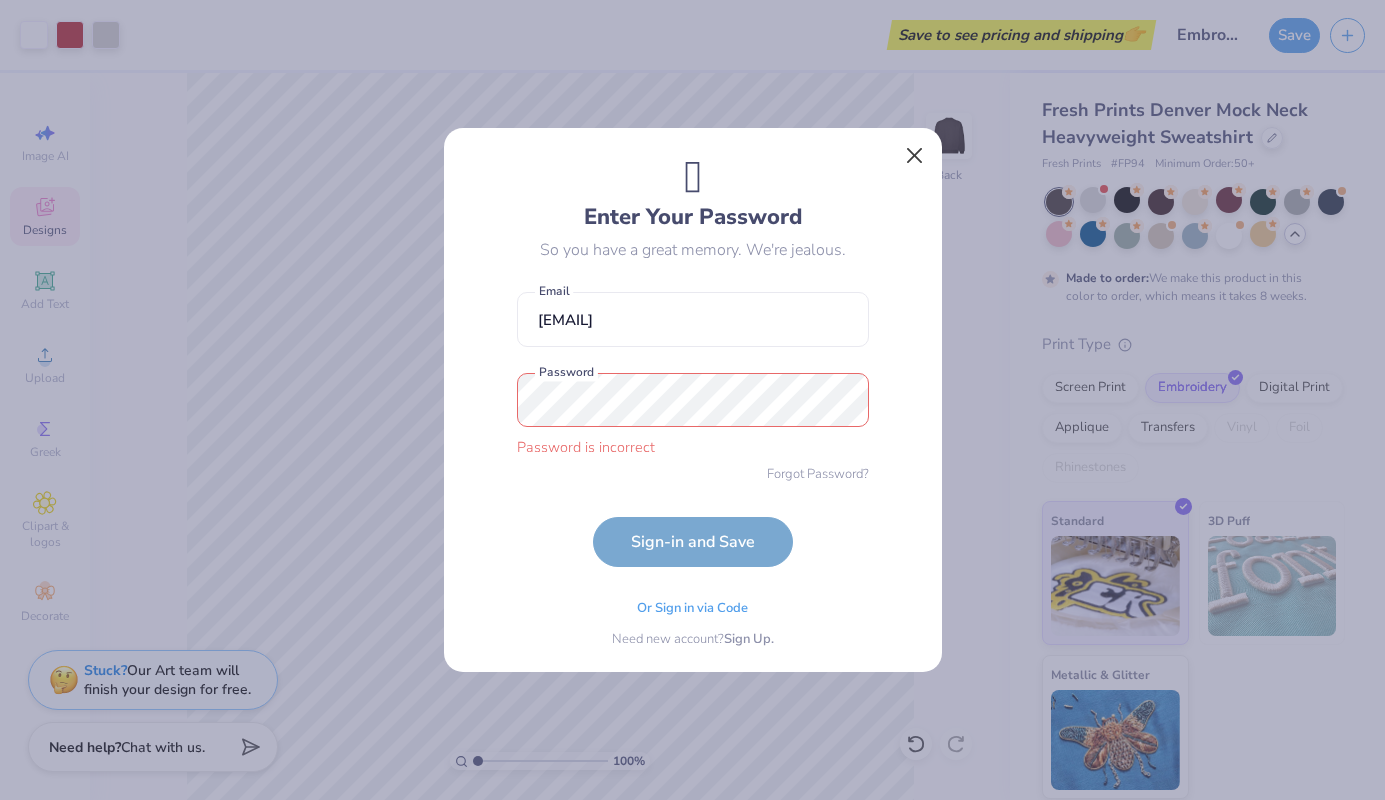 click at bounding box center (914, 156) 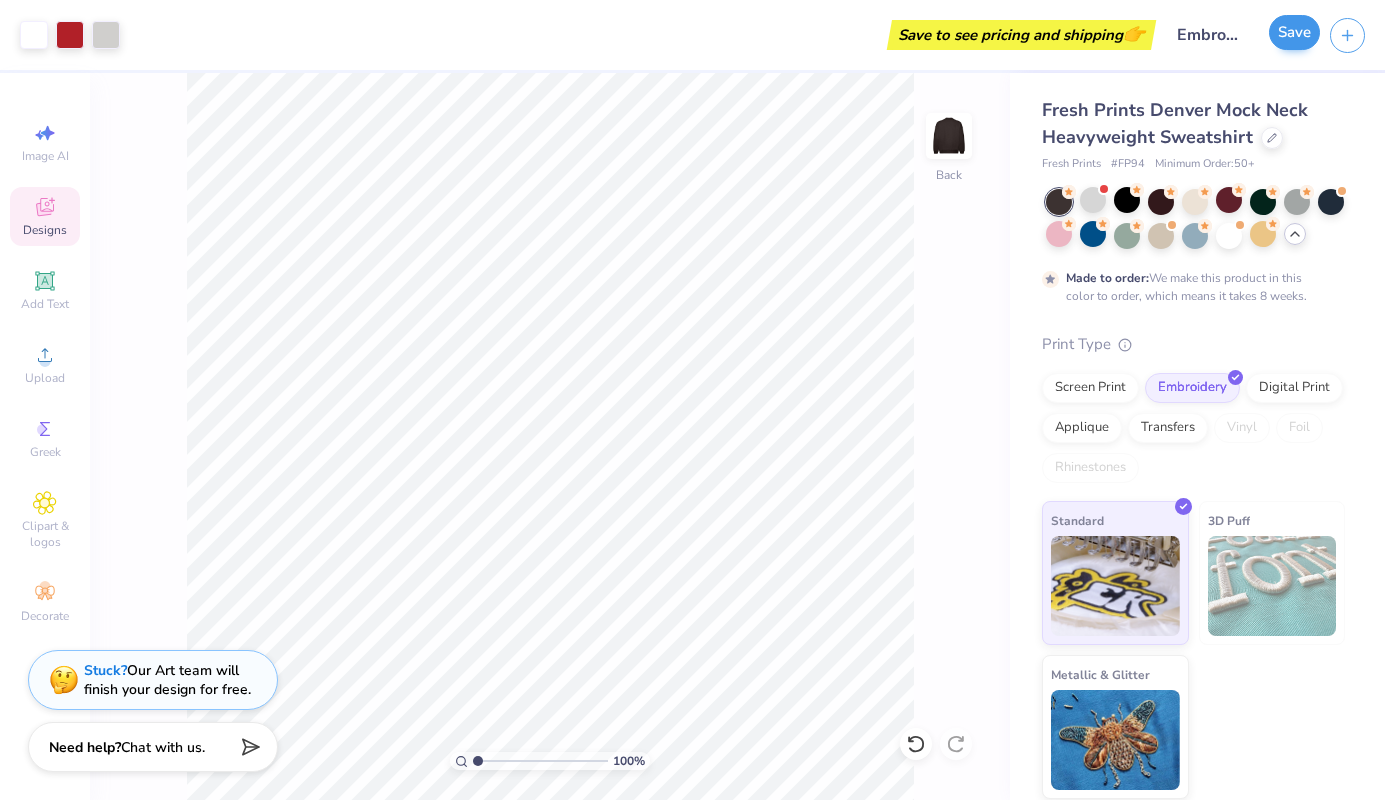 click on "Save" at bounding box center (1294, 32) 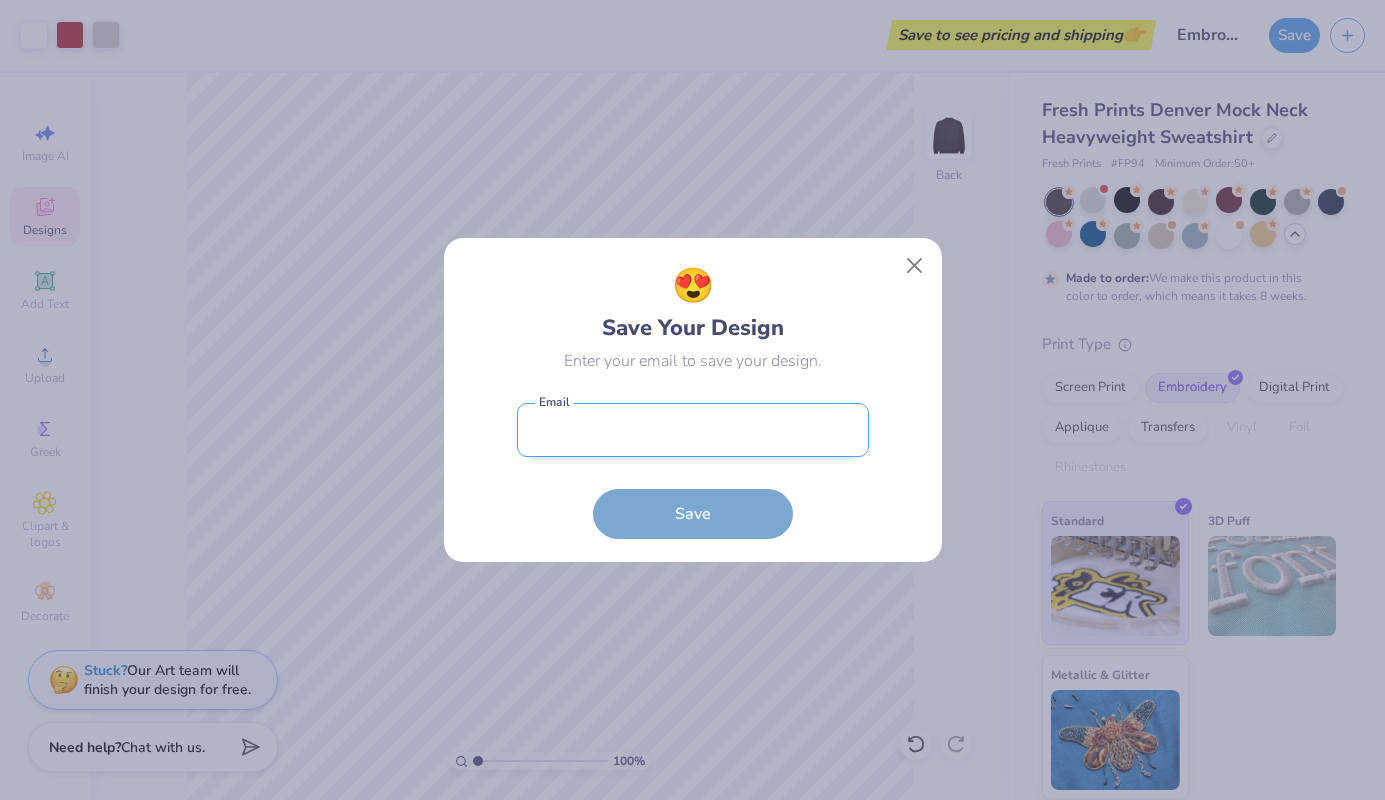 click at bounding box center (693, 430) 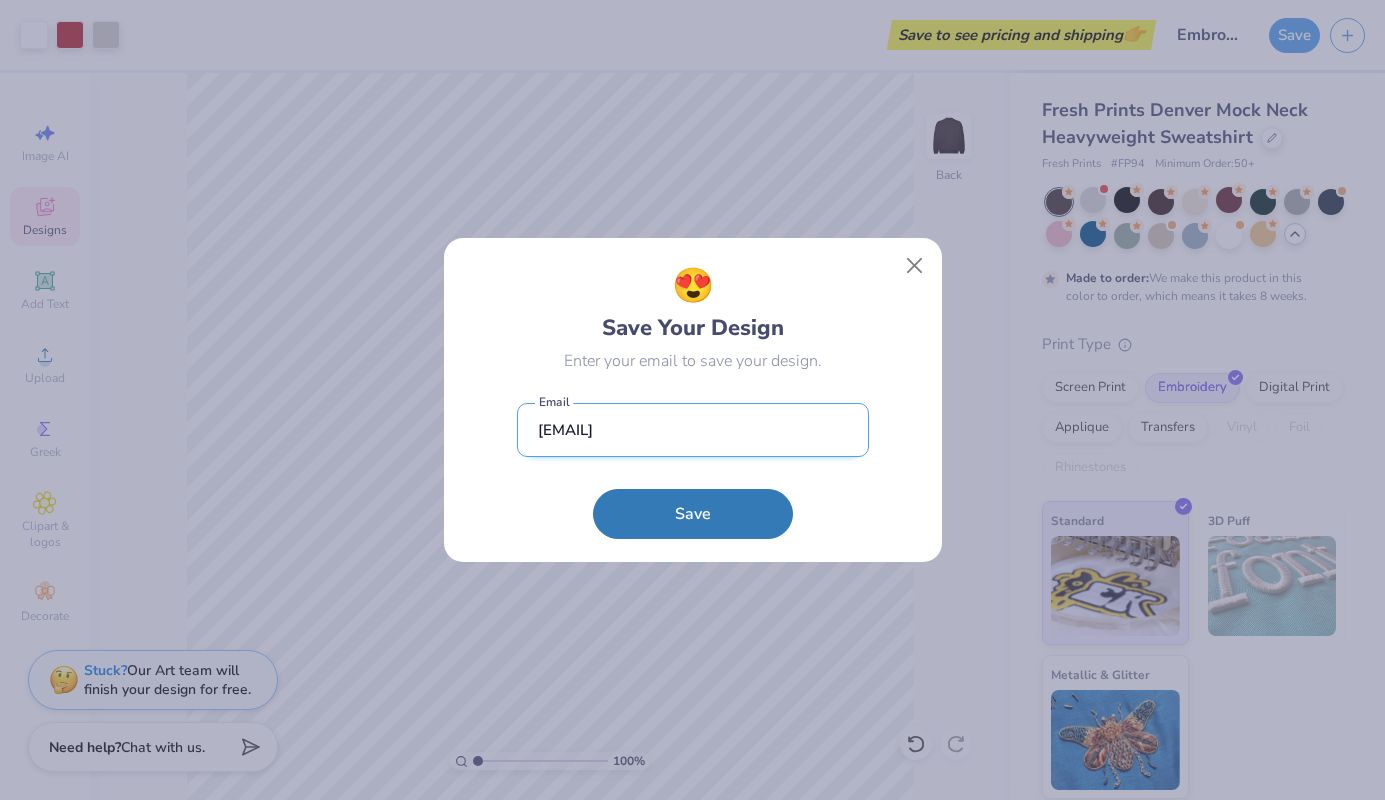 type on "[EMAIL]" 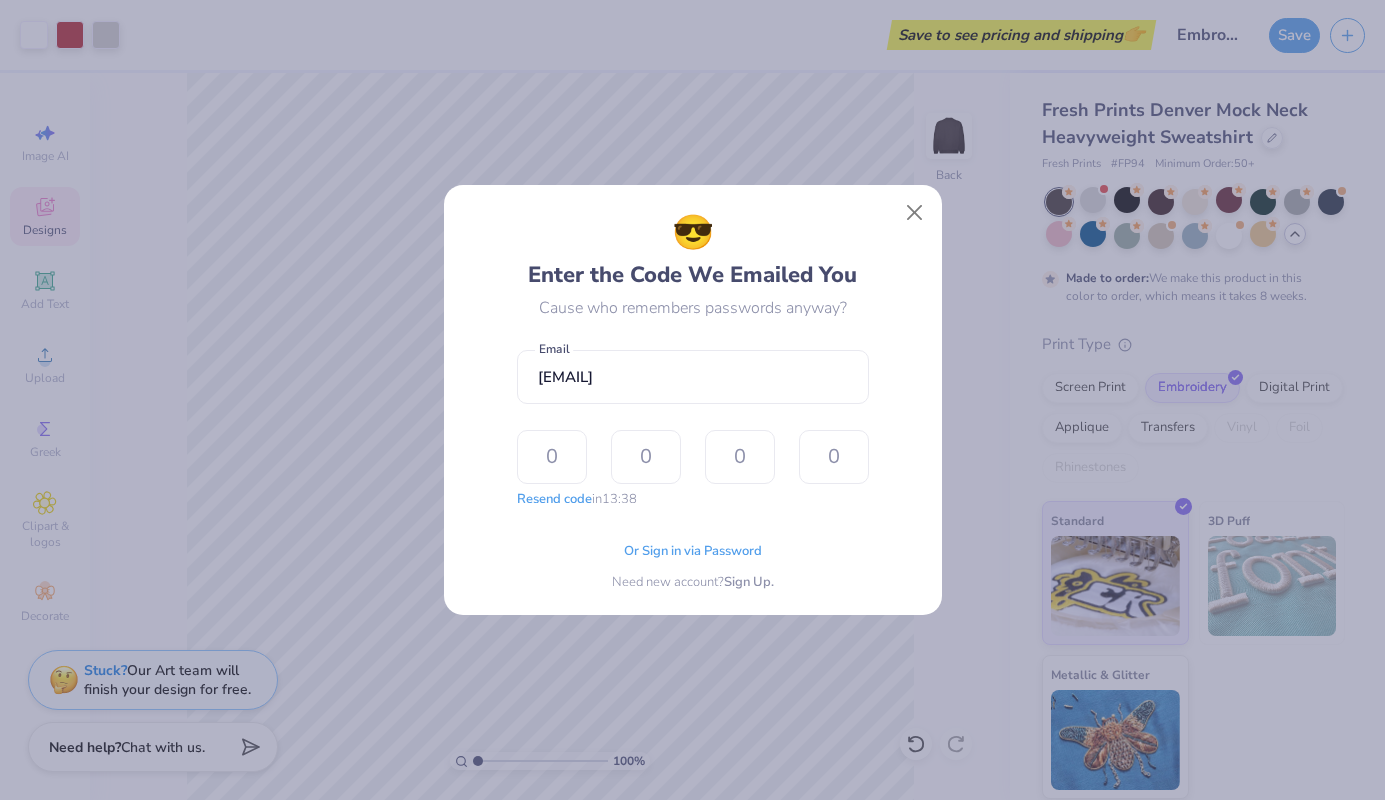 type on "5" 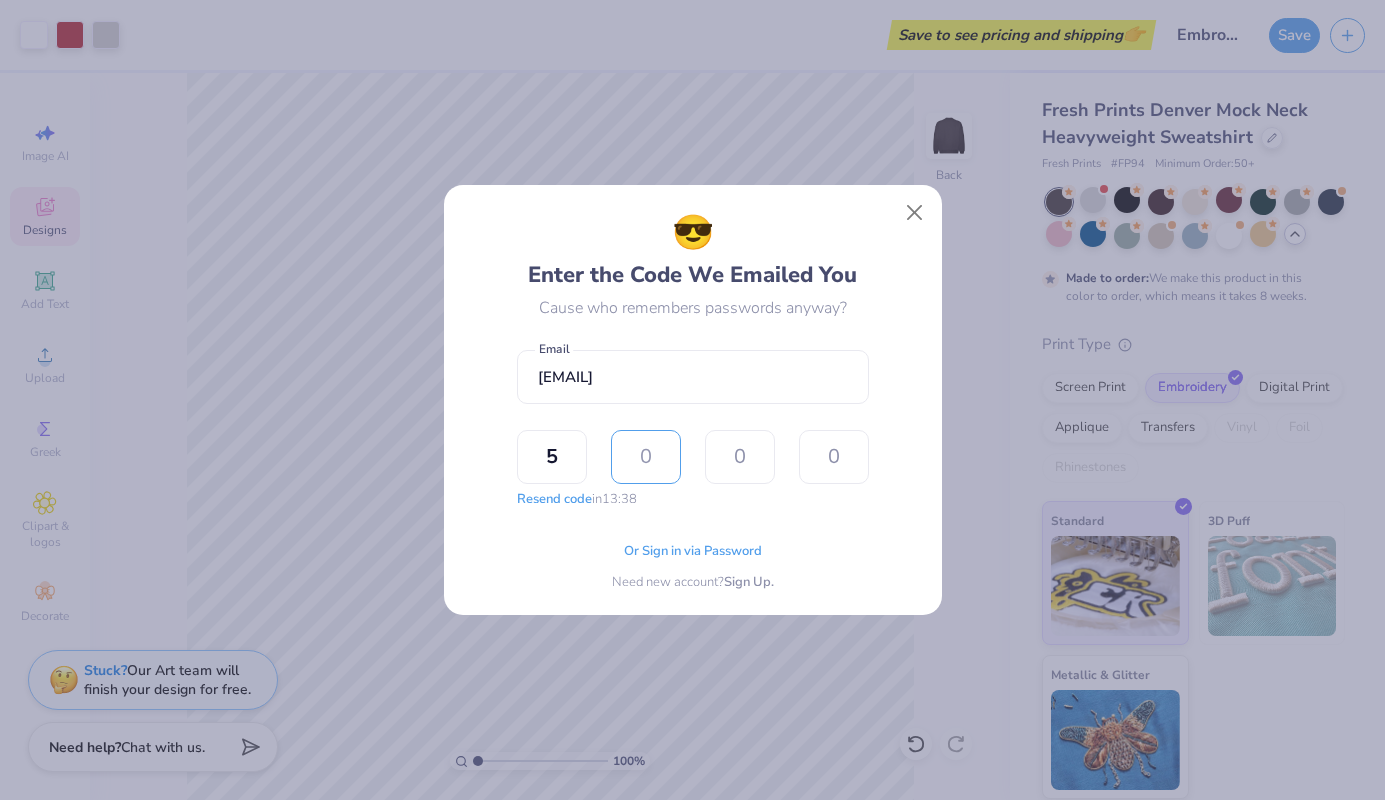 type on "0" 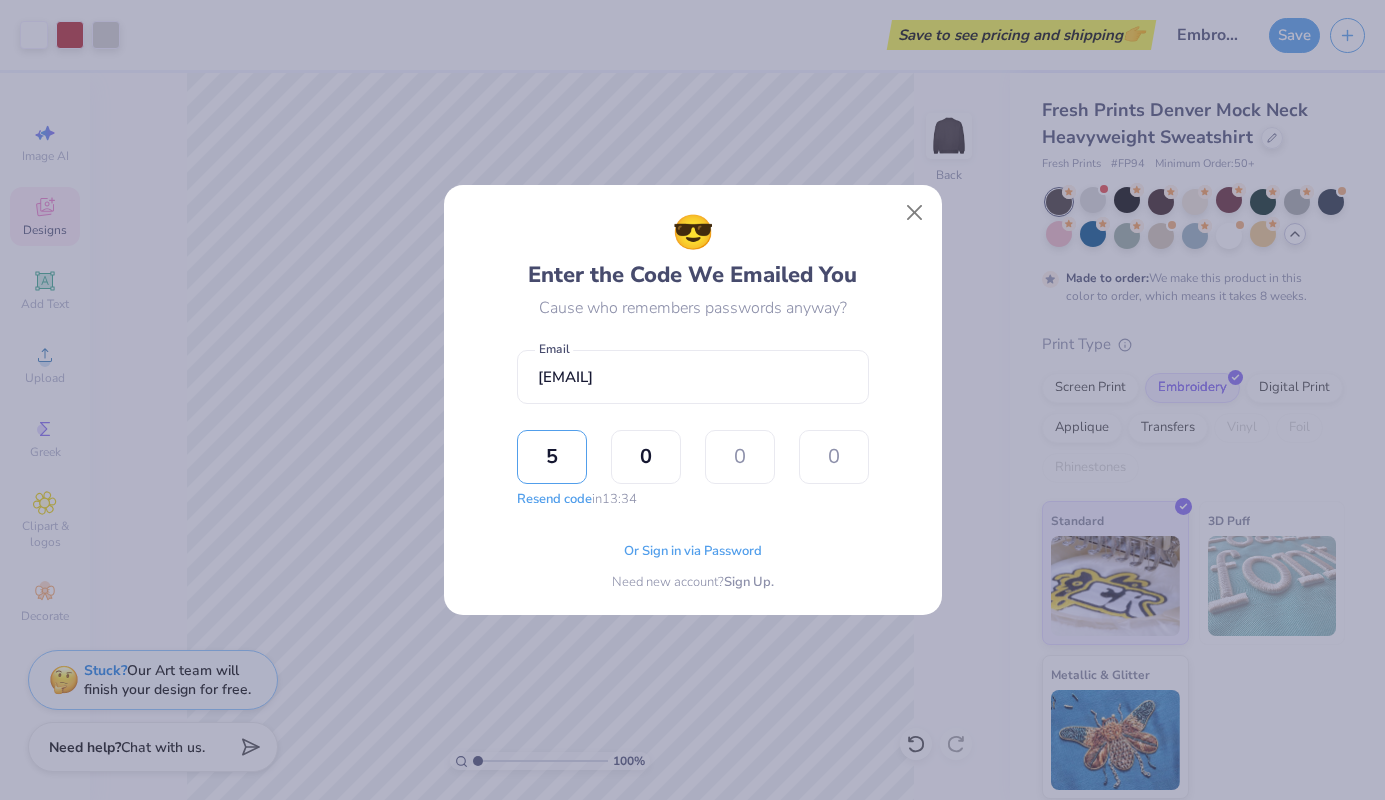 type 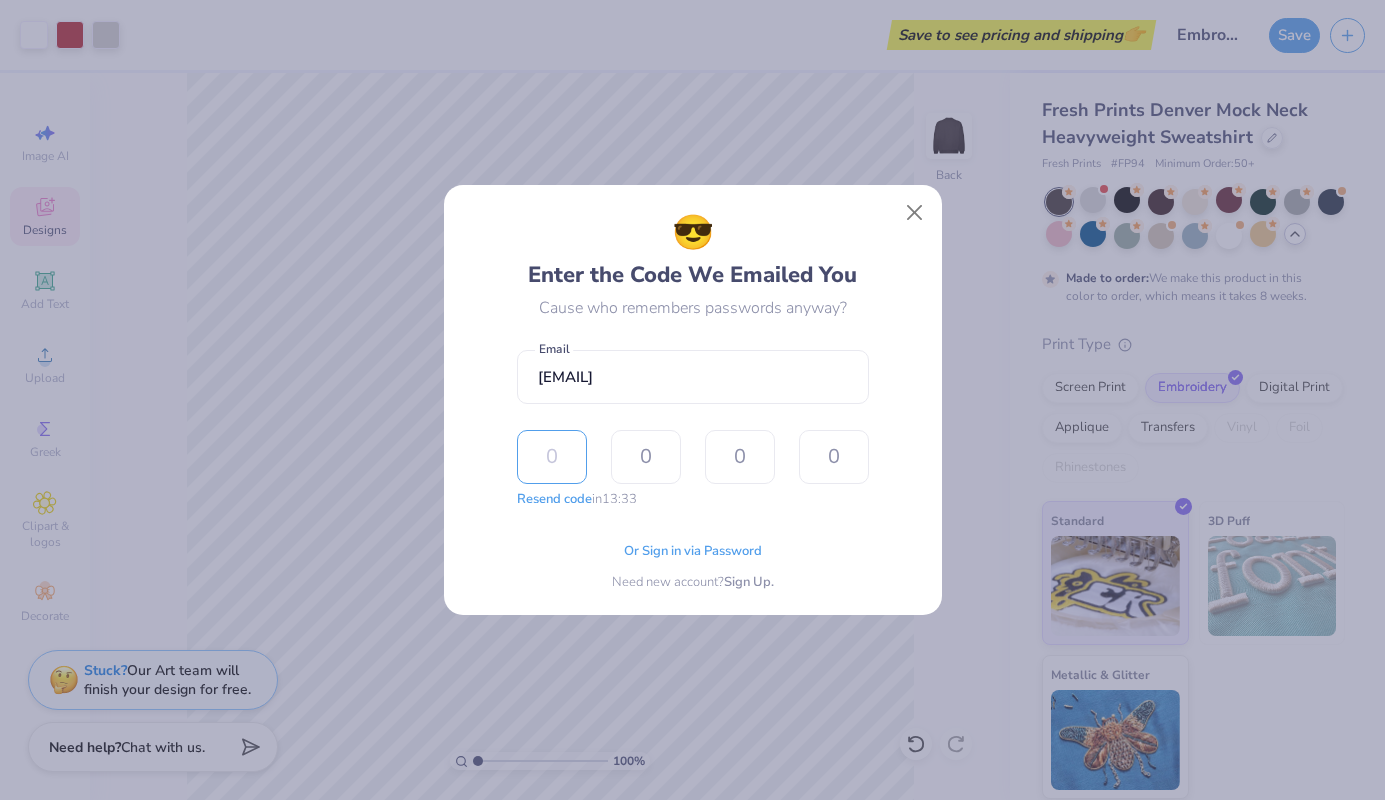 type on "8" 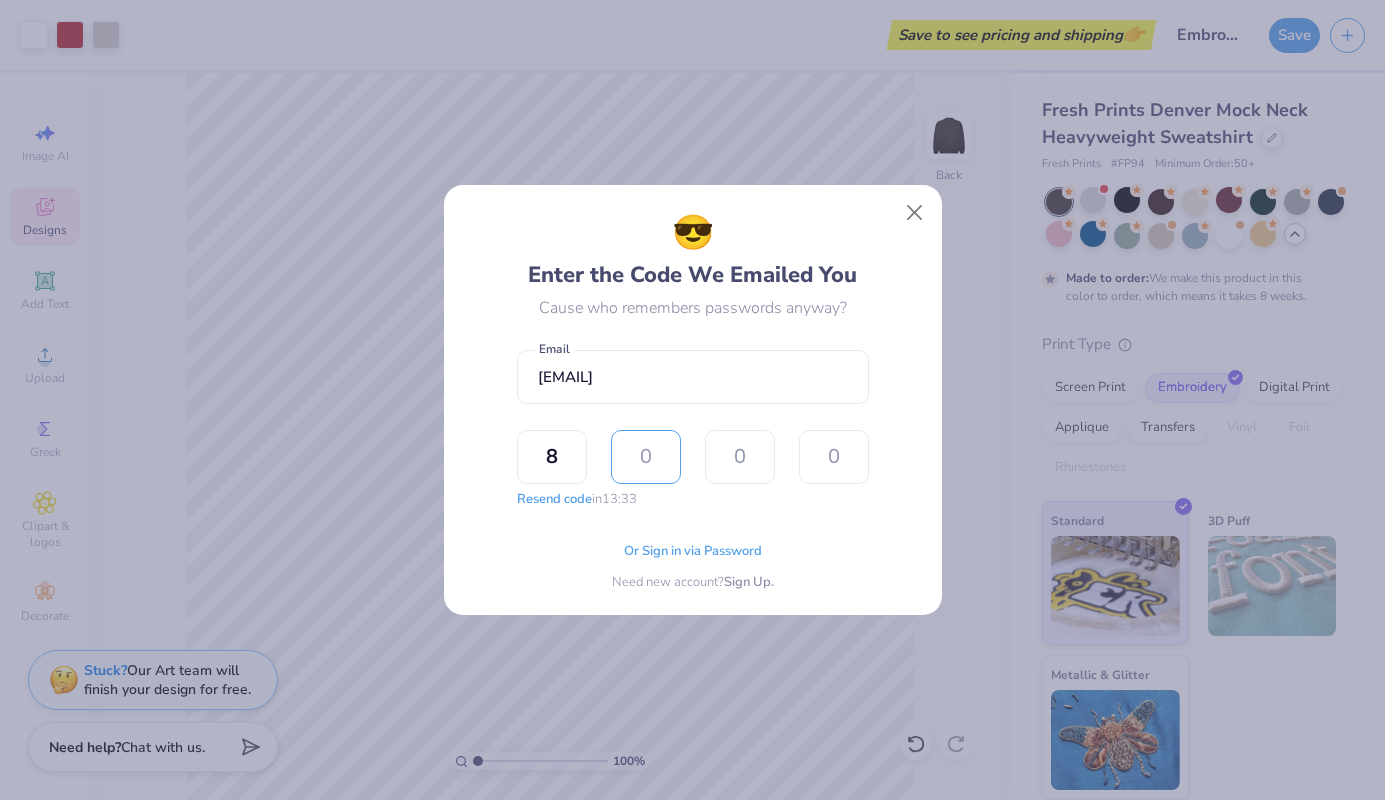 type on "0" 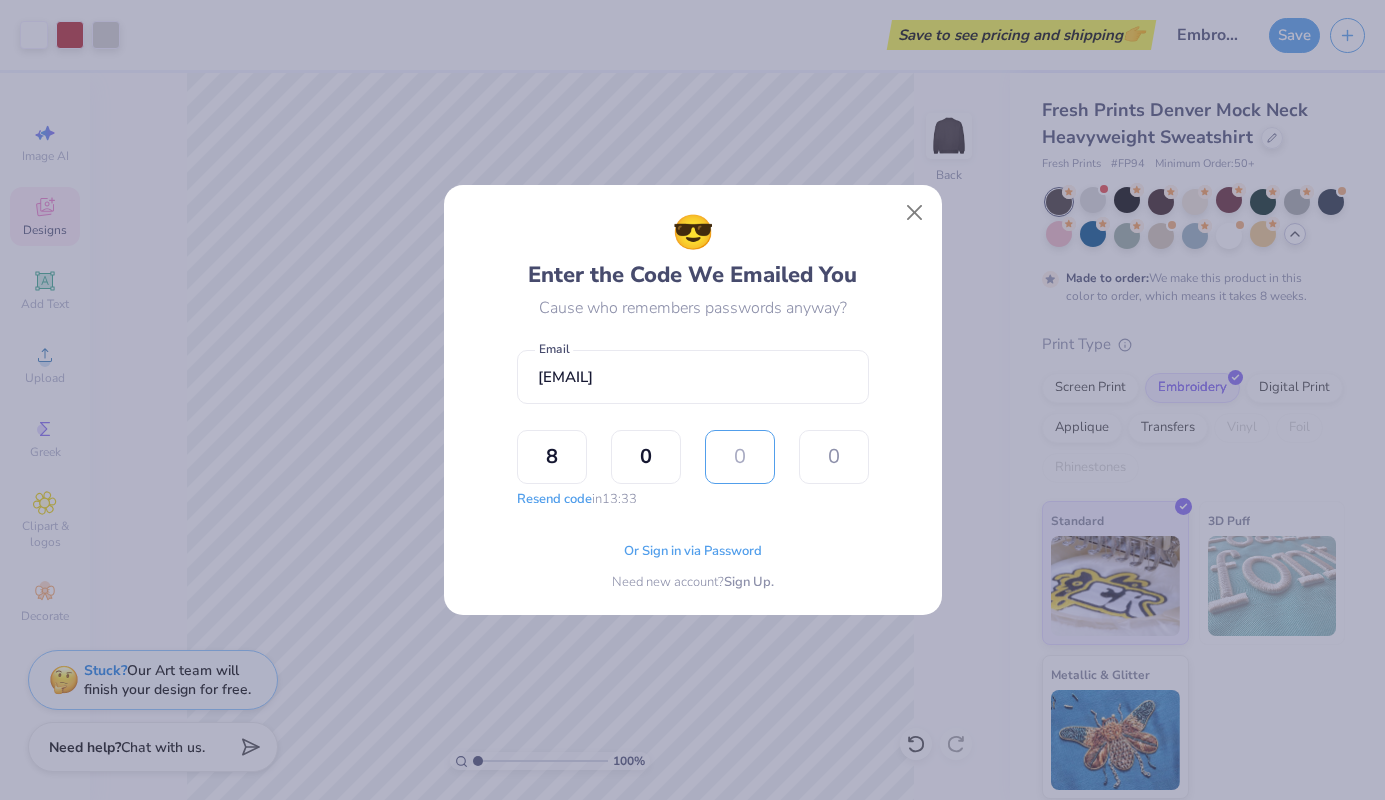 type on "5" 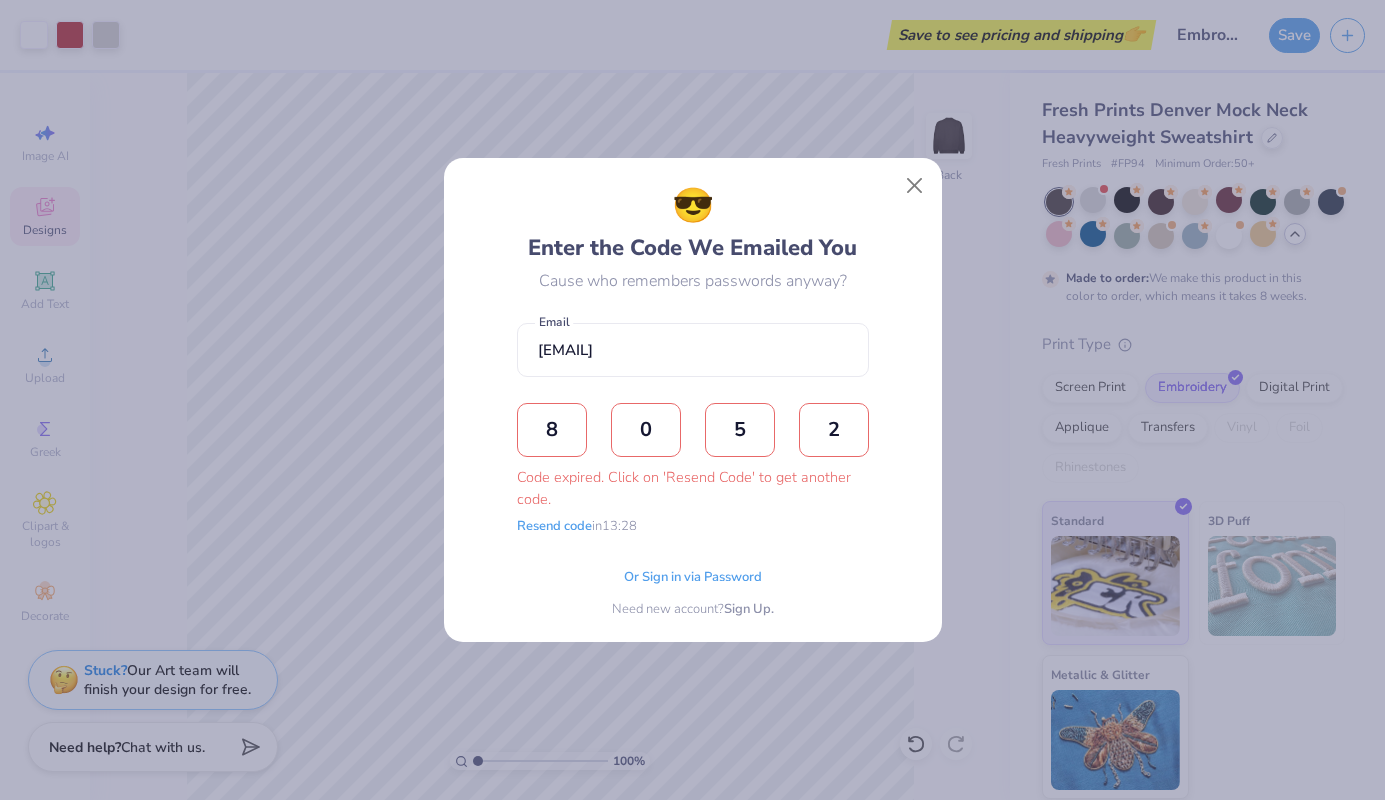 type on "2" 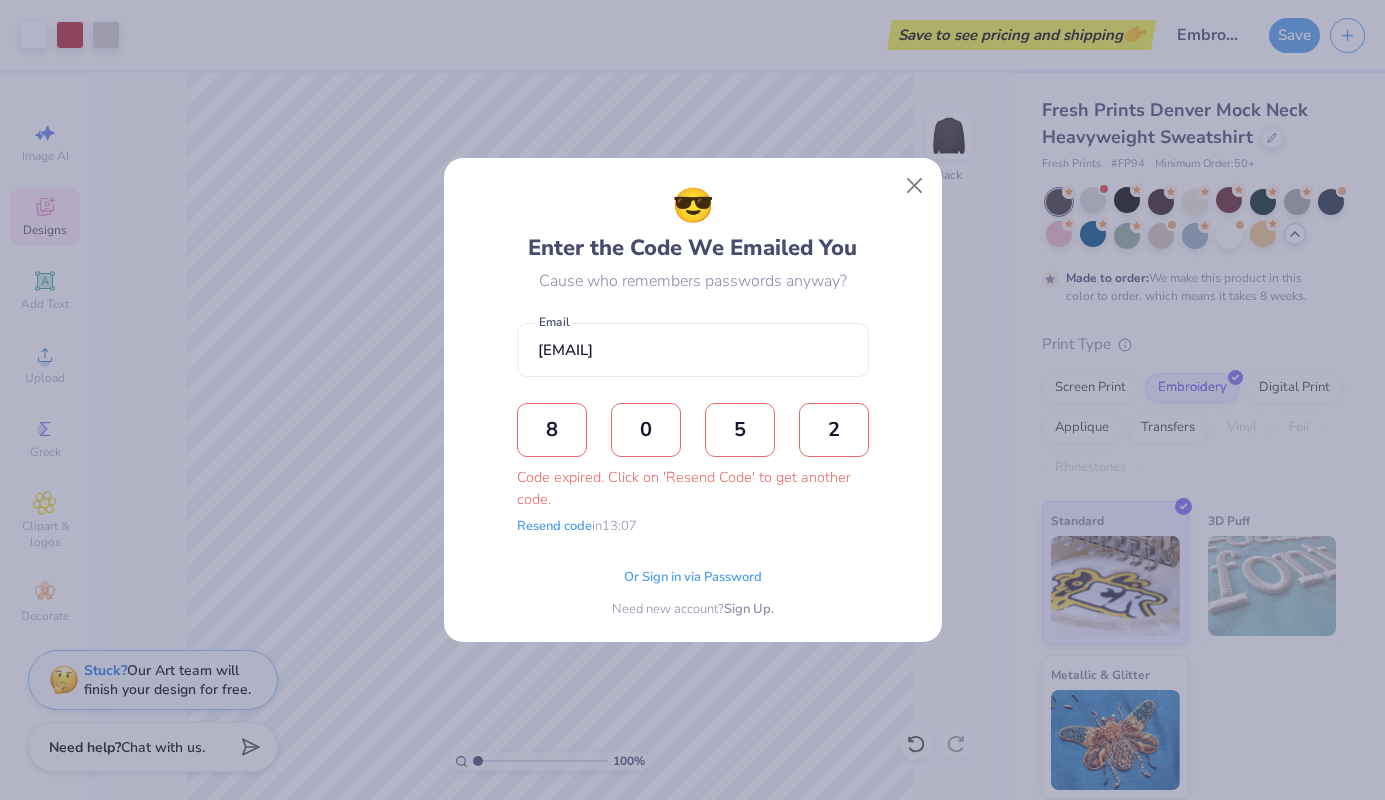 click on "😎 Enter the Code We Emailed You Cause who remembers passwords anyway? [EMAIL] Email 8 0 5 2 Code expired. Click on 'Resend Code' to get another code. Resend code  in  13:07 The design tool encountered an unexpected error and couldn’t send the OTP code. Please try requesting it again. Or Sign in via Password Need new account?  Sign Up." at bounding box center (693, 400) 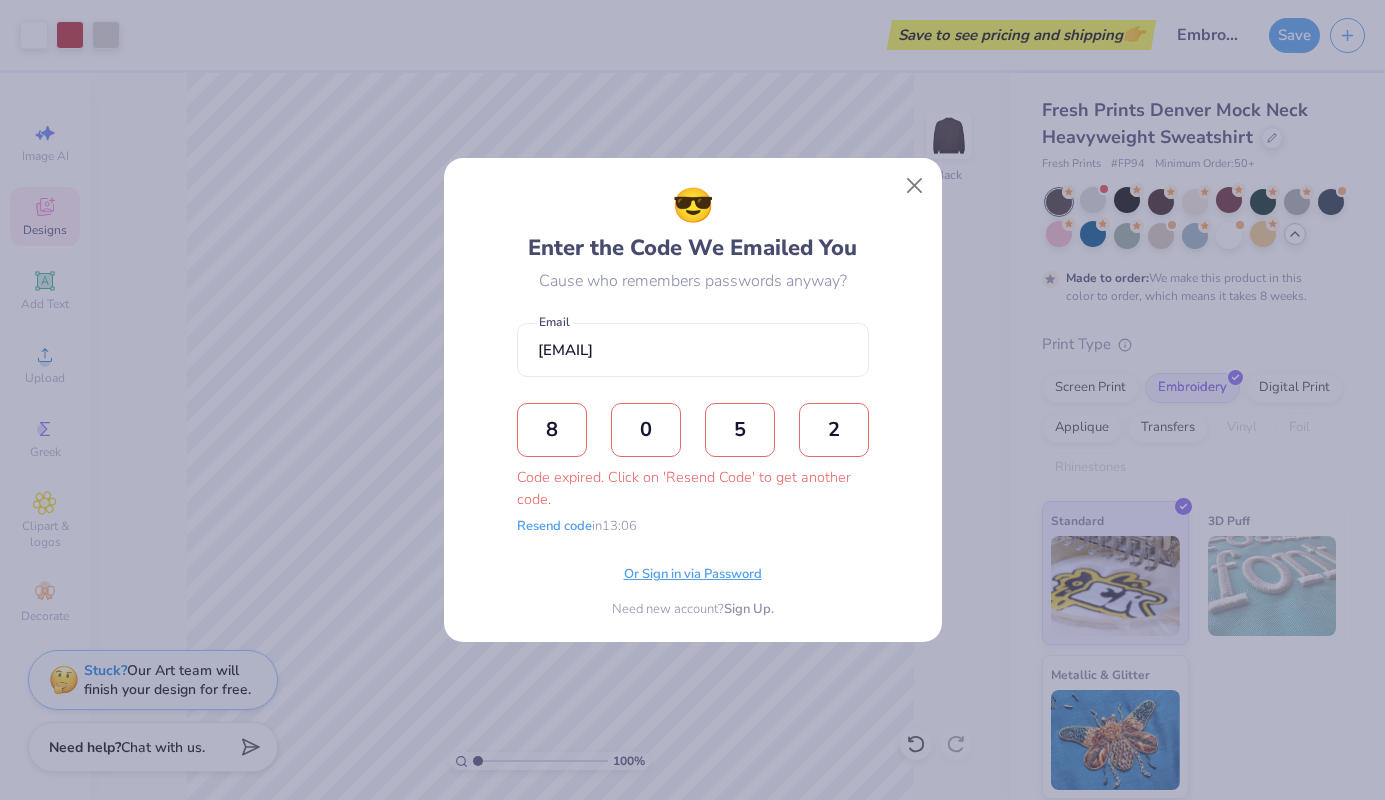 click on "Or Sign in via Password" at bounding box center [693, 575] 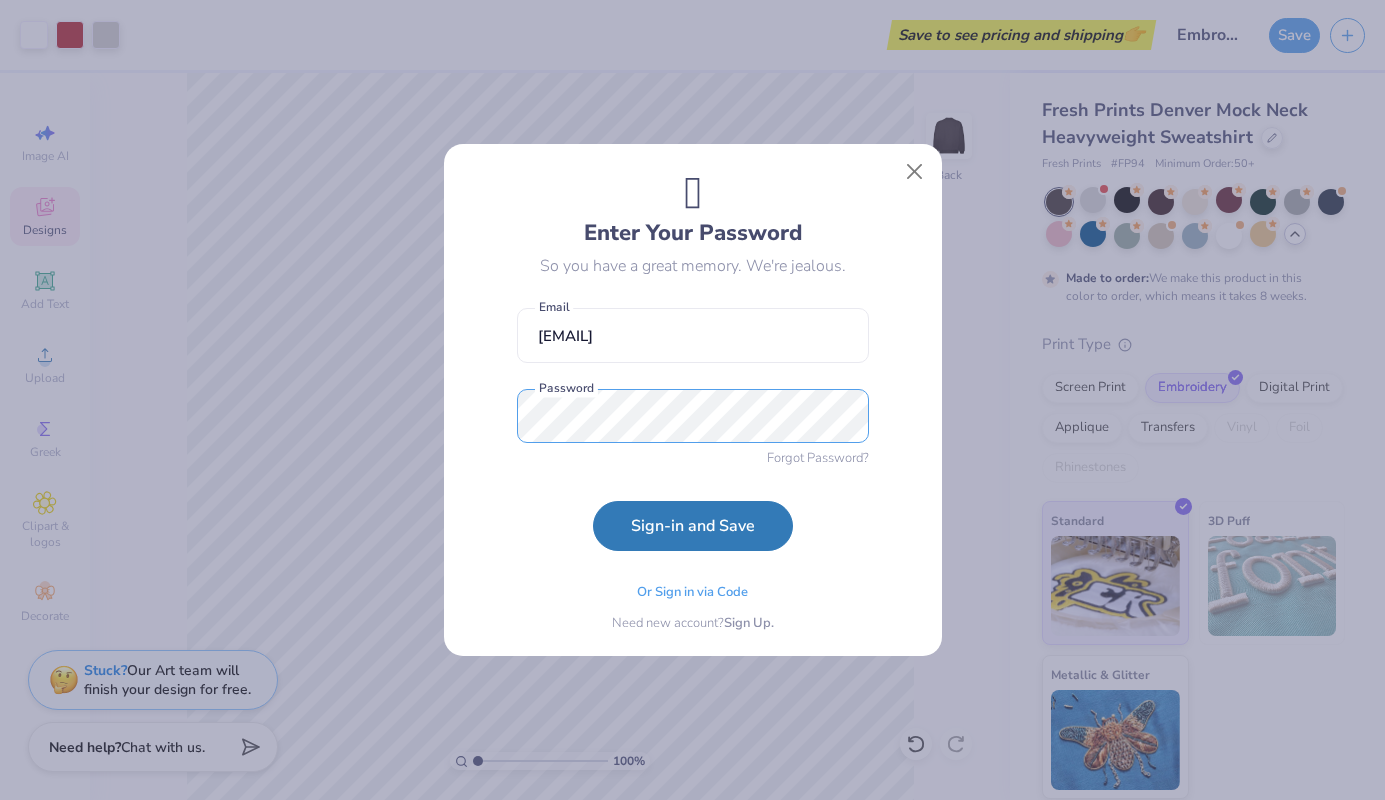 click on "Sign-in and Save" at bounding box center [693, 526] 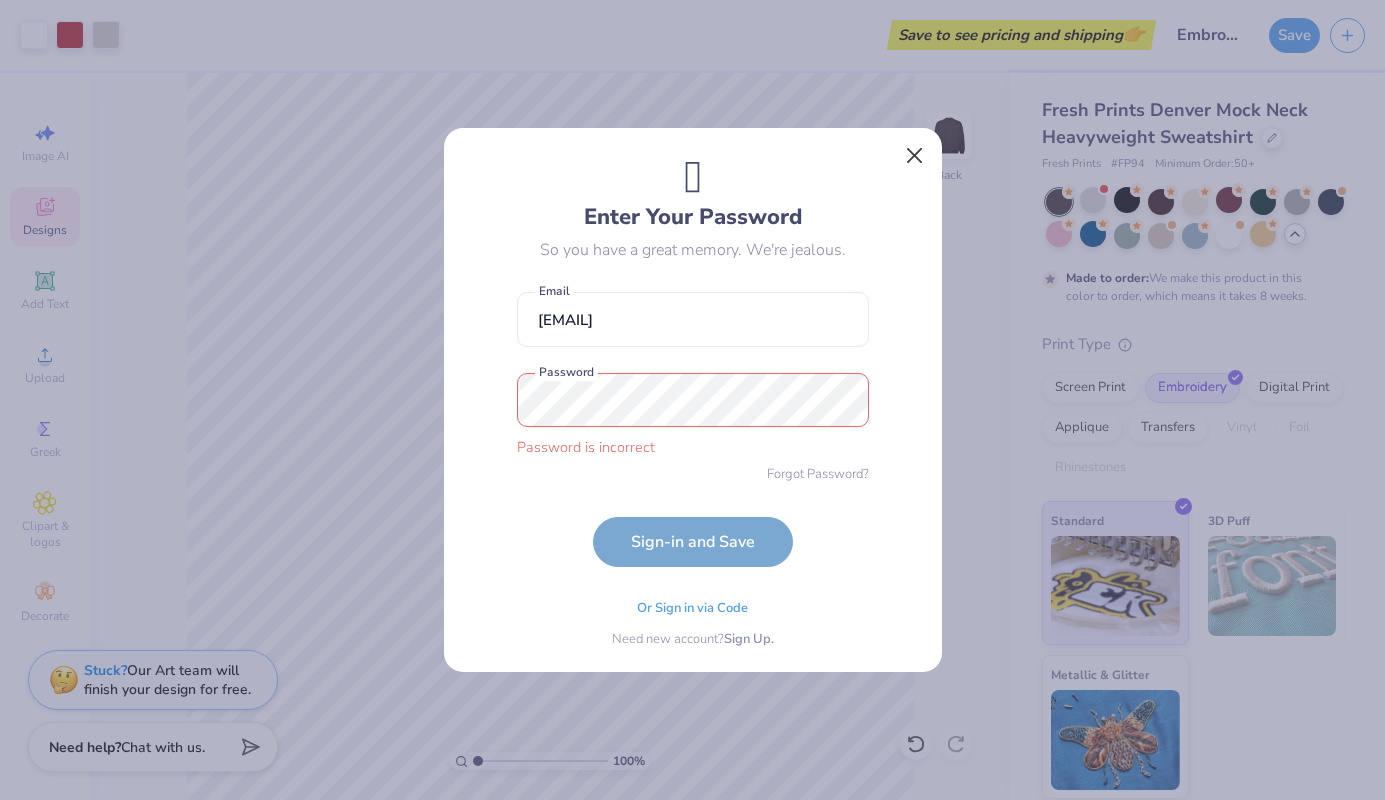 click at bounding box center (914, 156) 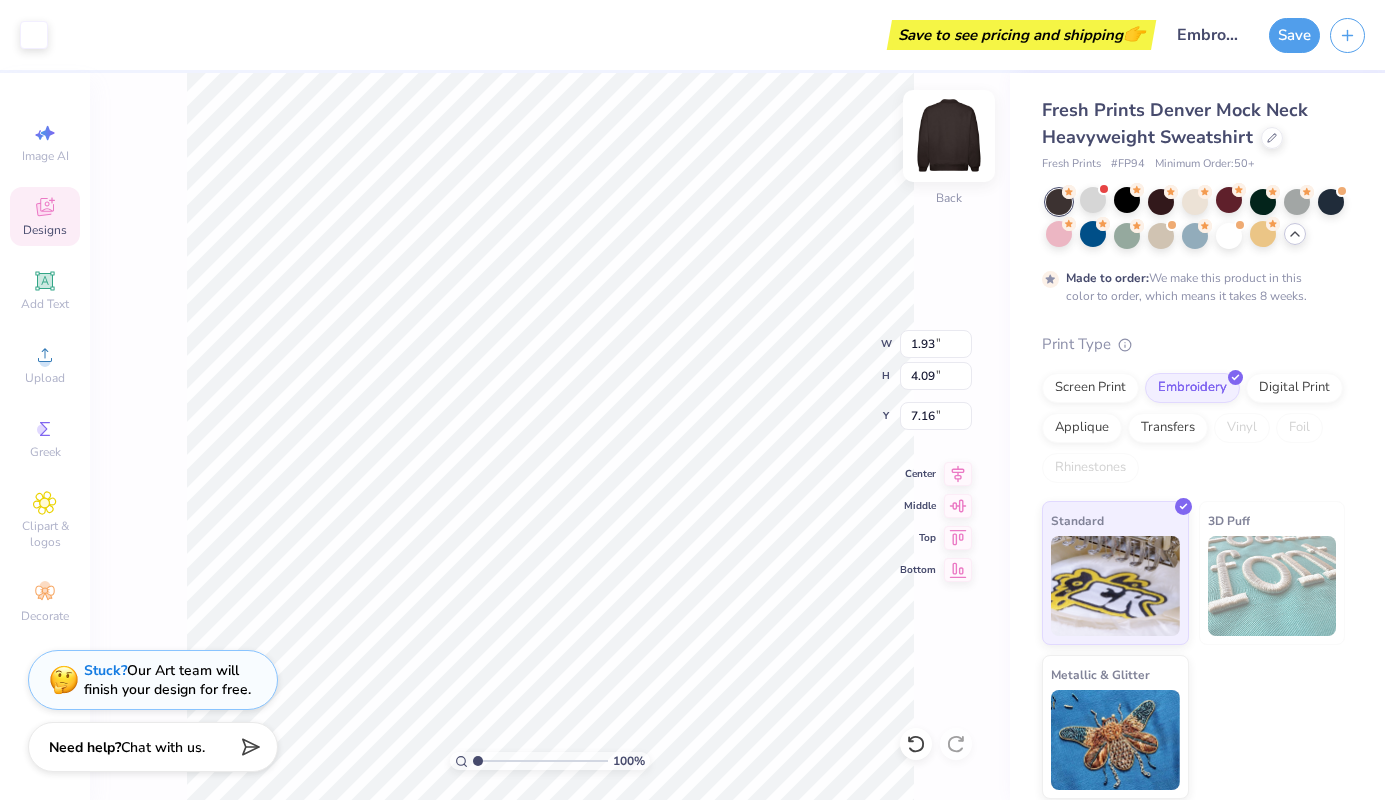 type on "0.37" 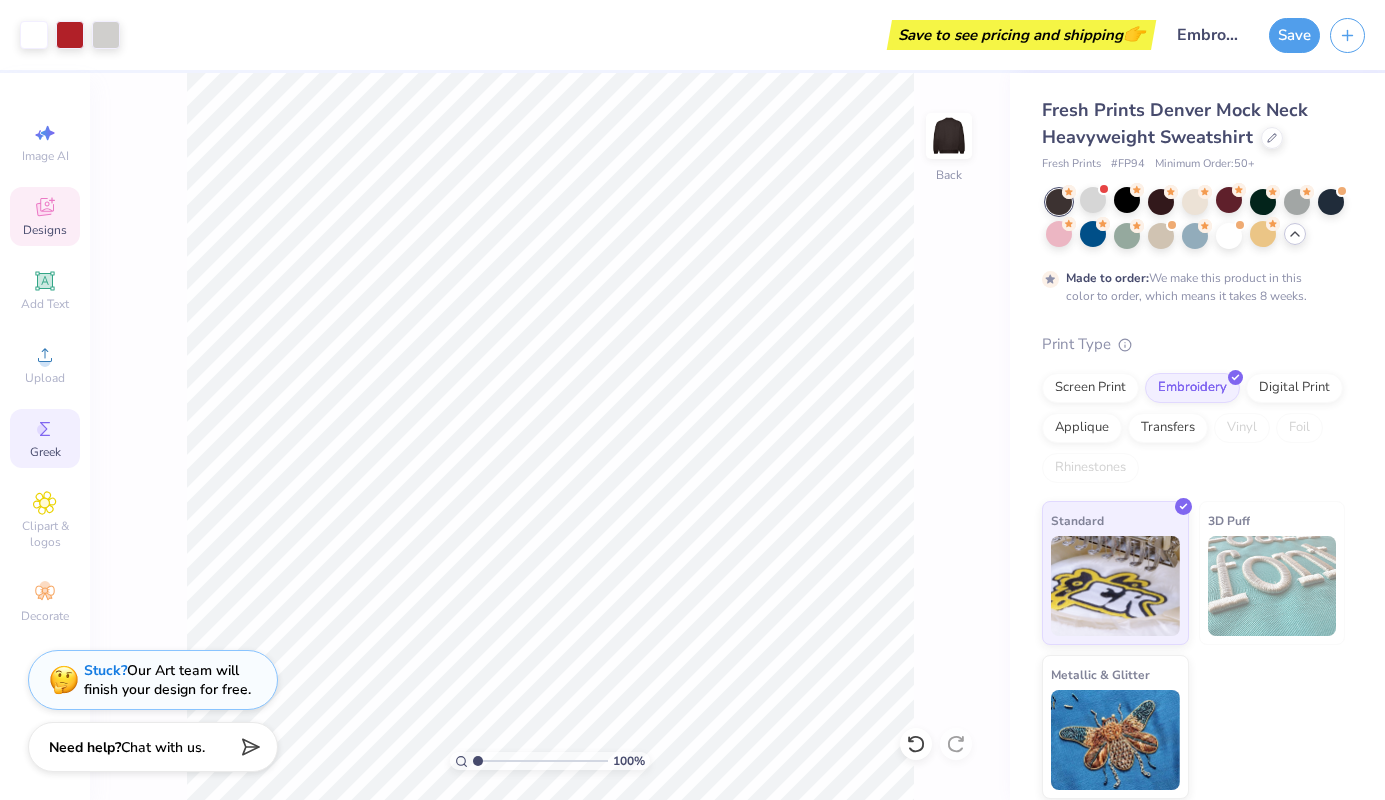 click 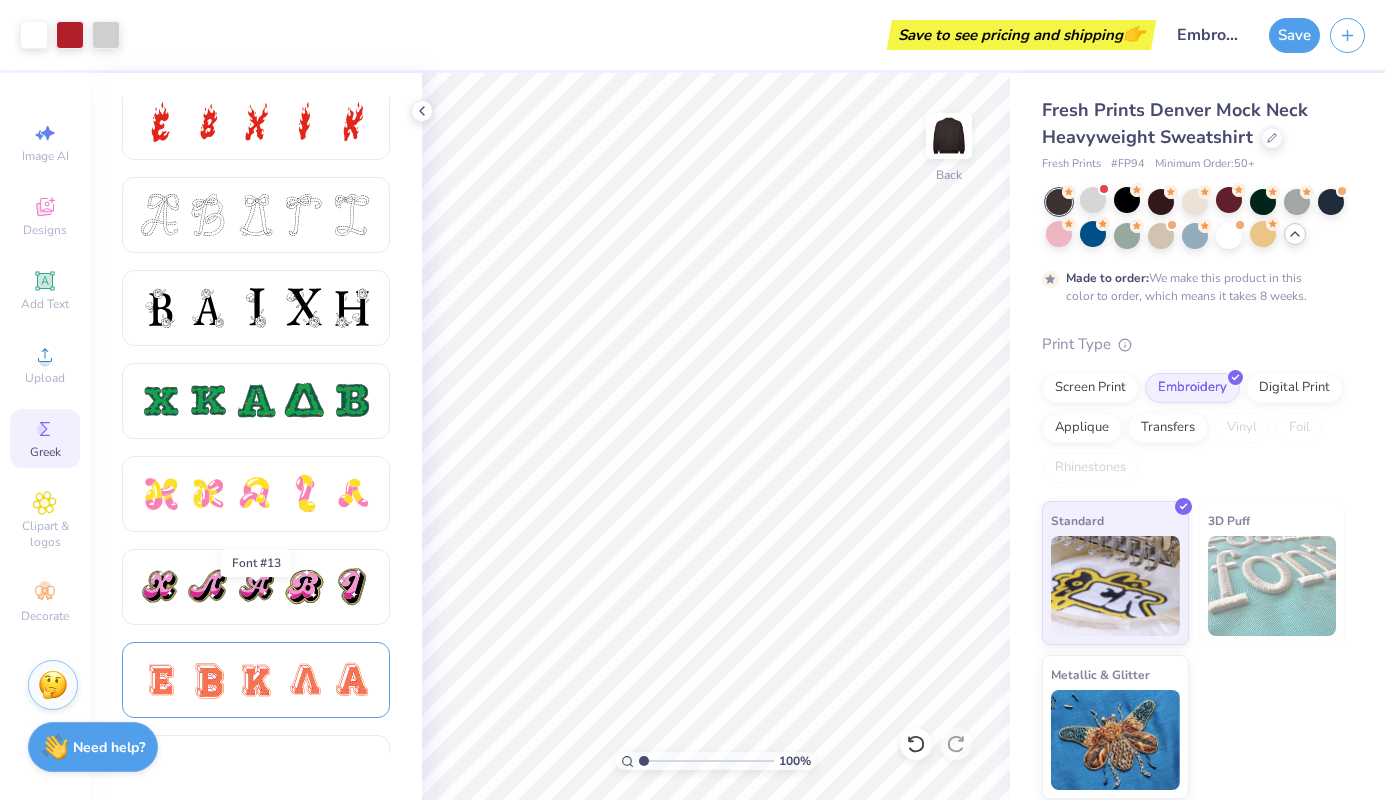 scroll, scrollTop: 1368, scrollLeft: 0, axis: vertical 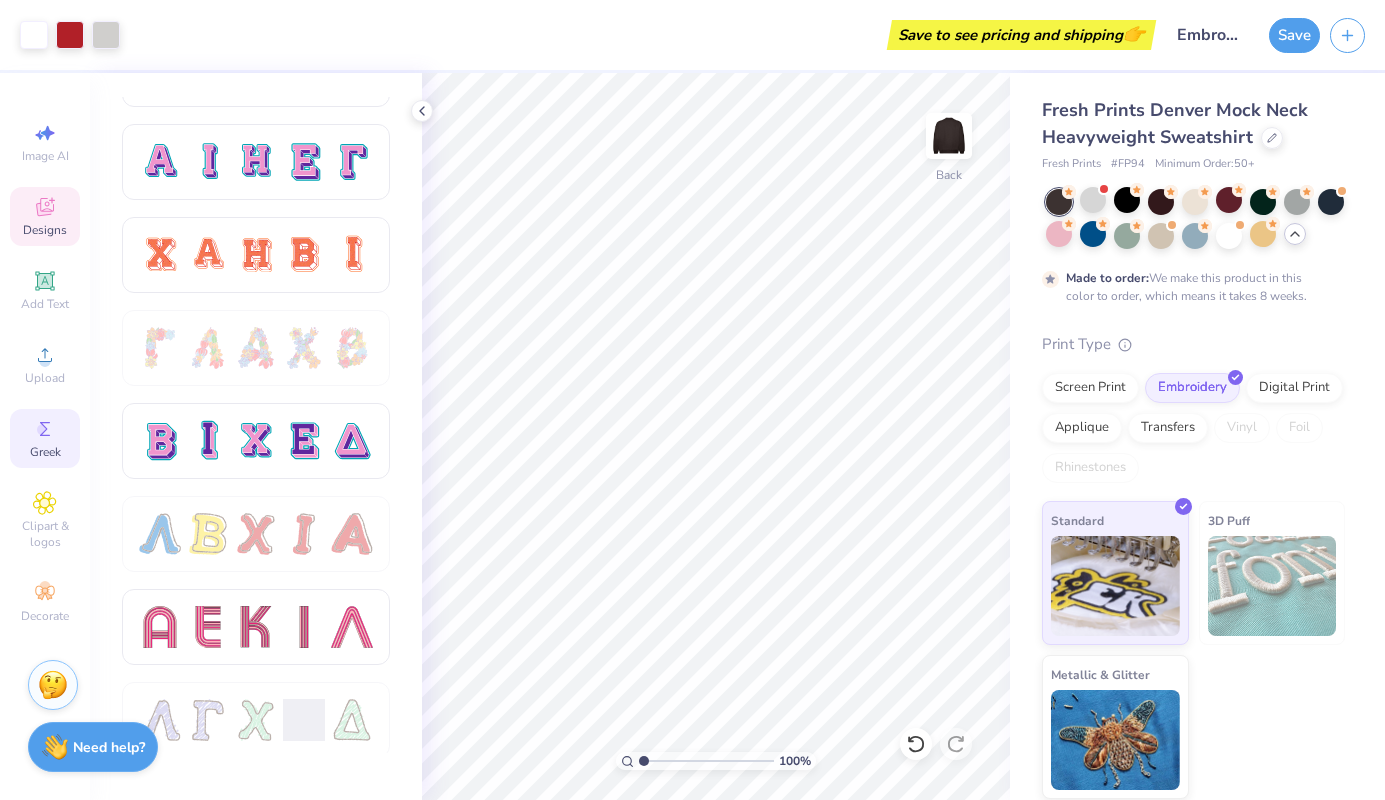 click 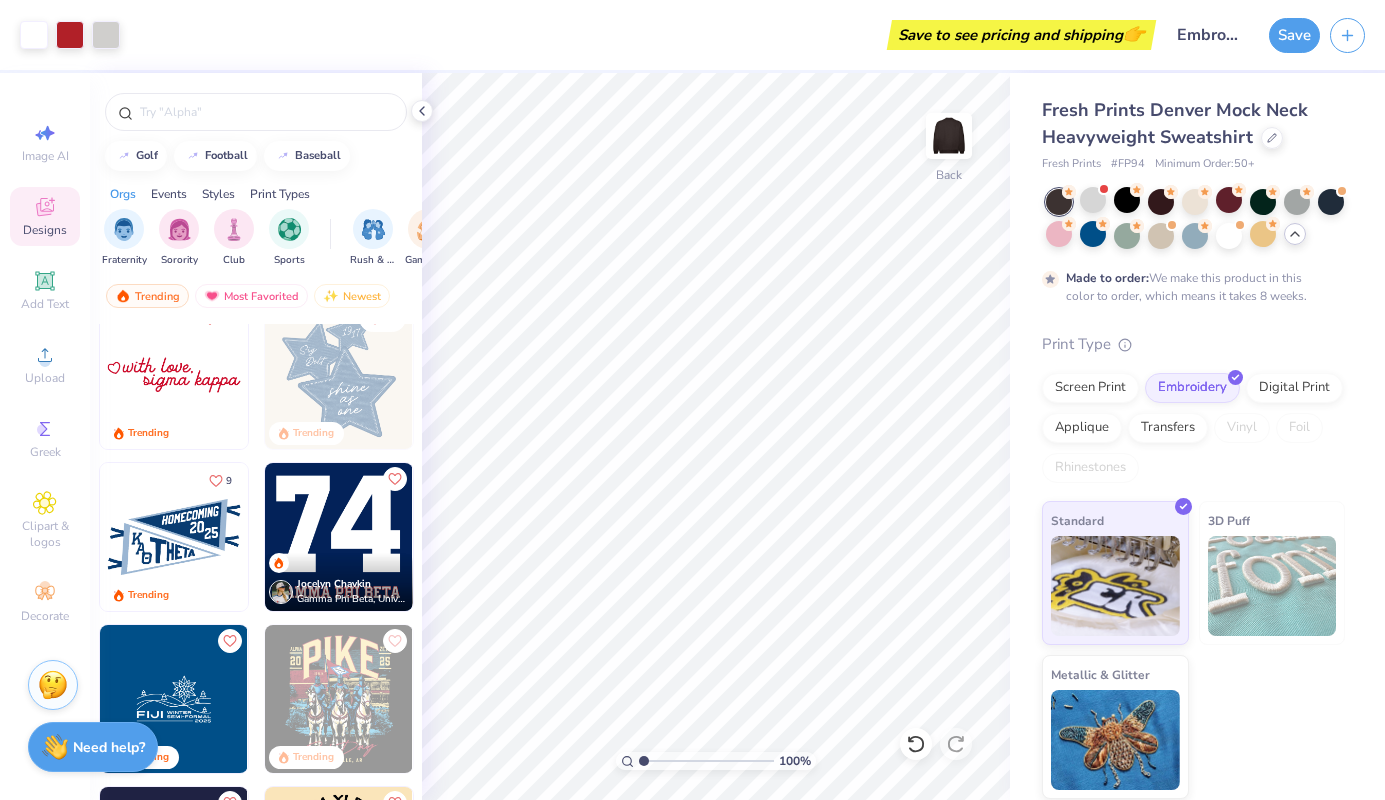 scroll, scrollTop: 1982, scrollLeft: 0, axis: vertical 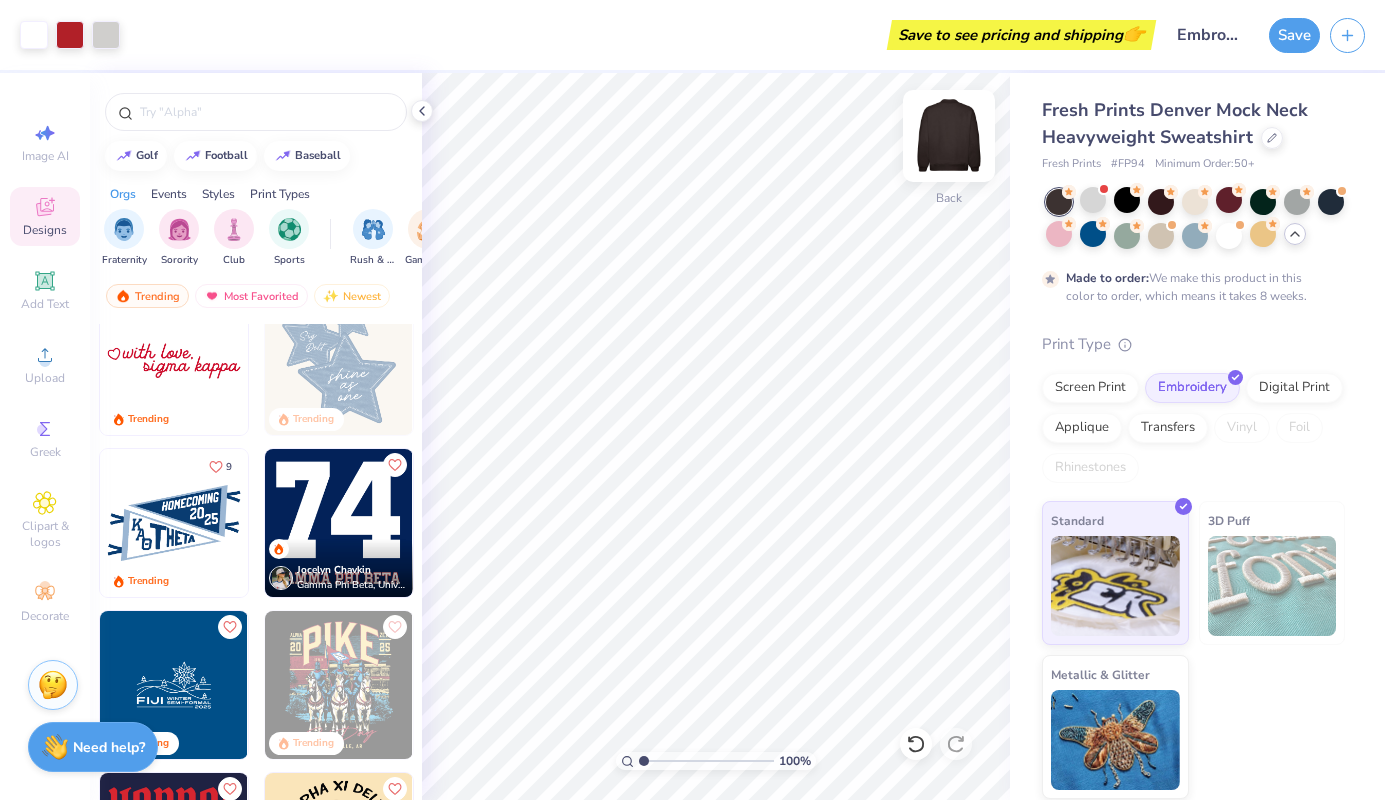 click at bounding box center [949, 136] 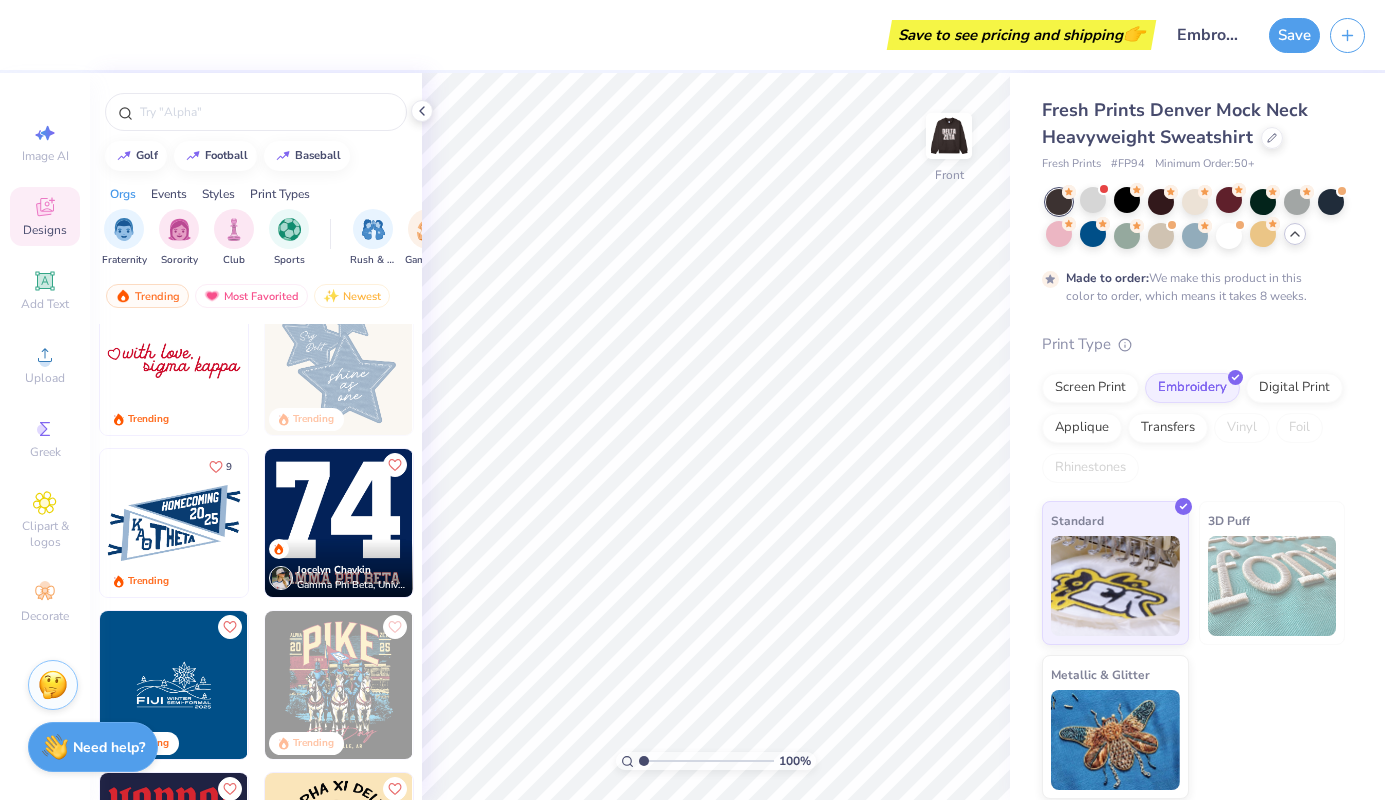 click at bounding box center (174, 361) 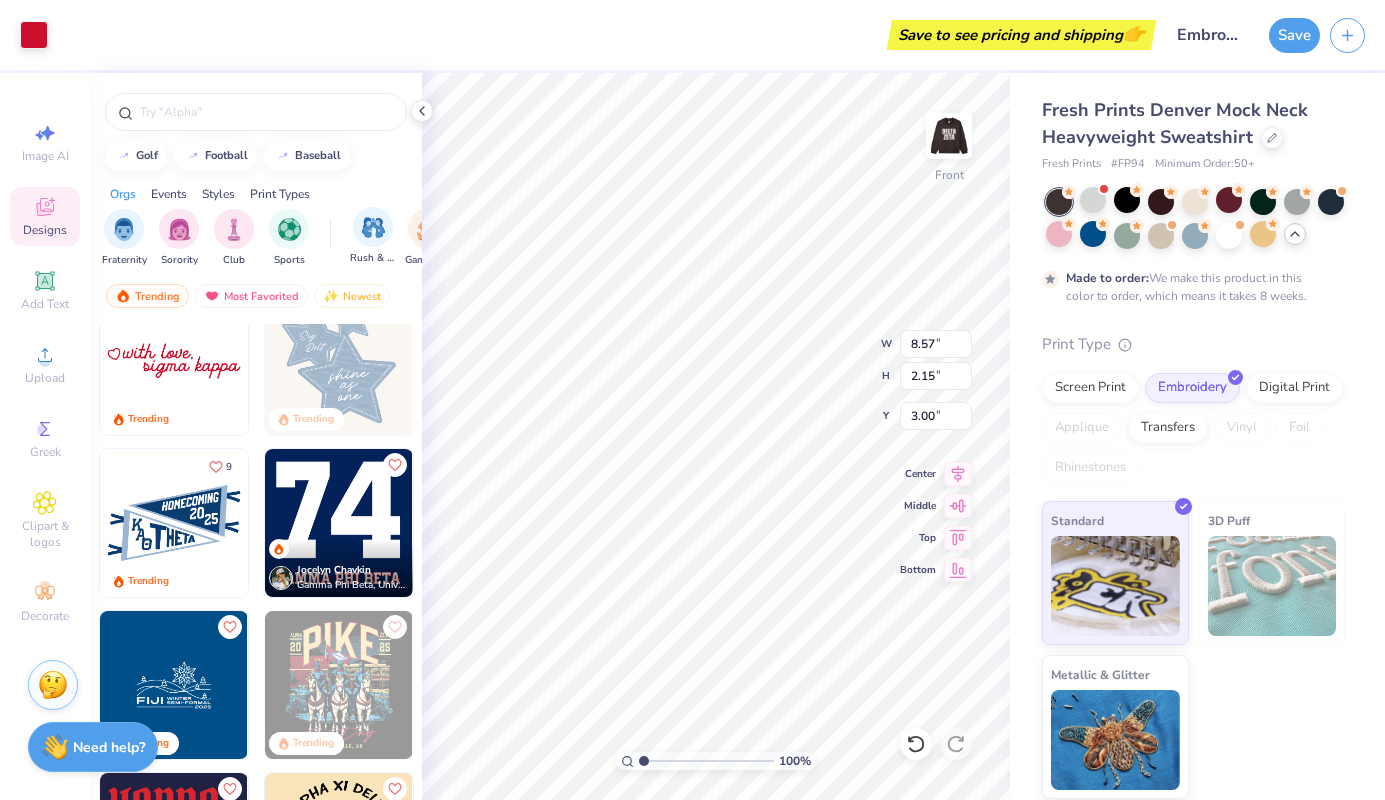 type on "20.87" 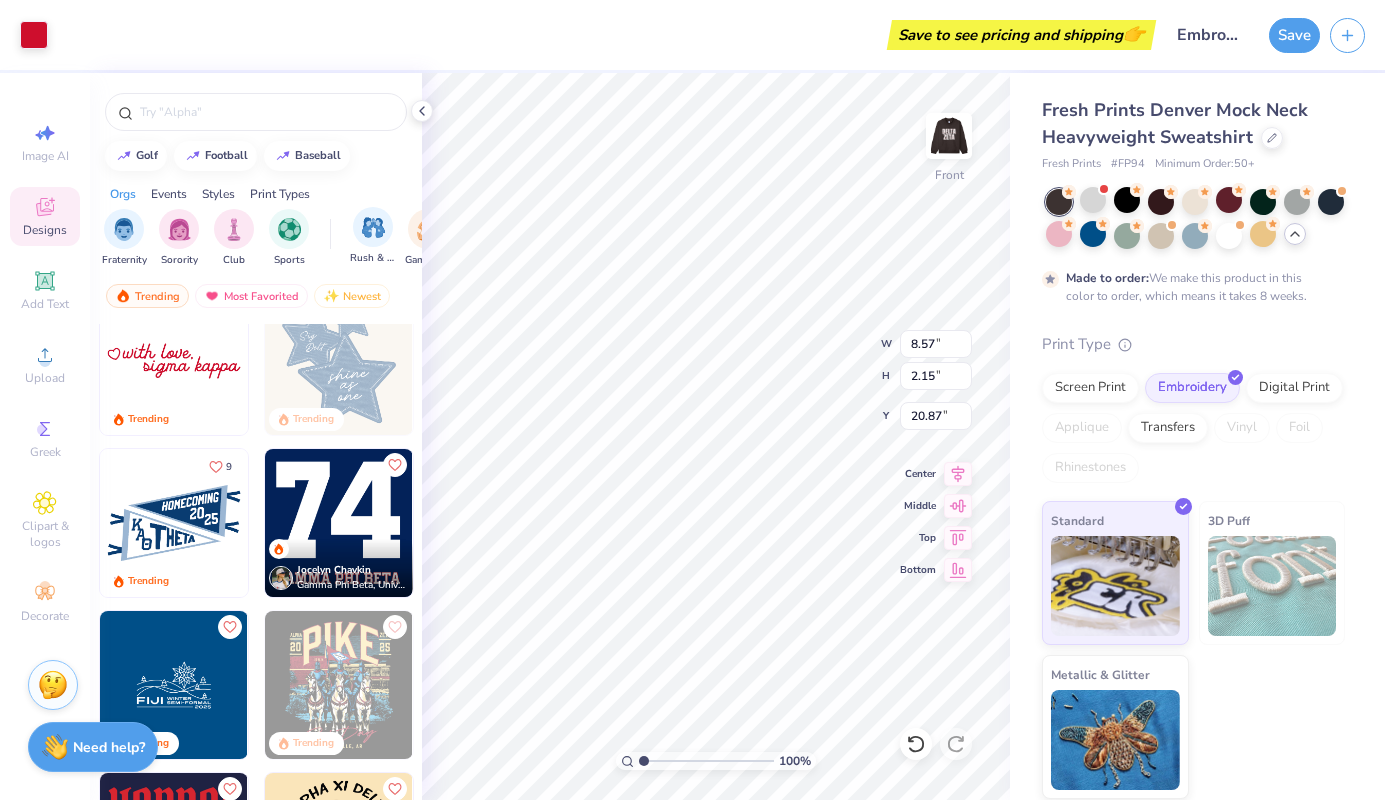 type on "21.48" 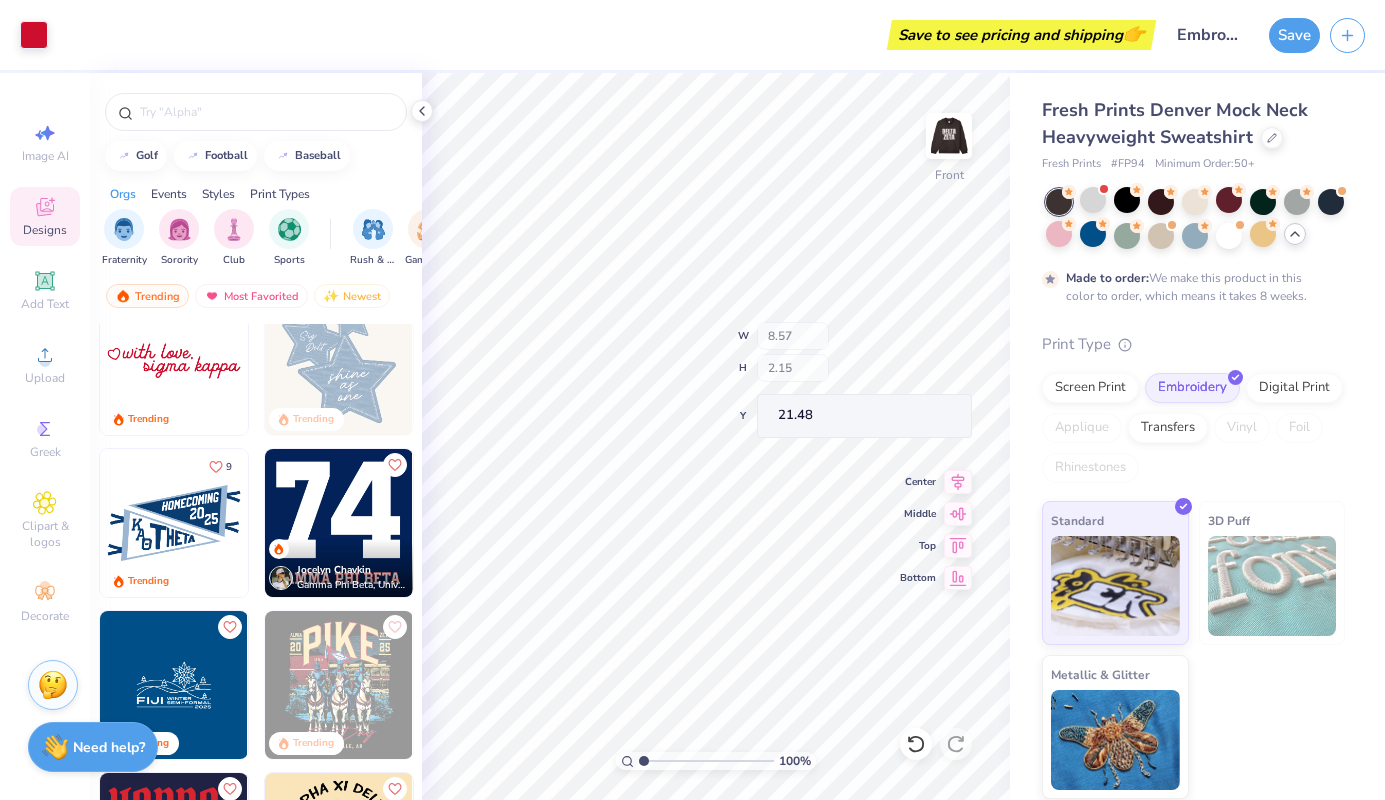 type on "6.25" 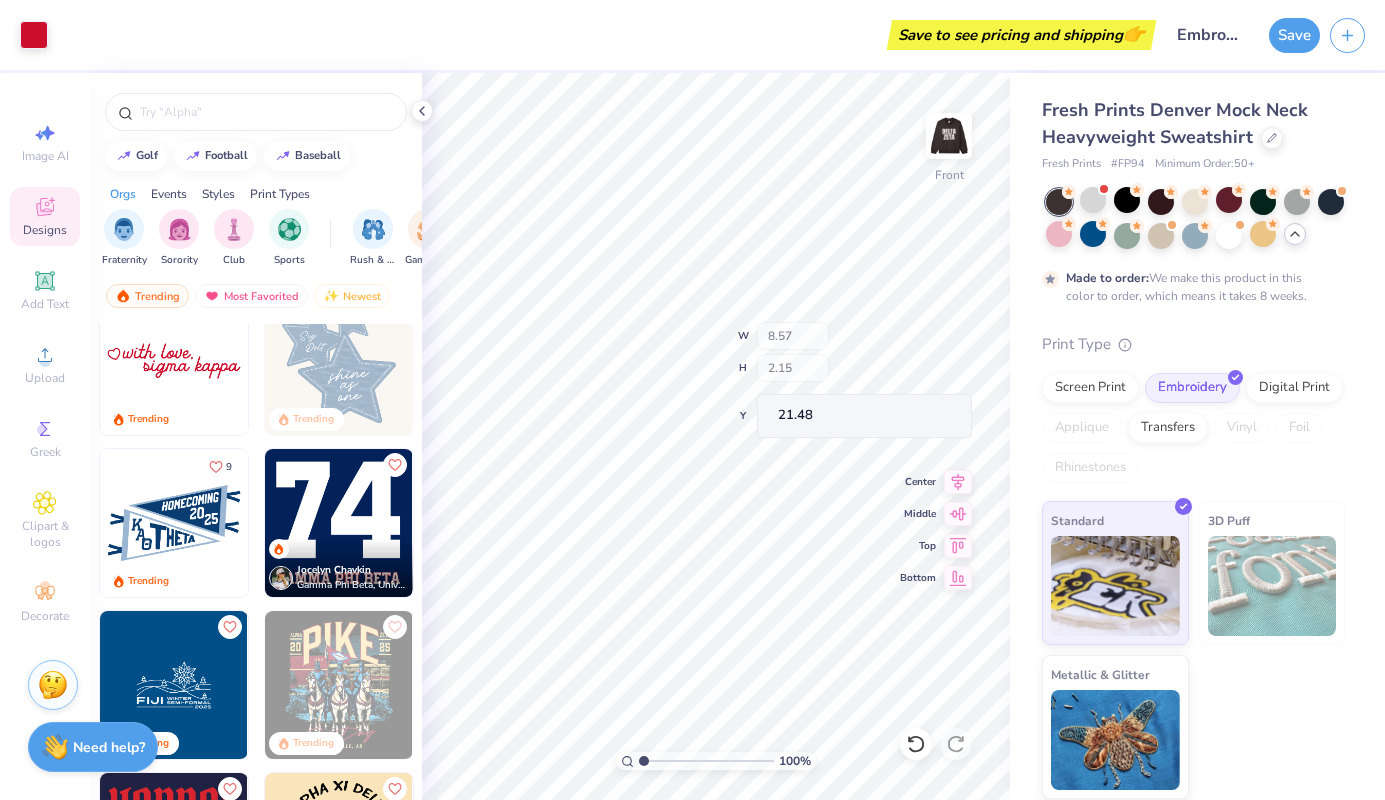 type on "1.32" 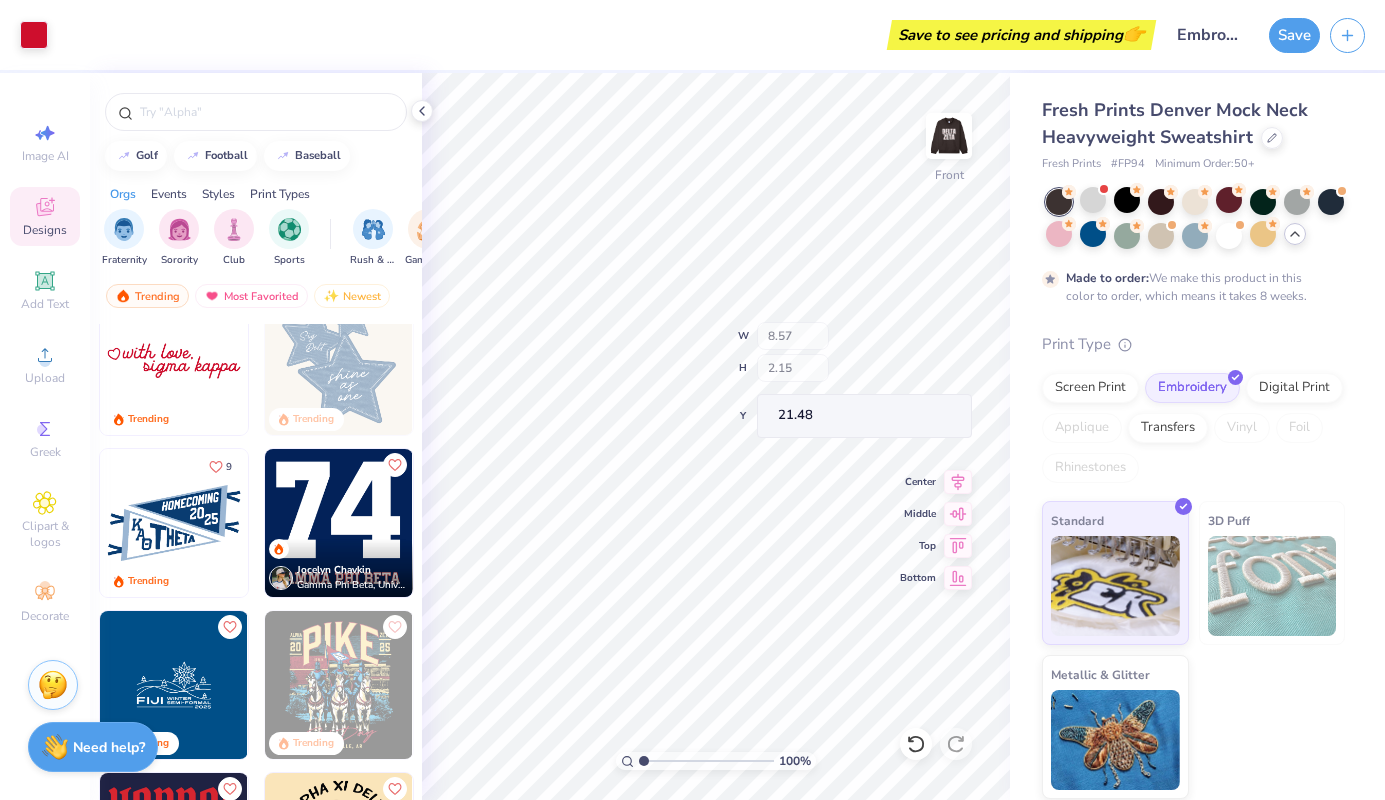 type on "22.31" 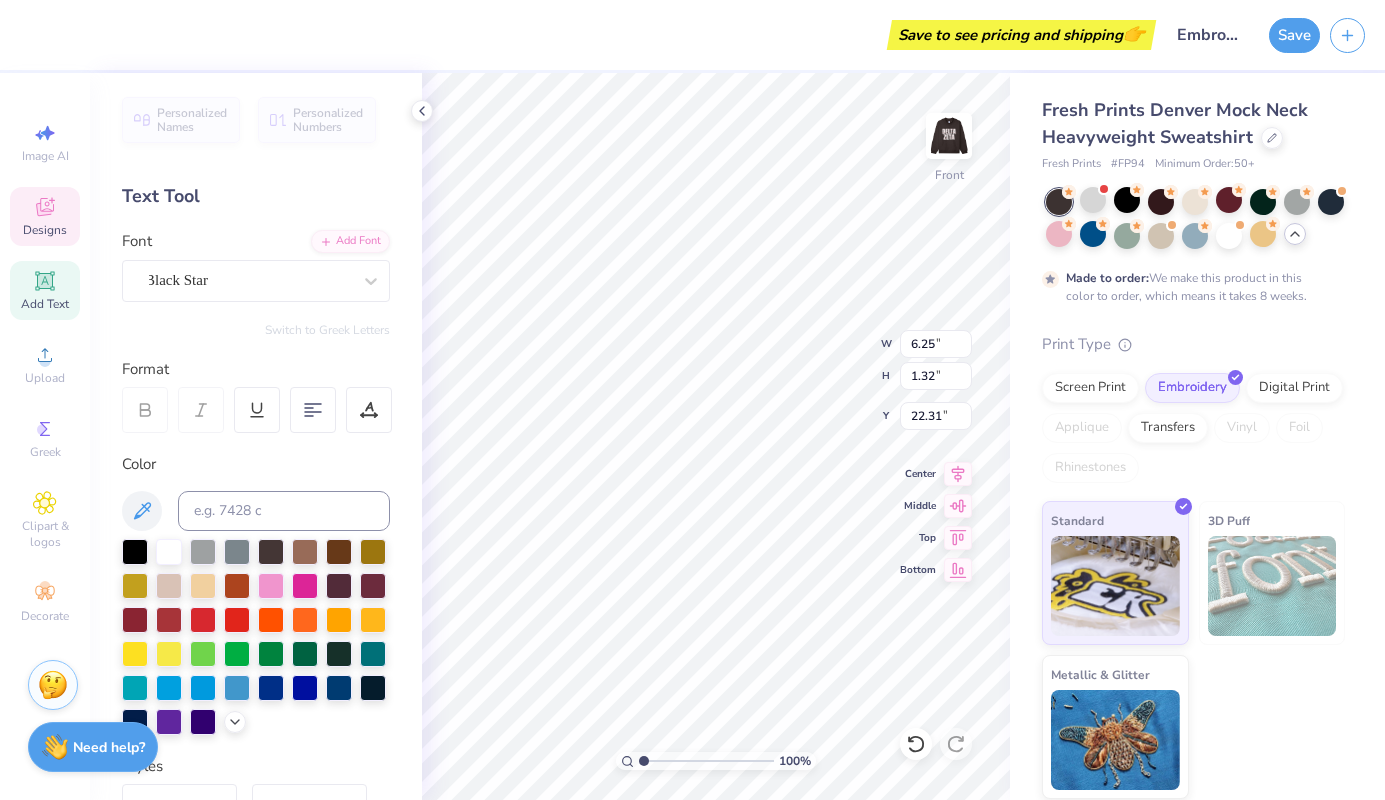 scroll, scrollTop: 0, scrollLeft: 1, axis: horizontal 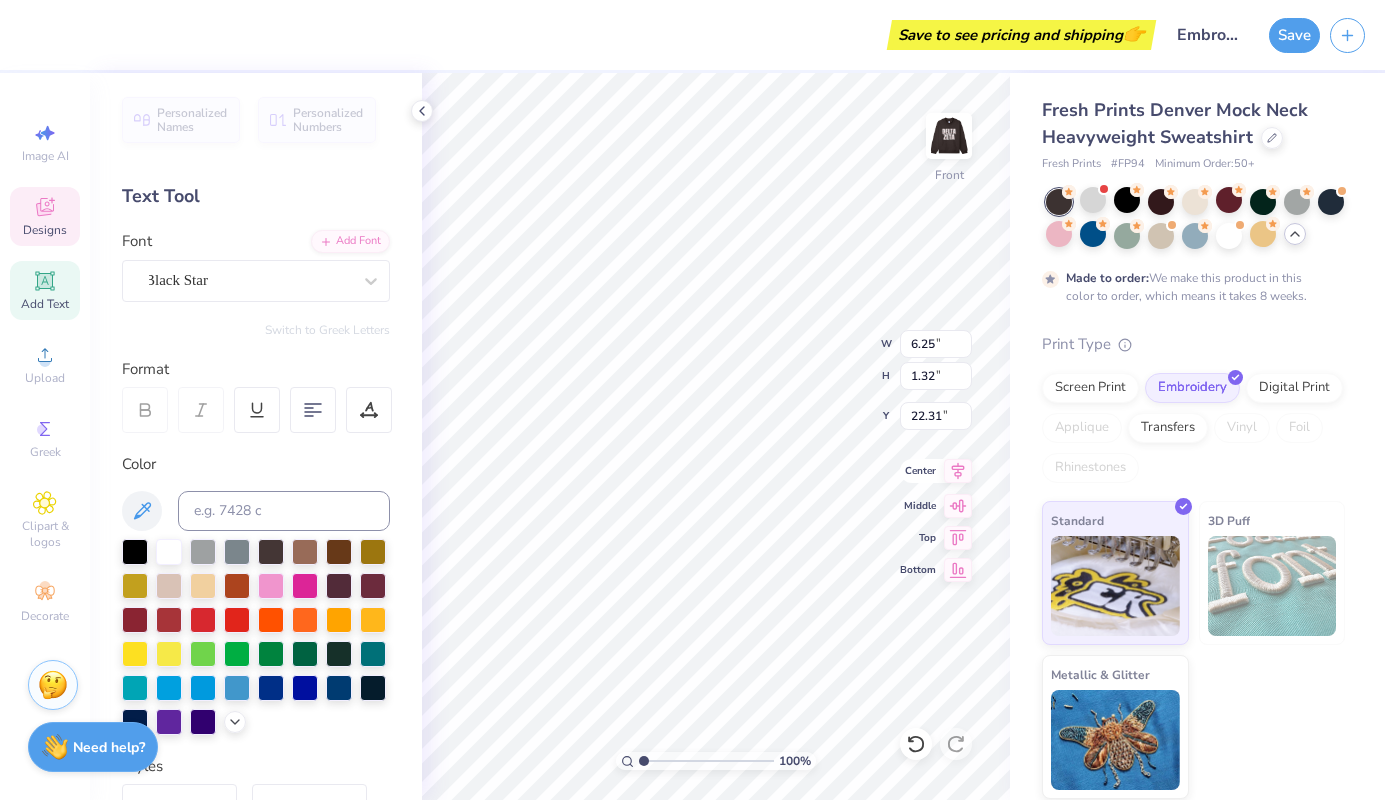 type on "[FRATERNITY]" 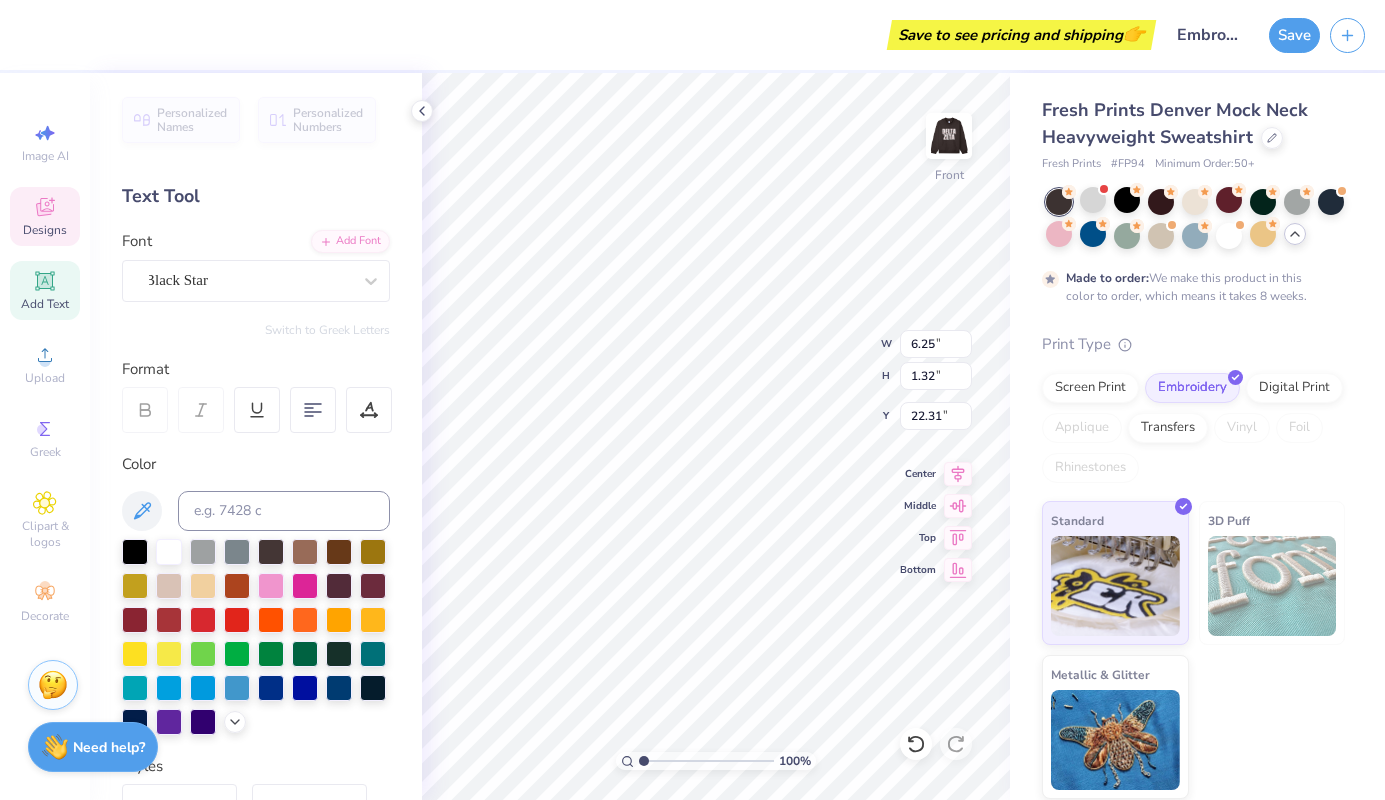 click on "Fresh Prints Denver Mock Neck Heavyweight Sweatshirt Fresh Prints # FP94 Minimum Order:  50 +   Made to order:  We make this product in this color to order, which means it takes 8 weeks. Print Type Screen Print Embroidery Digital Print Applique Transfers Vinyl Foil Rhinestones Standard 3D Puff Metallic  [GLITTER_TYPE]" at bounding box center [1197, 436] 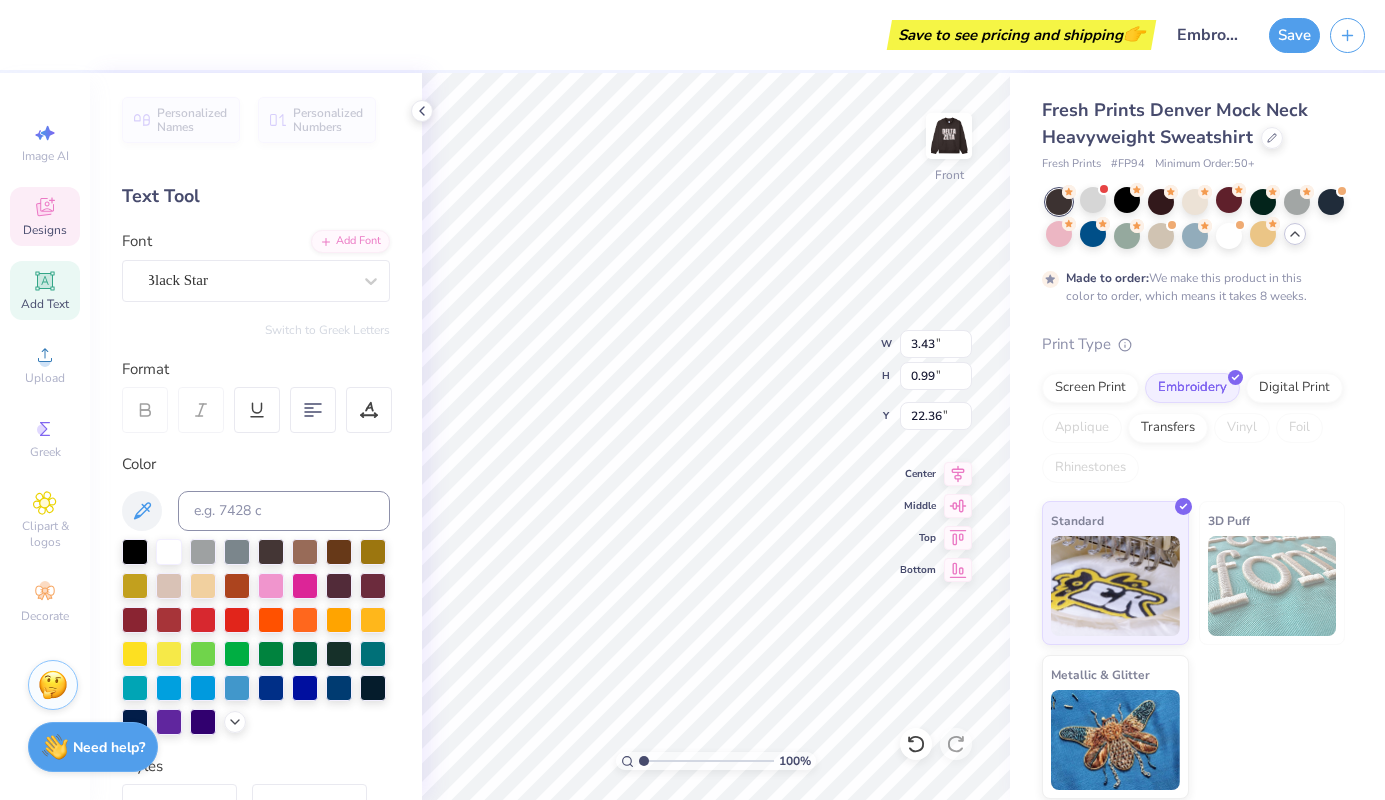 click on "Fresh Prints Denver Mock Neck Heavyweight Sweatshirt Fresh Prints # FP94 Minimum Order:  50 +   Made to order:  We make this product in this color to order, which means it takes 8 weeks. Print Type Screen Print Embroidery Digital Print Applique Transfers Vinyl Foil Rhinestones Standard 3D Puff Metallic  [GLITTER_TYPE]" at bounding box center (1197, 436) 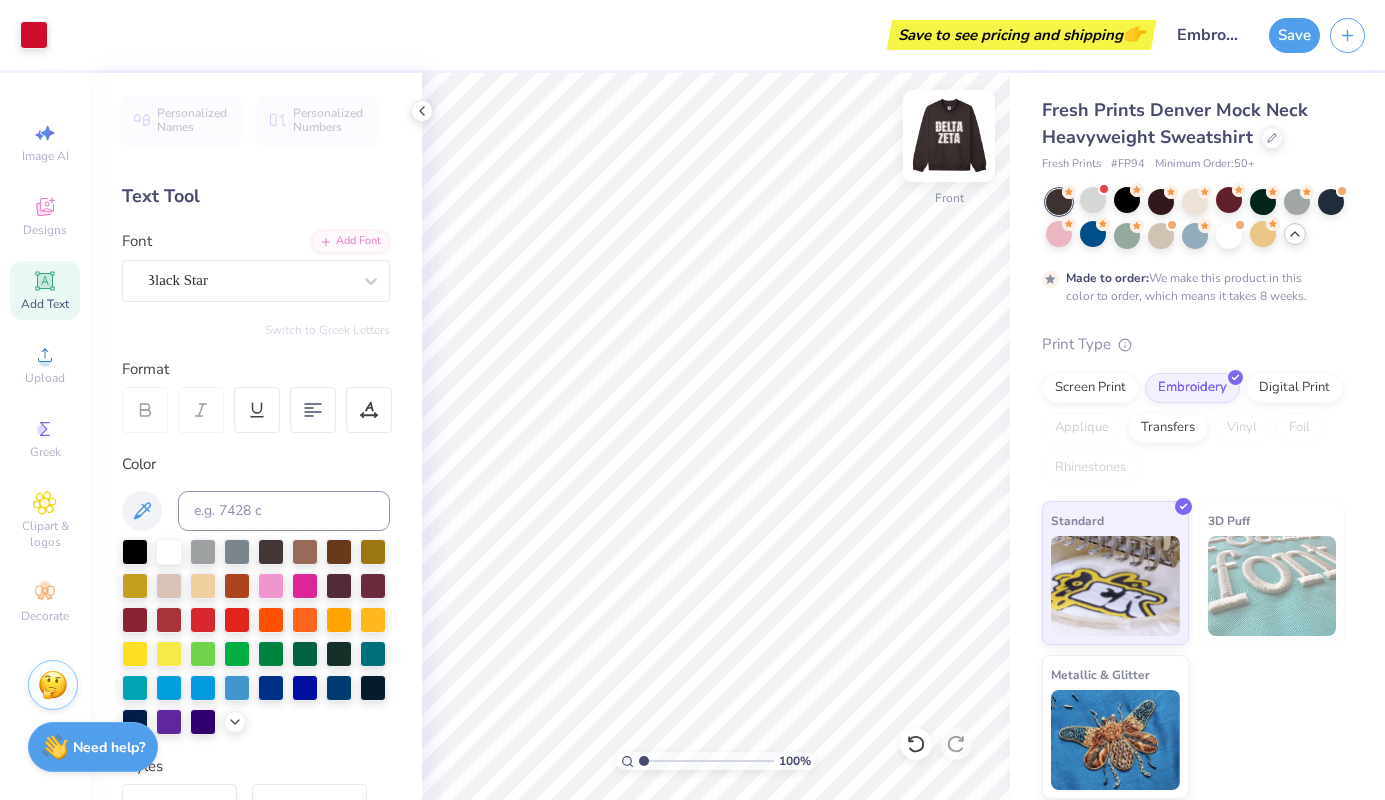 click at bounding box center (949, 136) 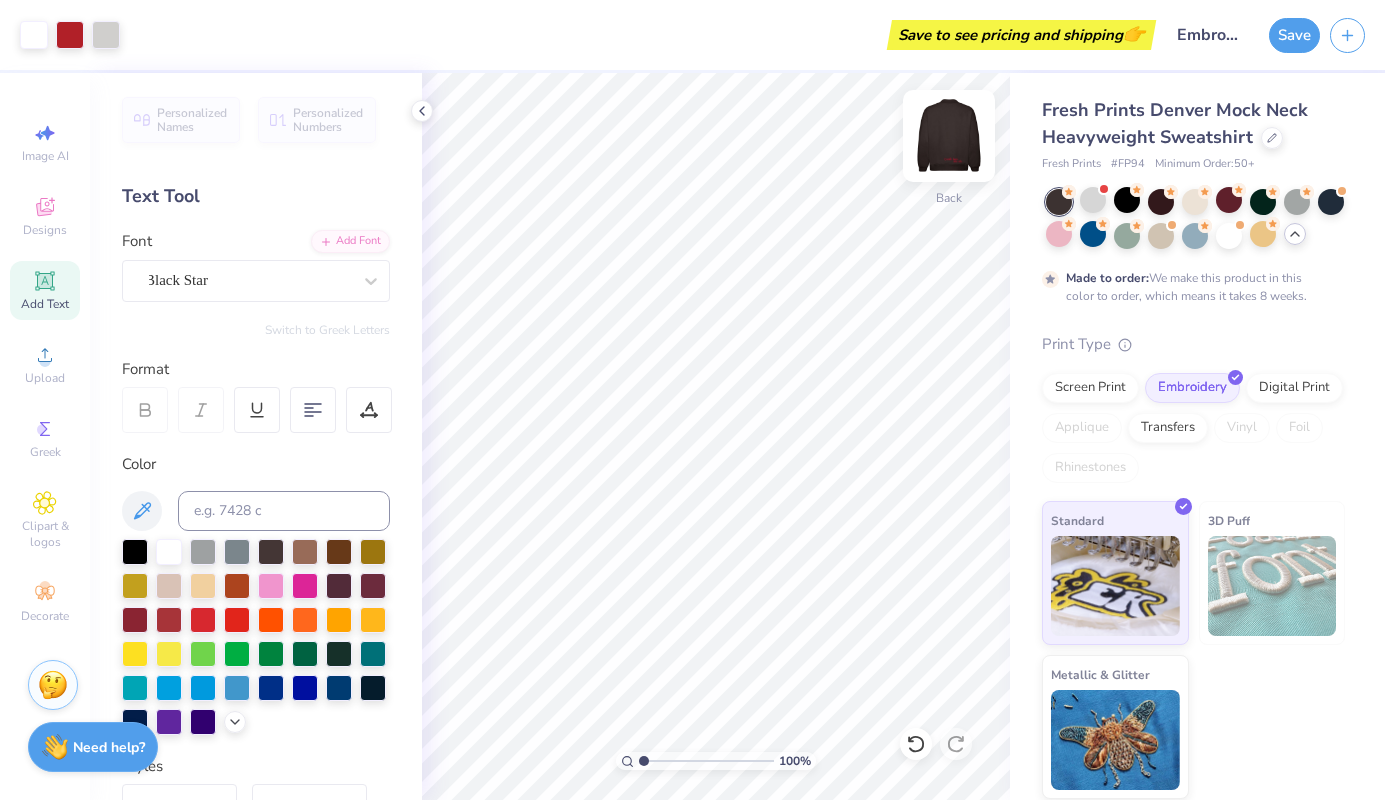 click at bounding box center (949, 136) 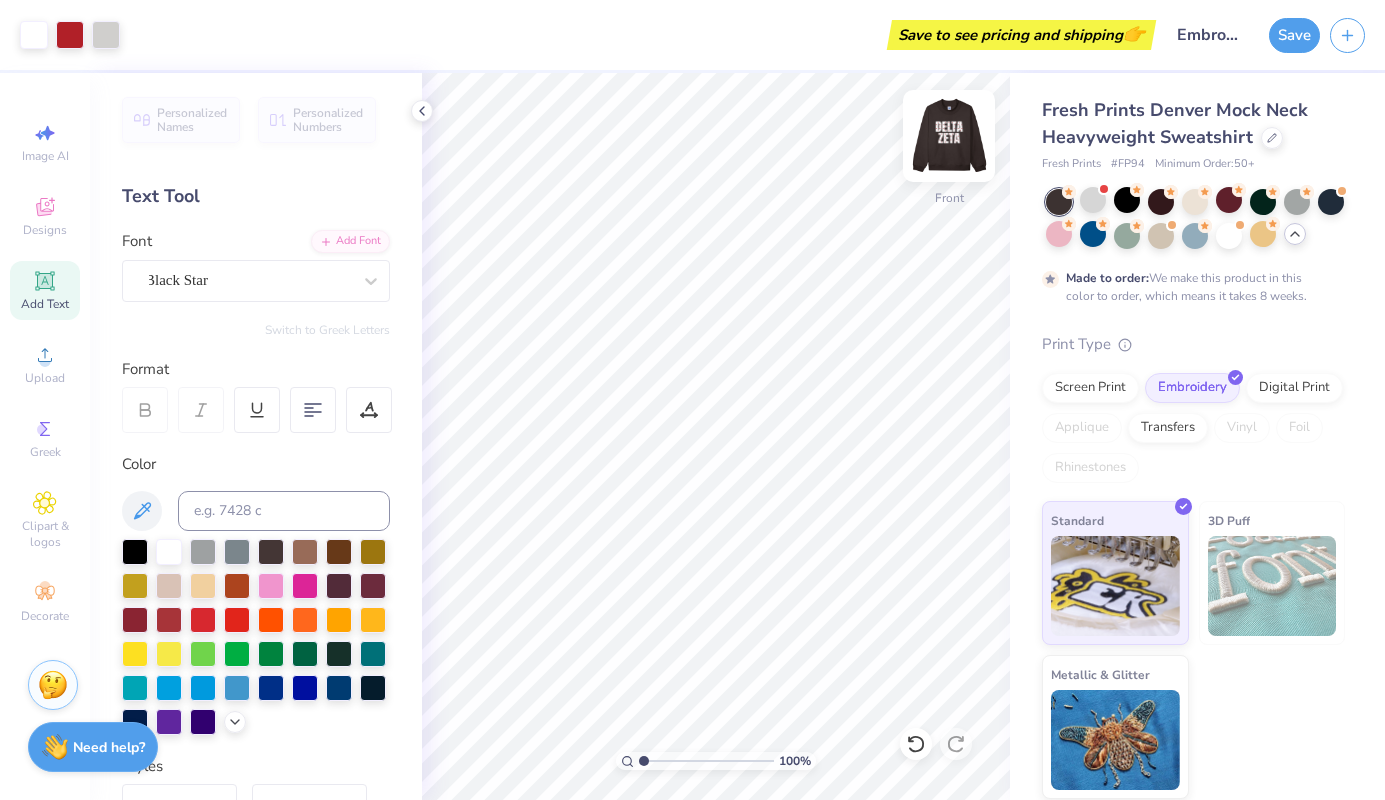 click at bounding box center (949, 136) 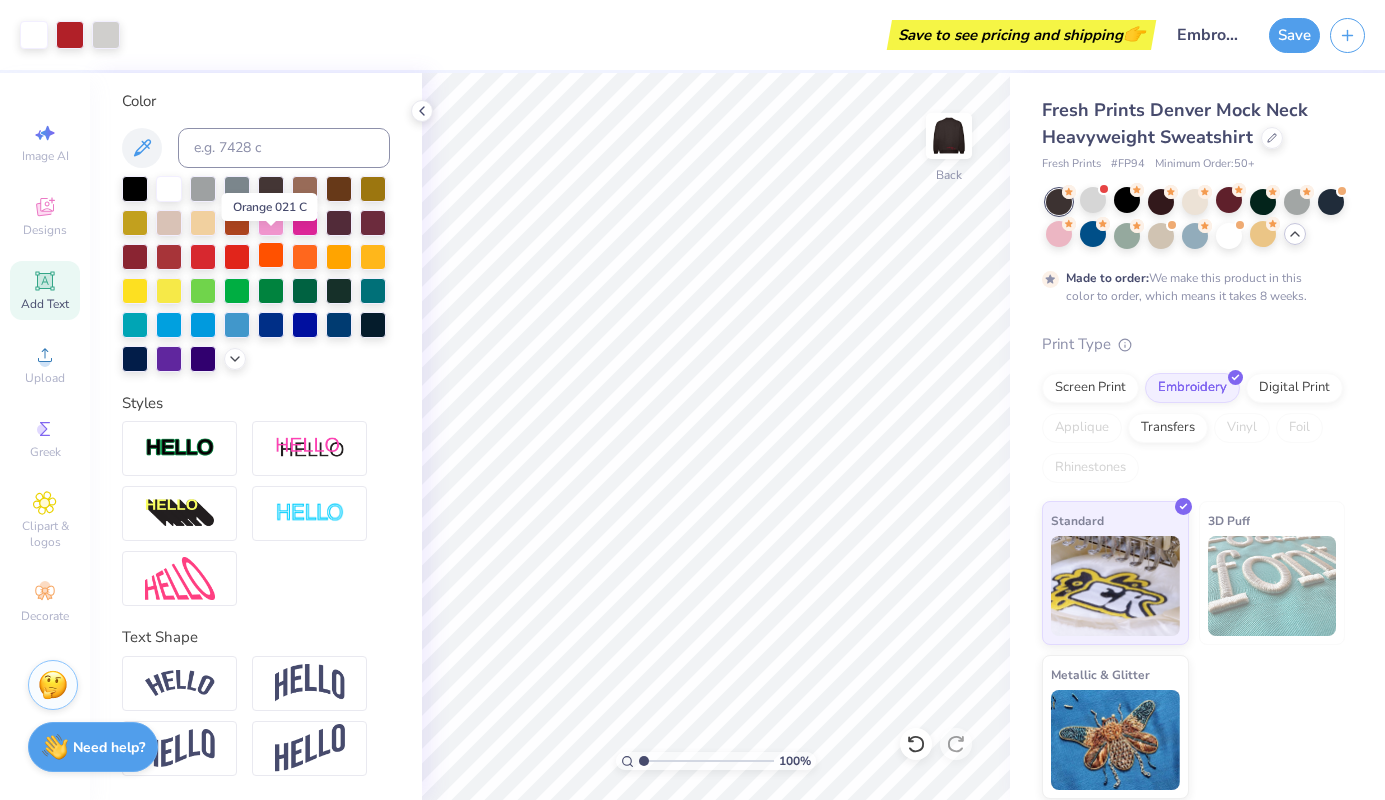 scroll, scrollTop: 363, scrollLeft: 0, axis: vertical 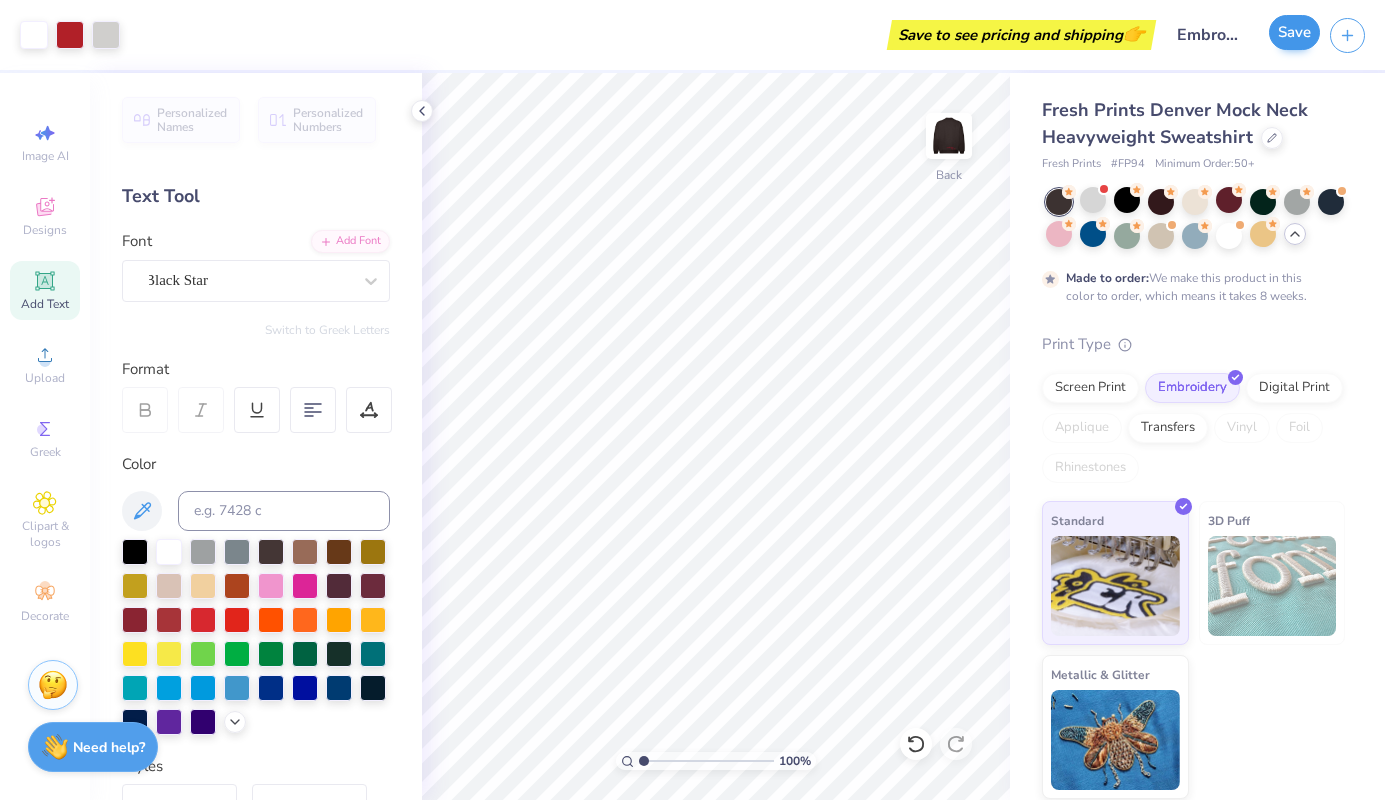 click on "Save" at bounding box center (1294, 32) 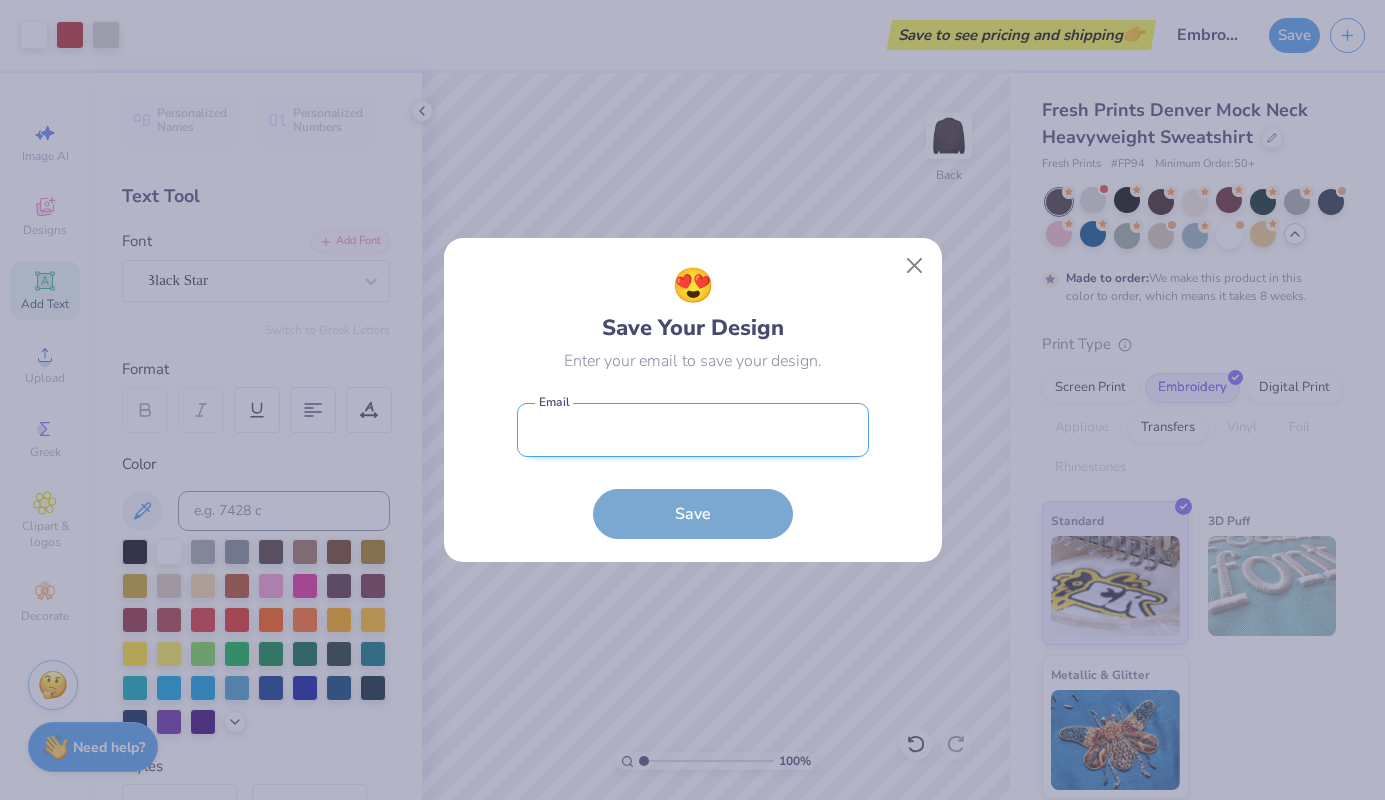 click at bounding box center (693, 430) 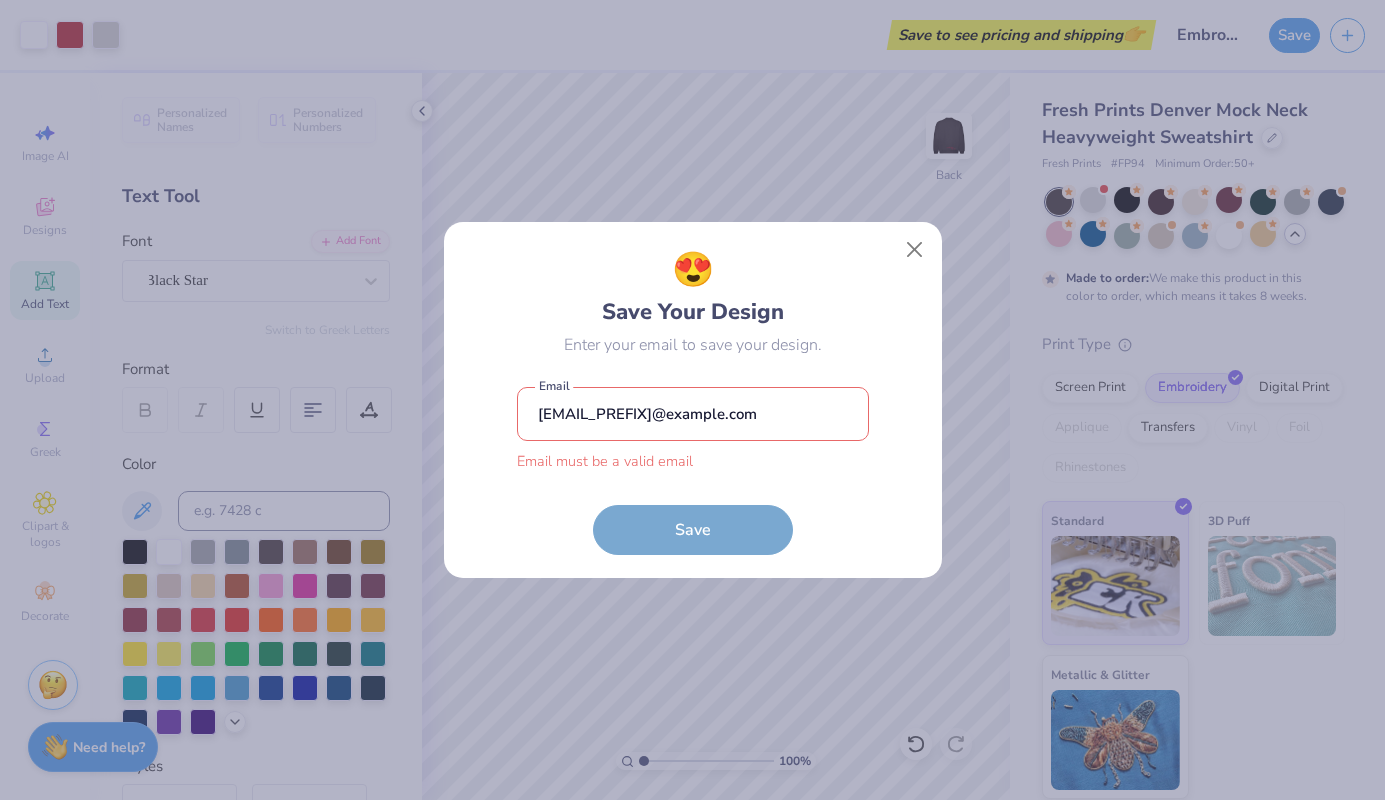 click on "[EMAIL_PREFIX]@example.com" at bounding box center [693, 414] 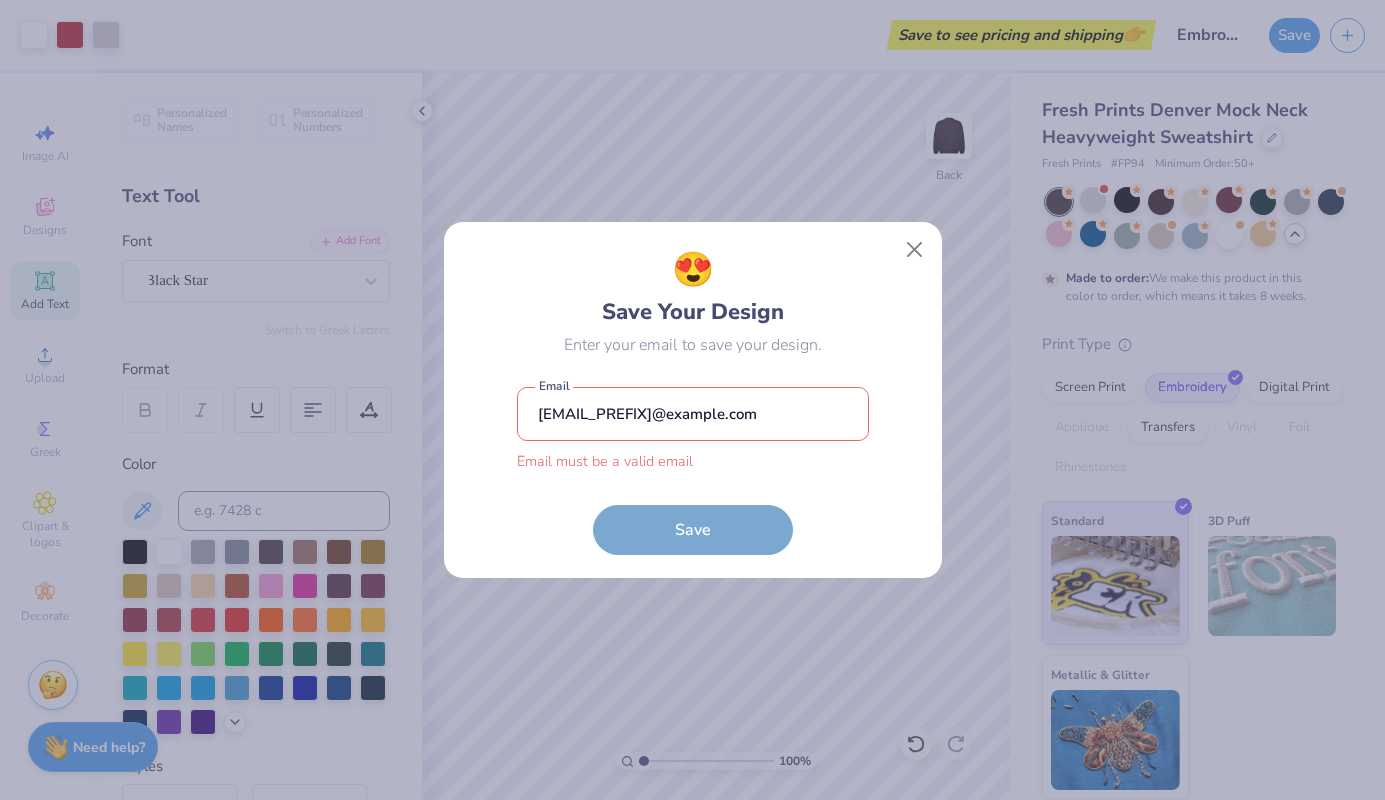 click on "[EMAIL_PREFIX]@example.com" at bounding box center [693, 414] 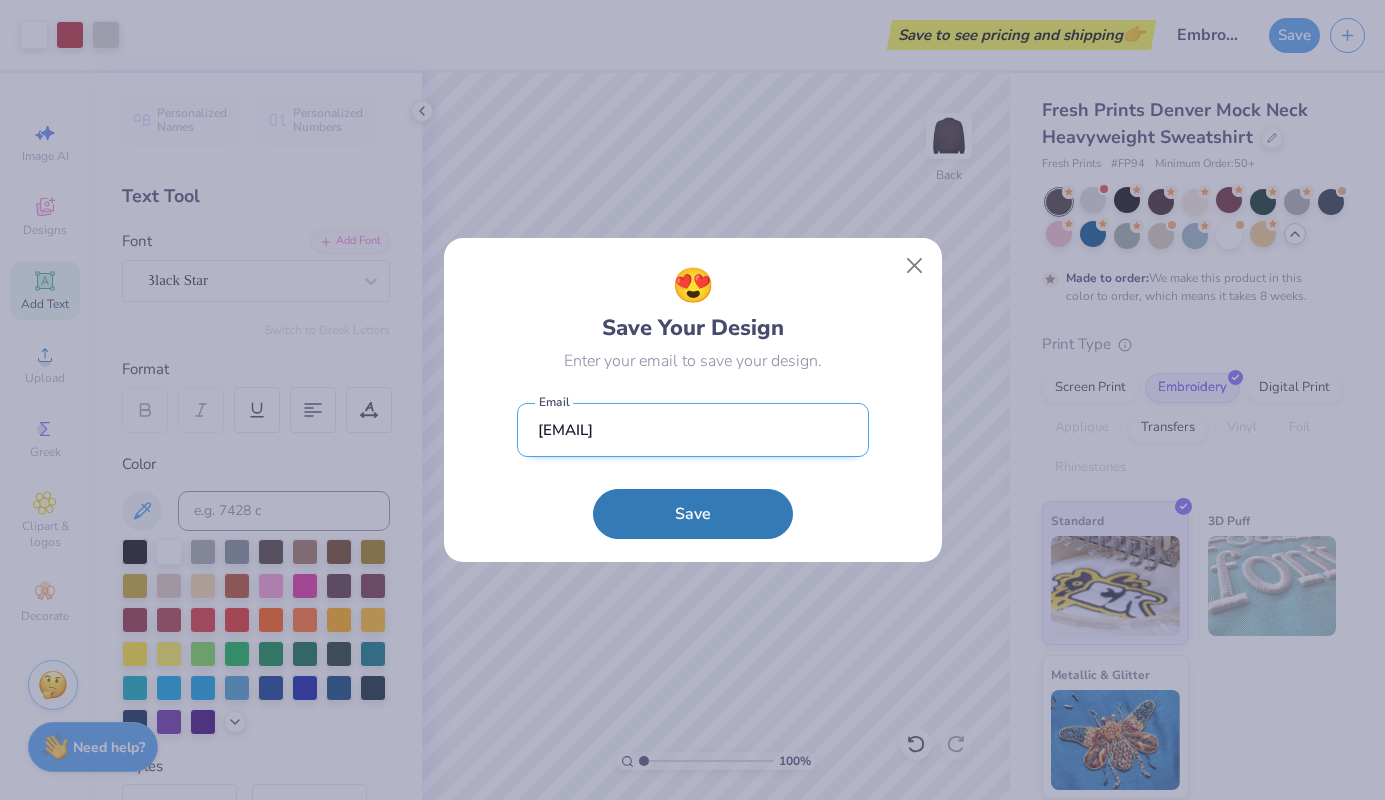 type on "[EMAIL]" 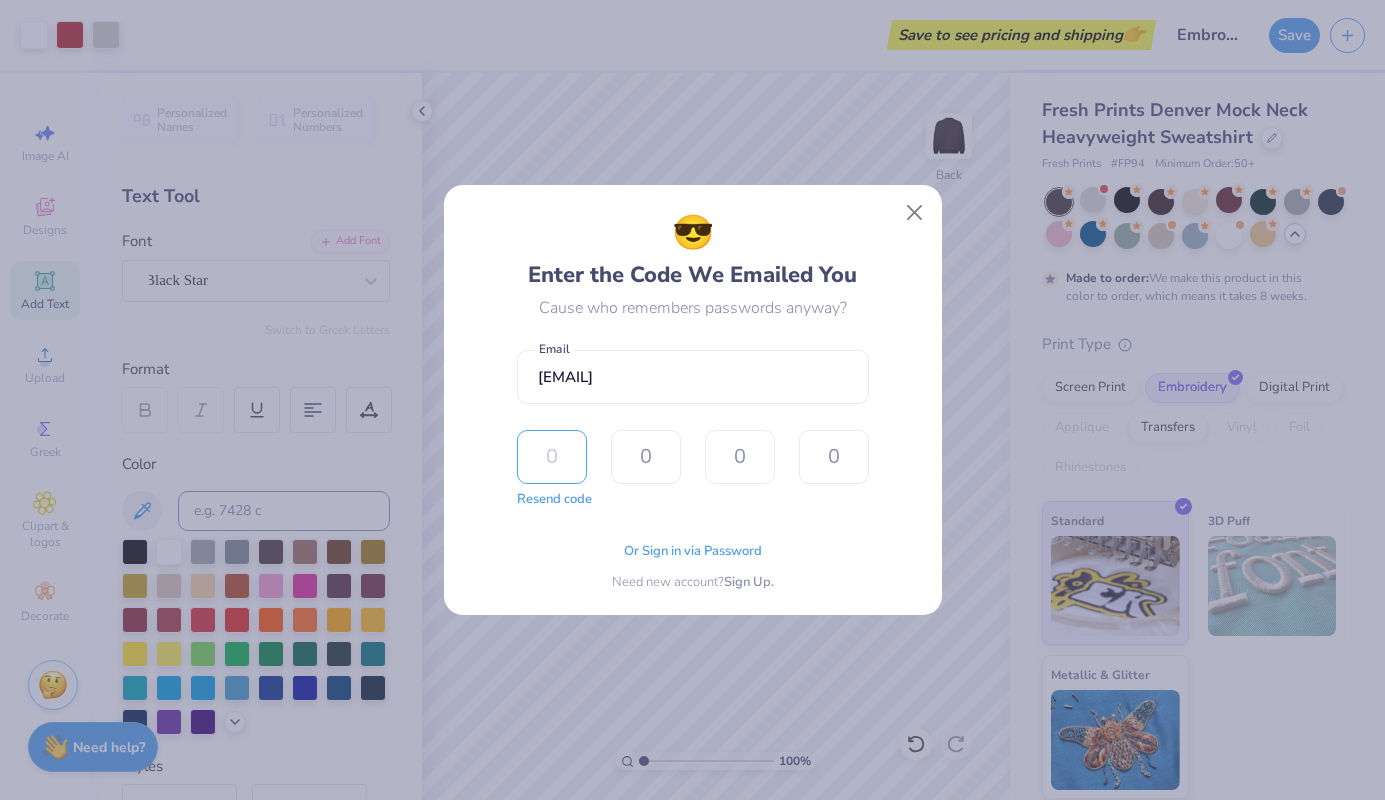 type on "8" 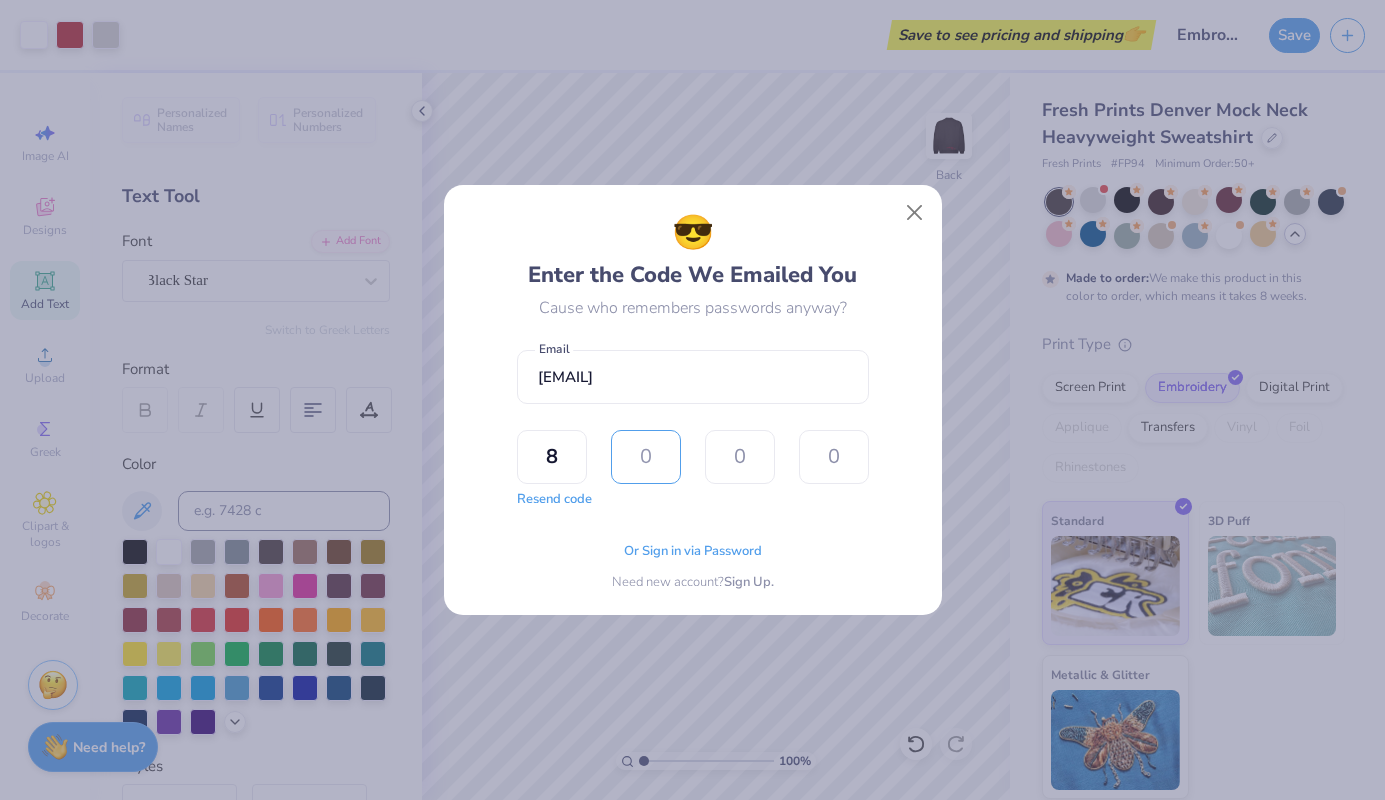type on "0" 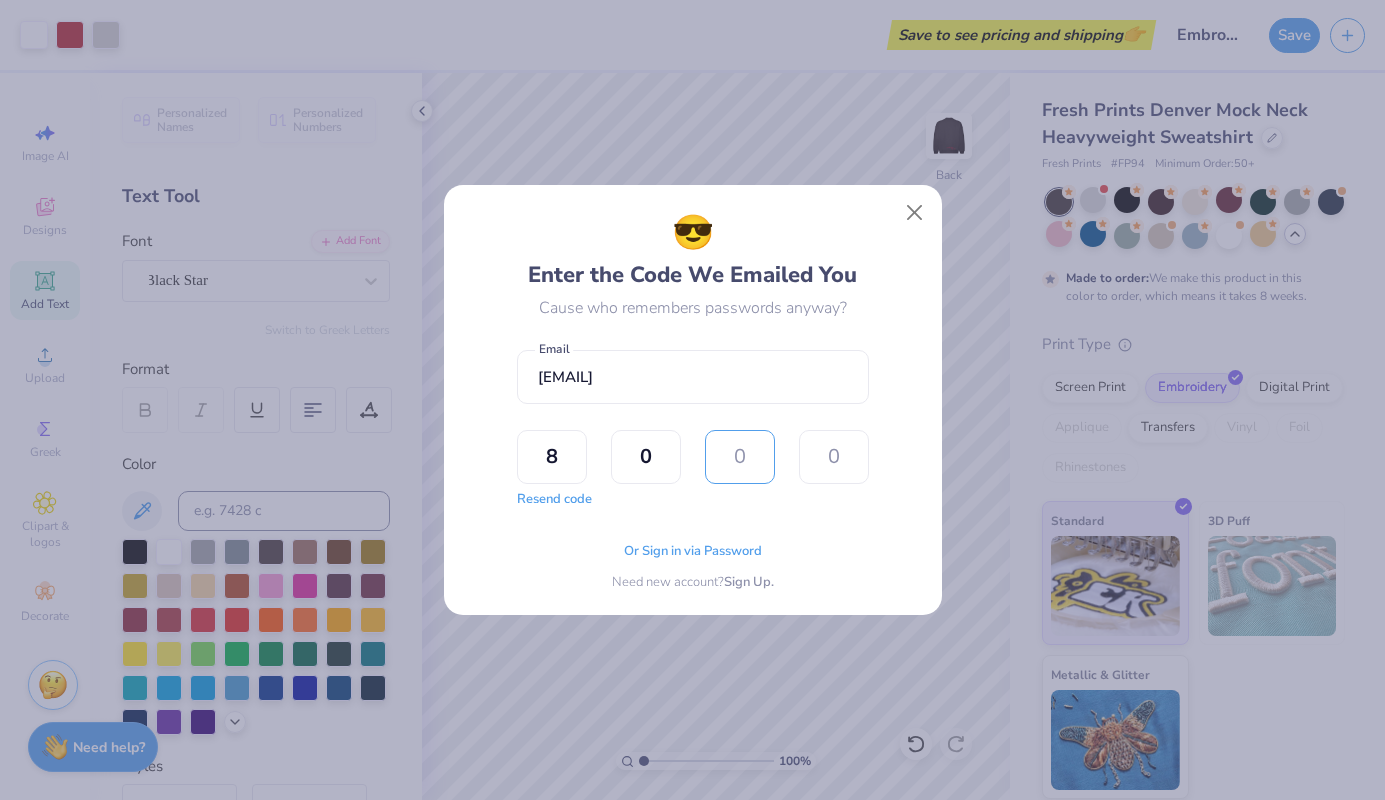 type on "5" 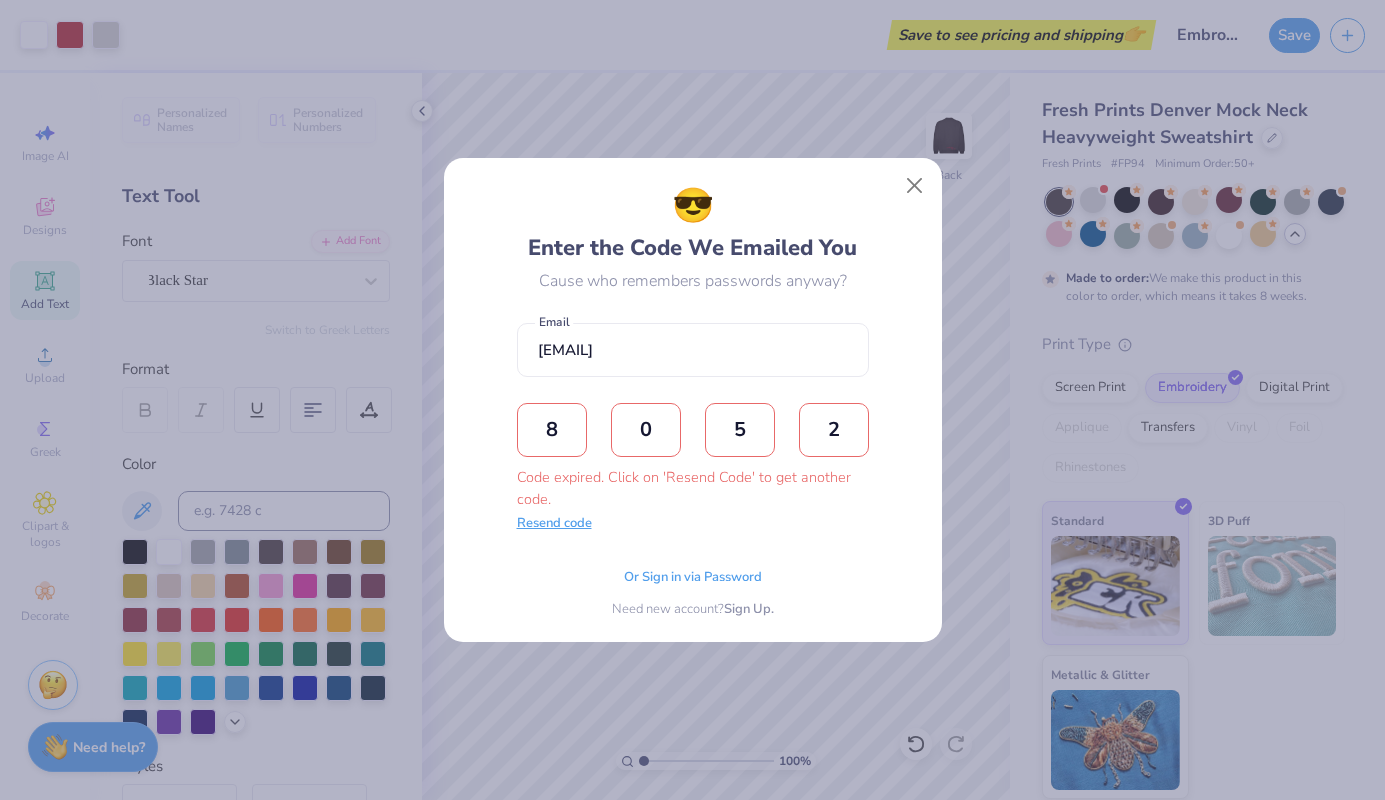 type on "2" 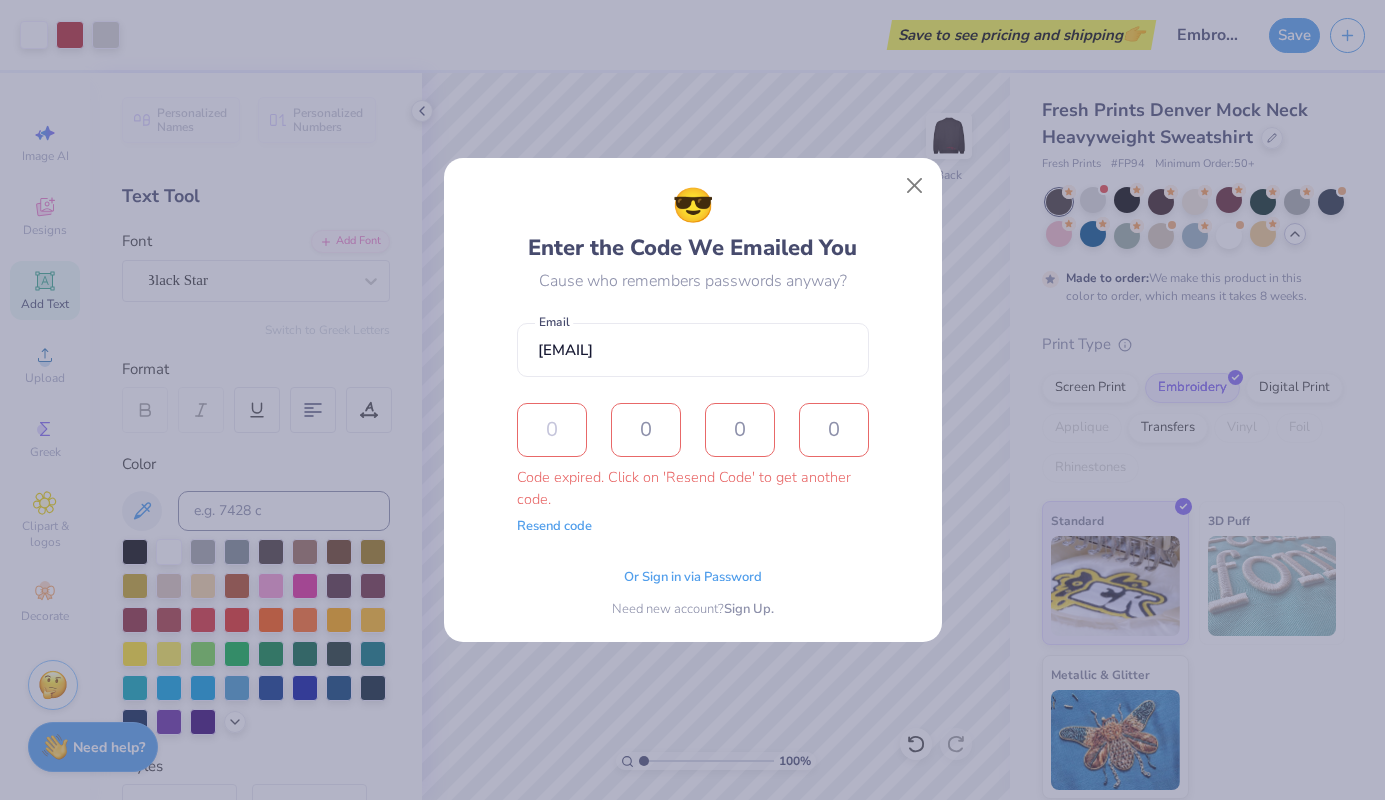 click at bounding box center [552, 430] 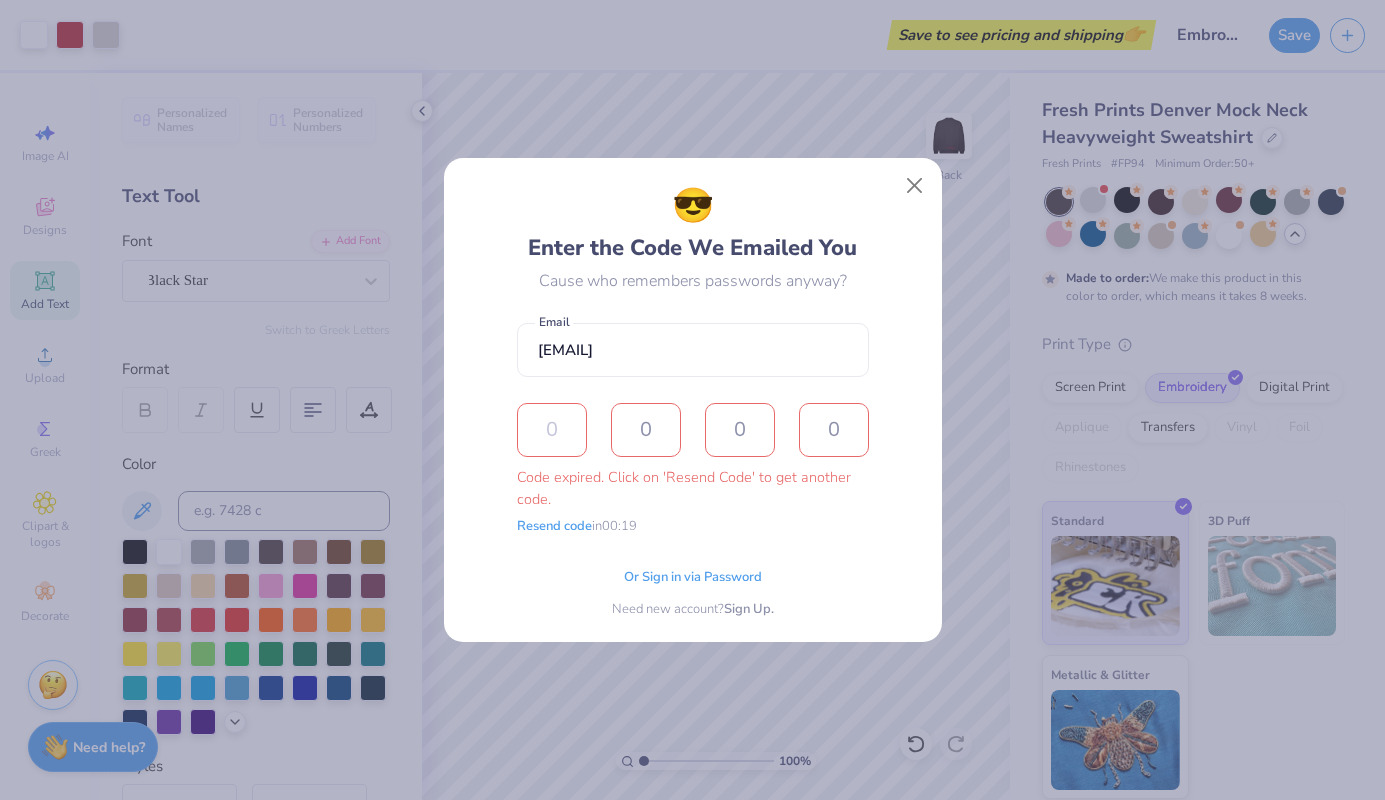 type on "5" 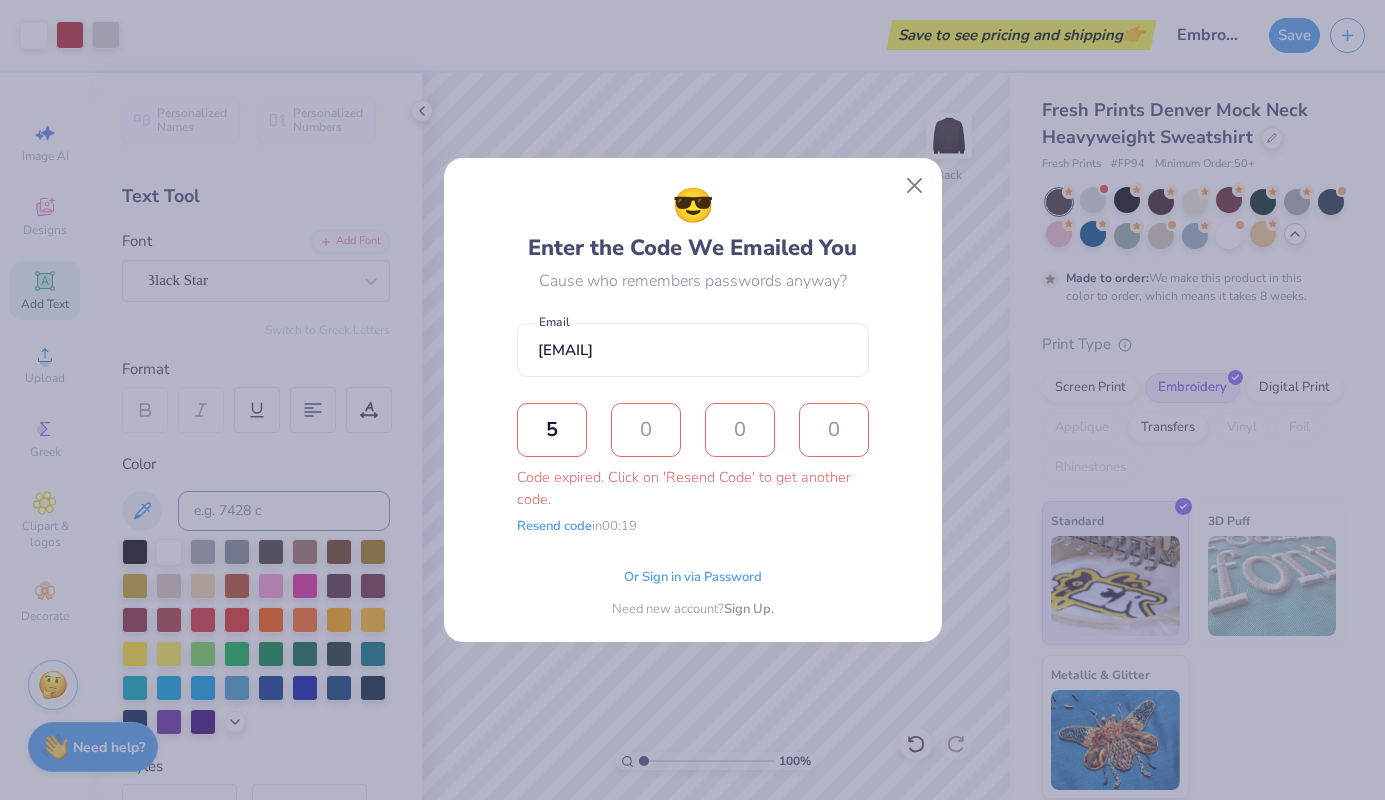 type on "4" 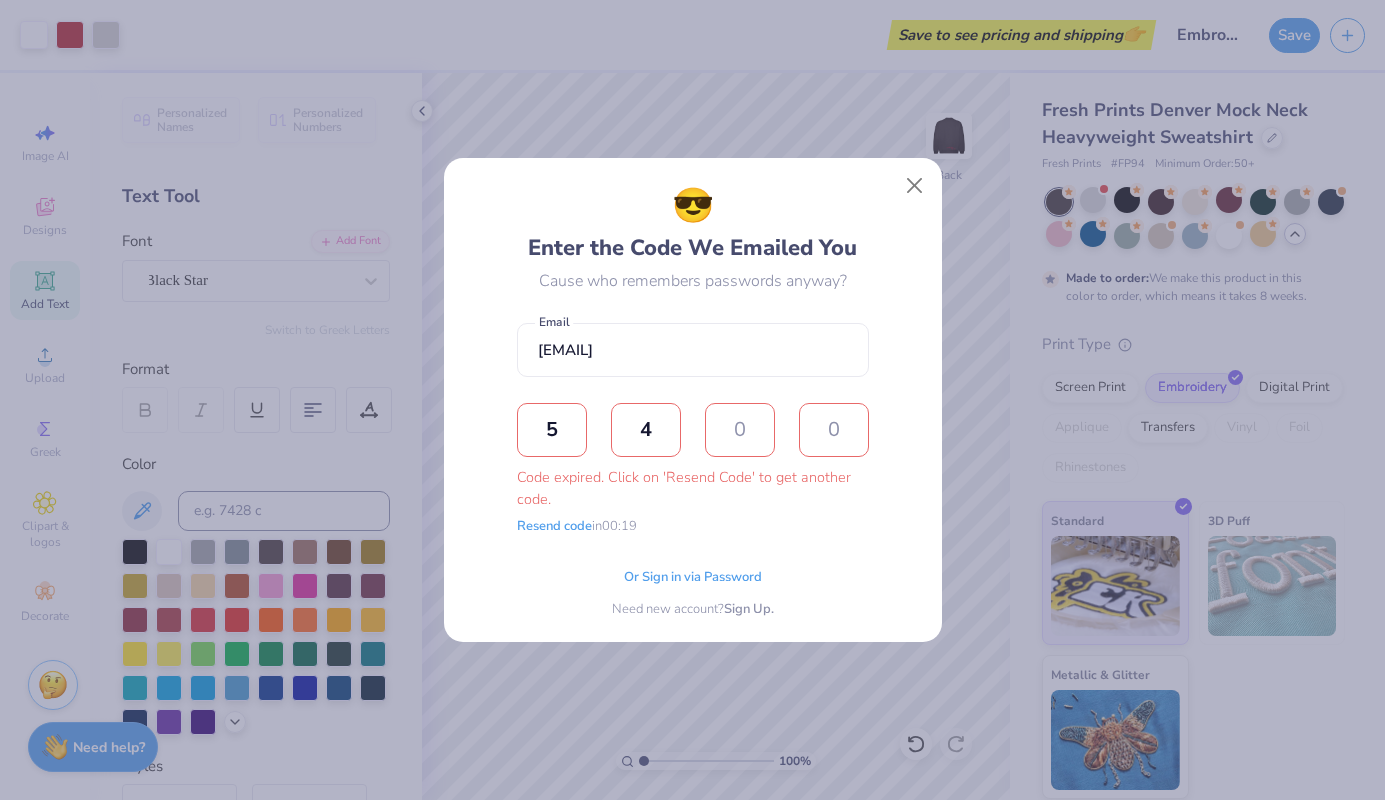 type on "7" 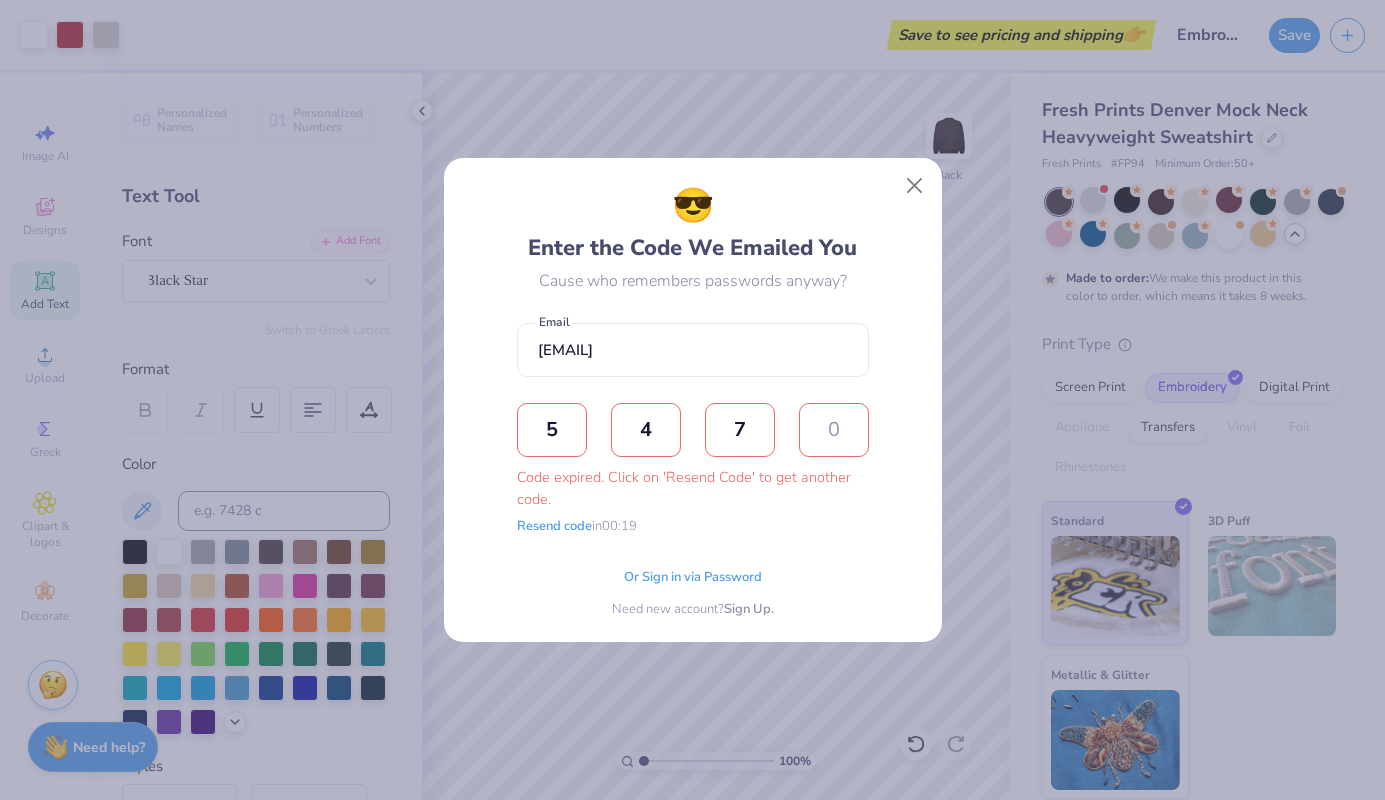 type on "1" 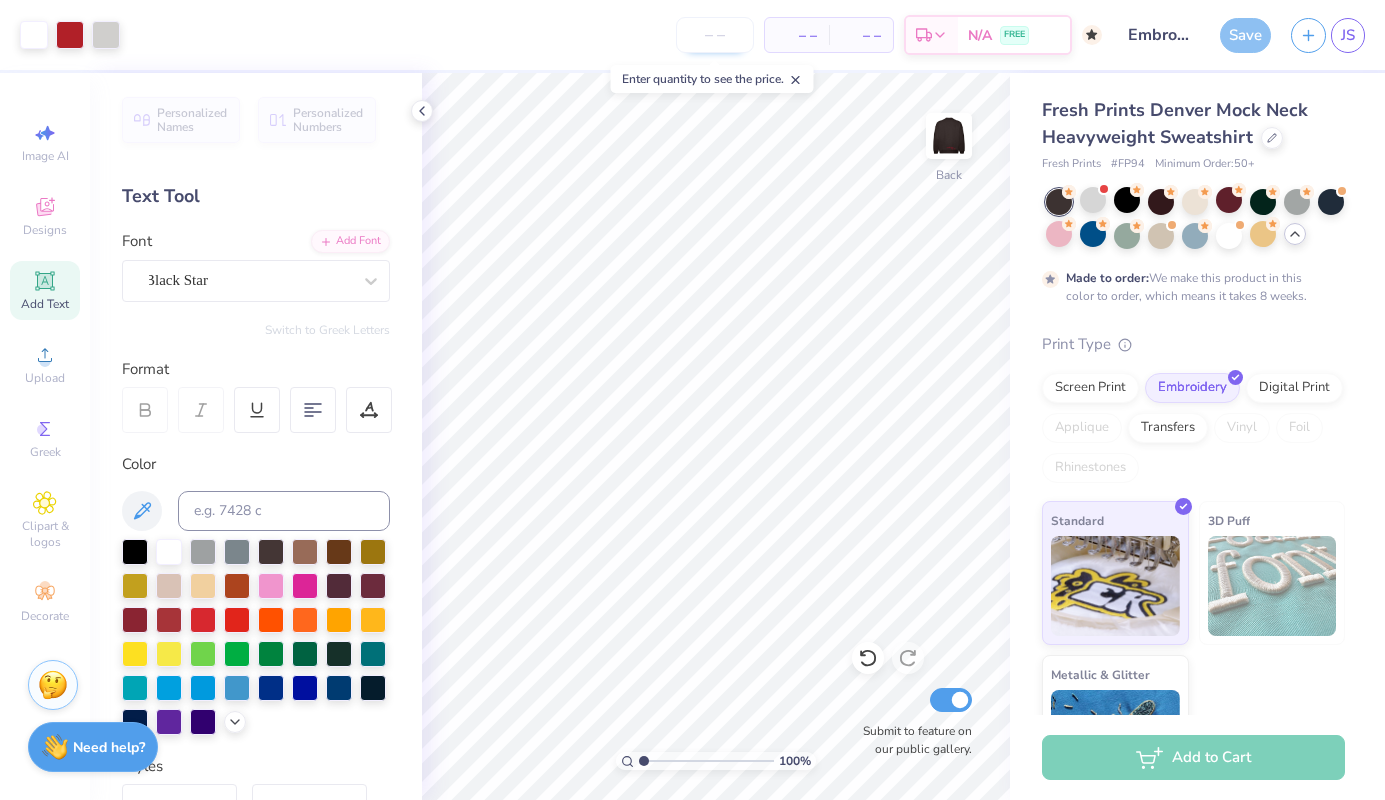 click at bounding box center (715, 35) 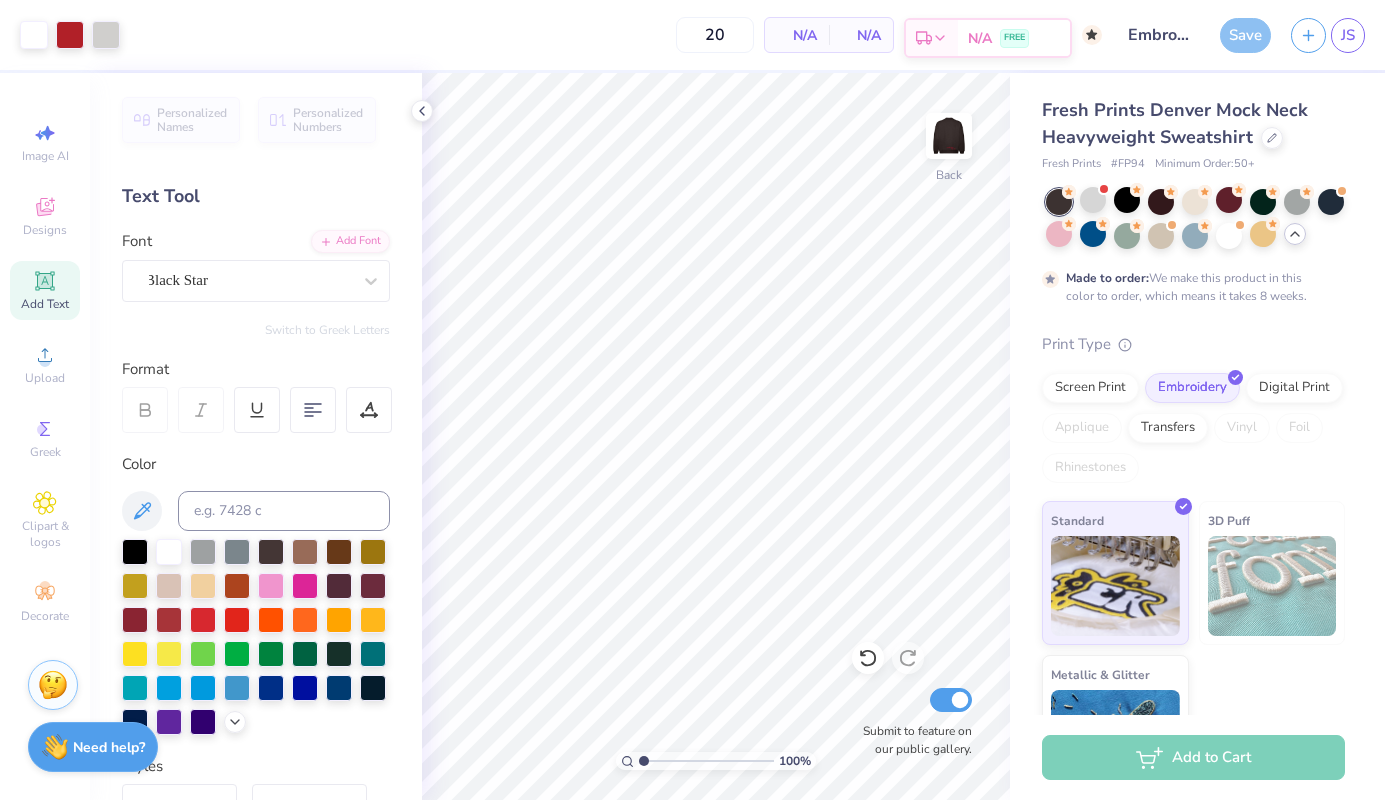 type on "50" 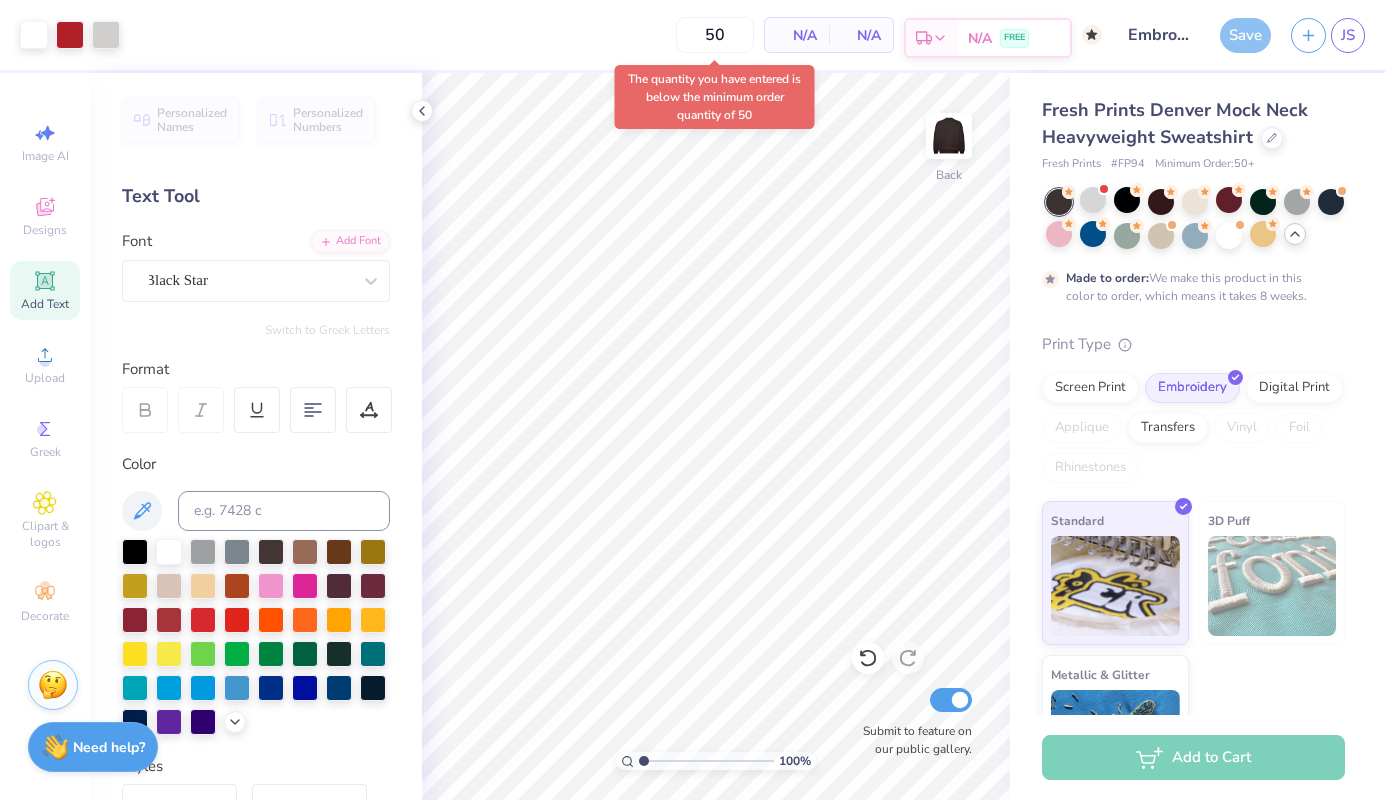 click on "N/A FREE" at bounding box center (1014, 38) 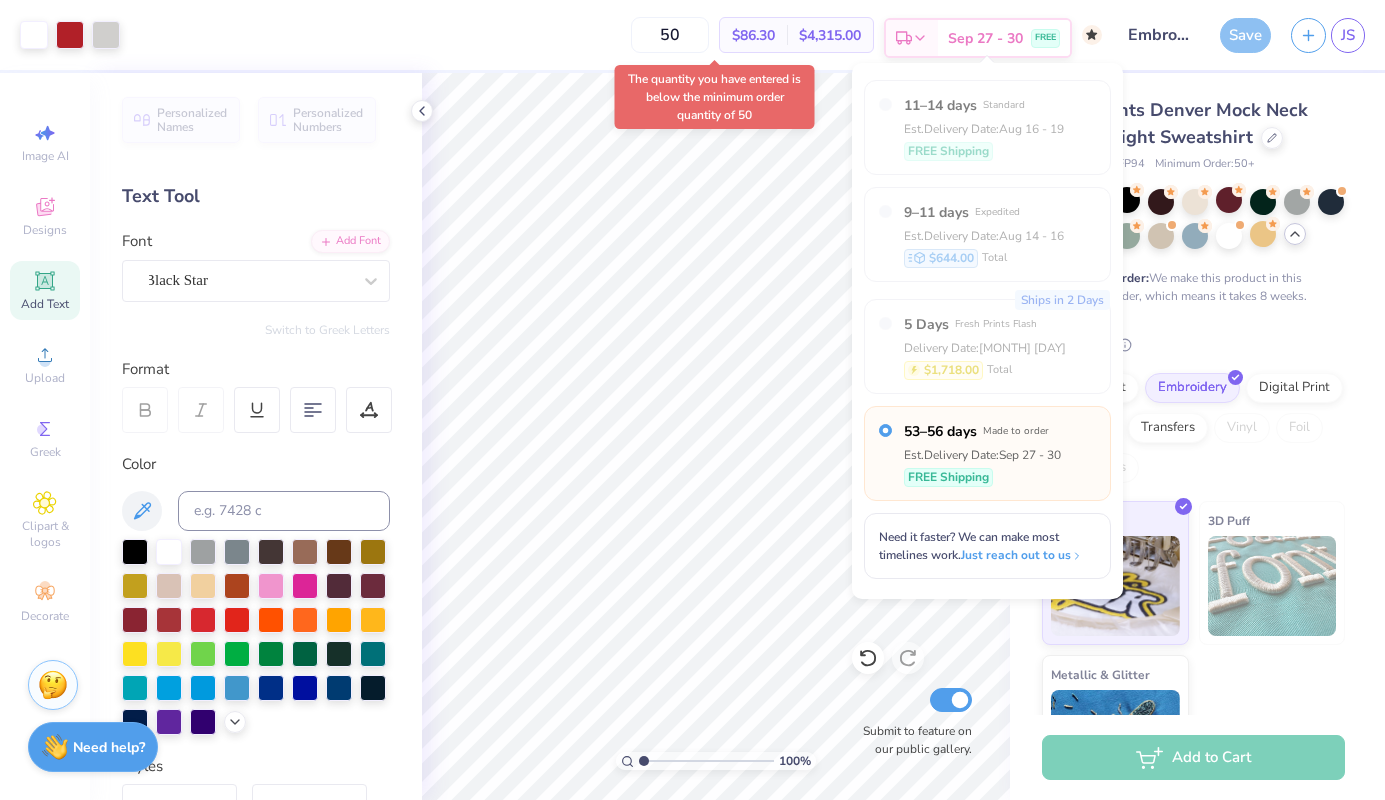 click on "Sep 27 - 30" at bounding box center [985, 38] 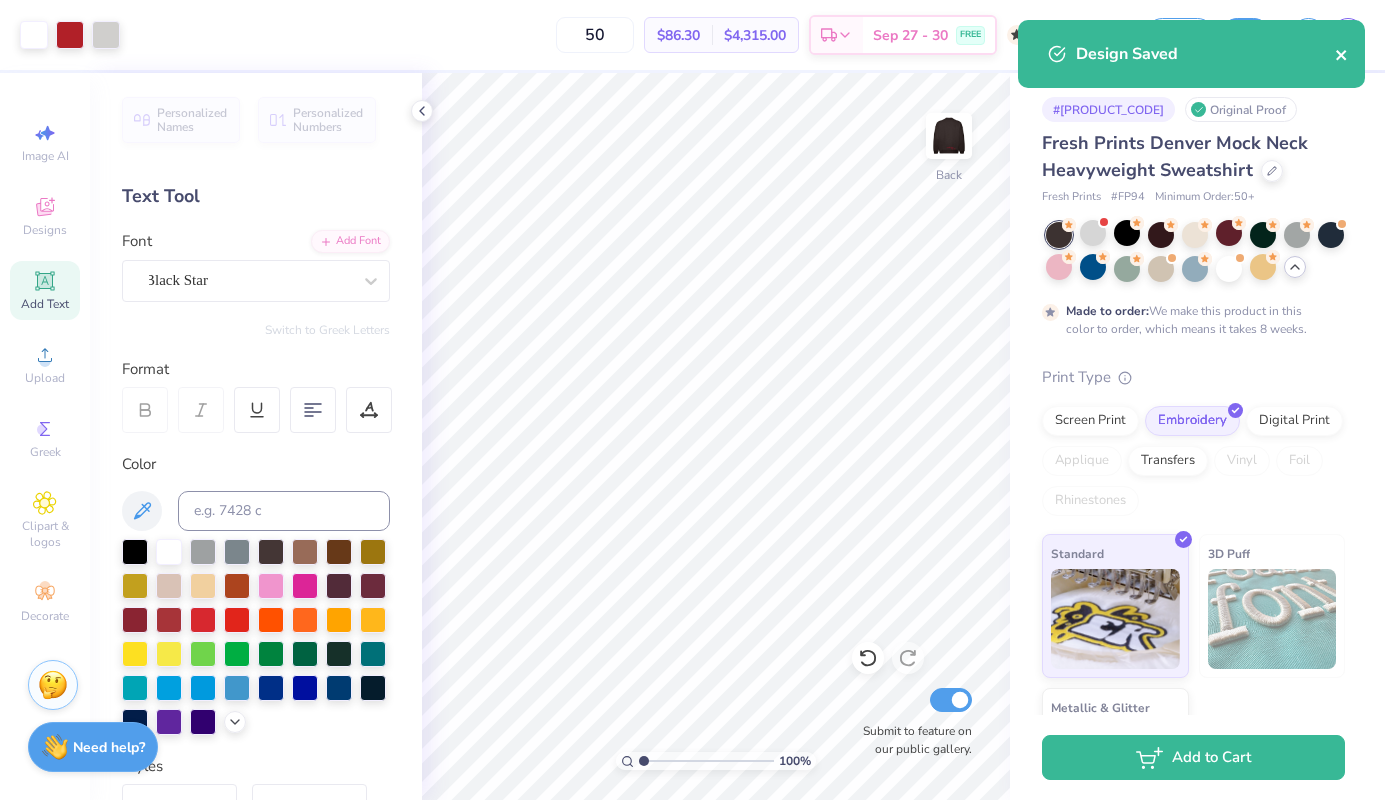 click 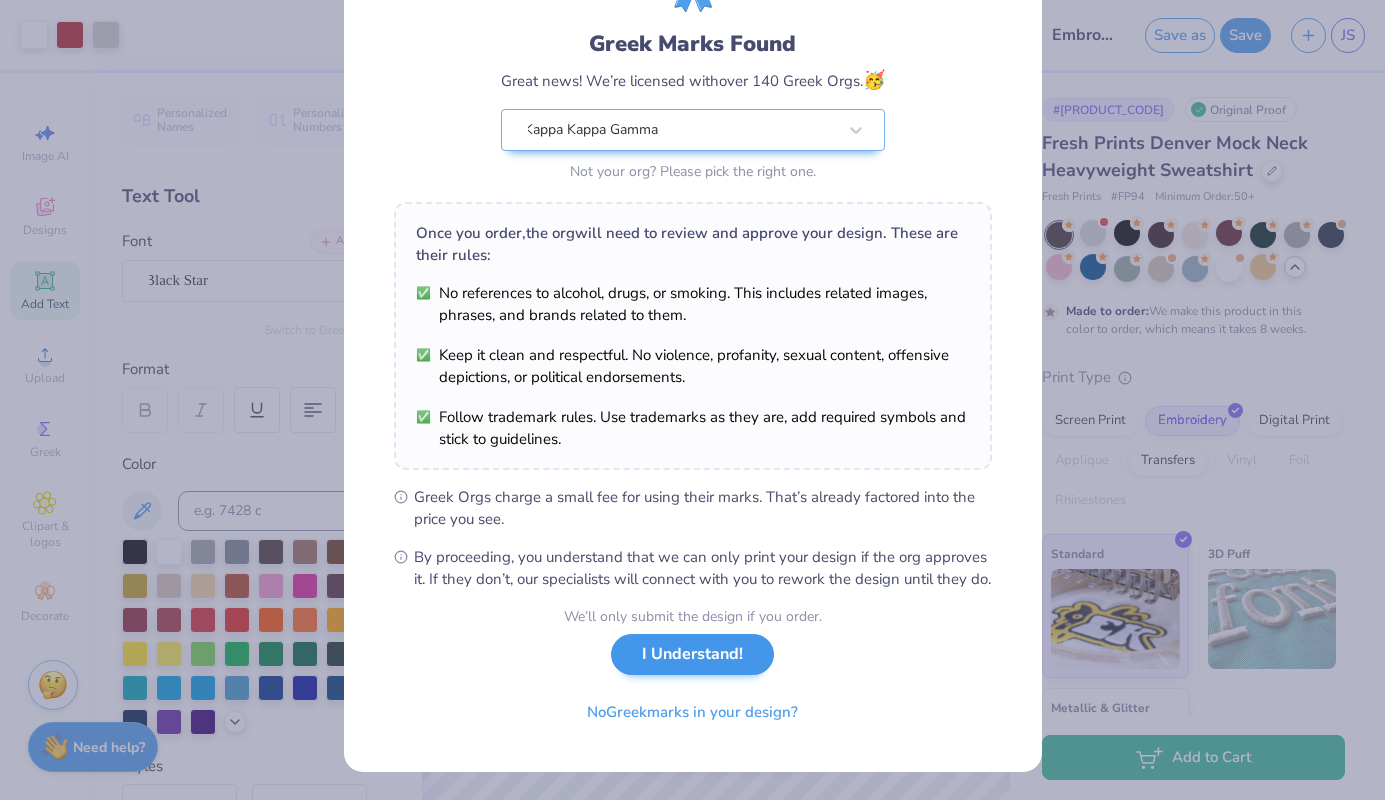 scroll, scrollTop: 136, scrollLeft: 0, axis: vertical 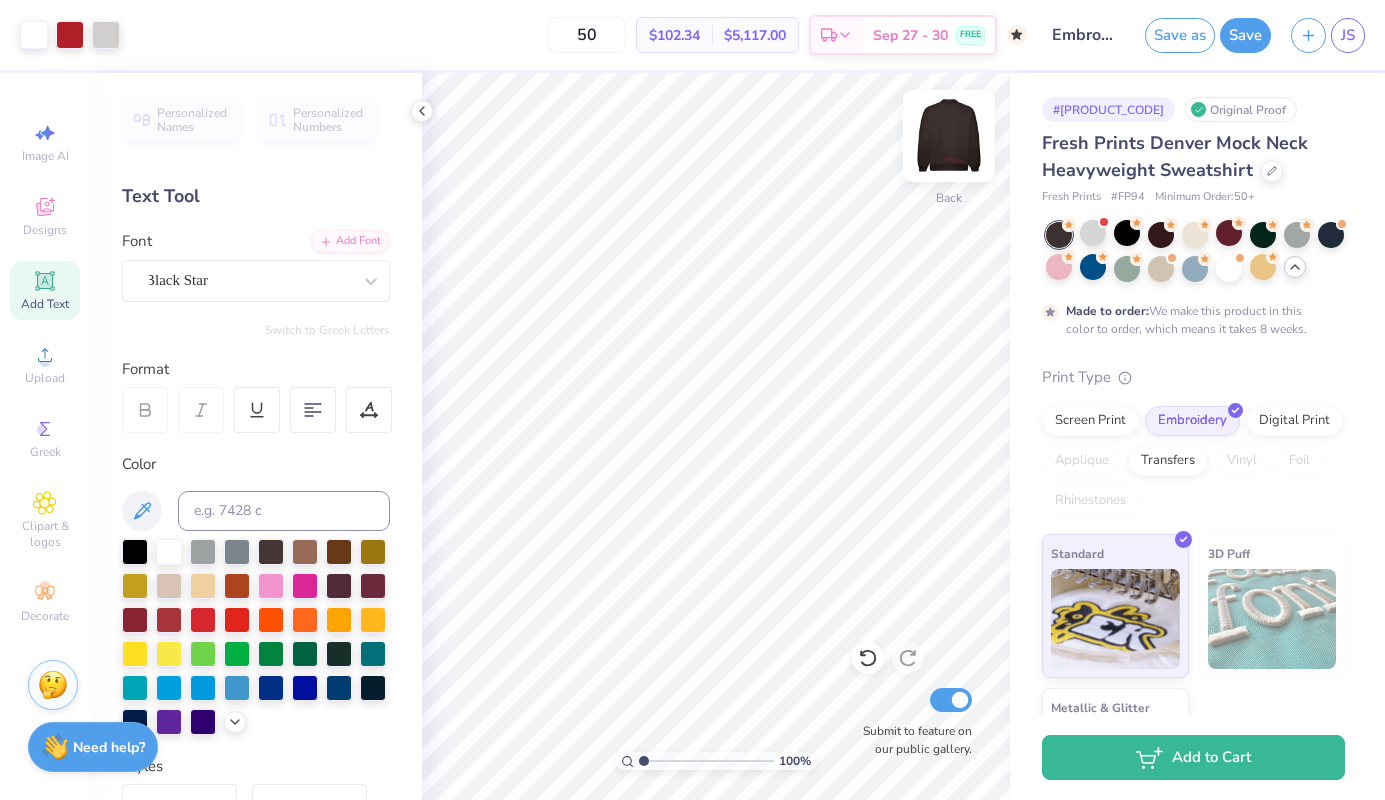 click at bounding box center (949, 136) 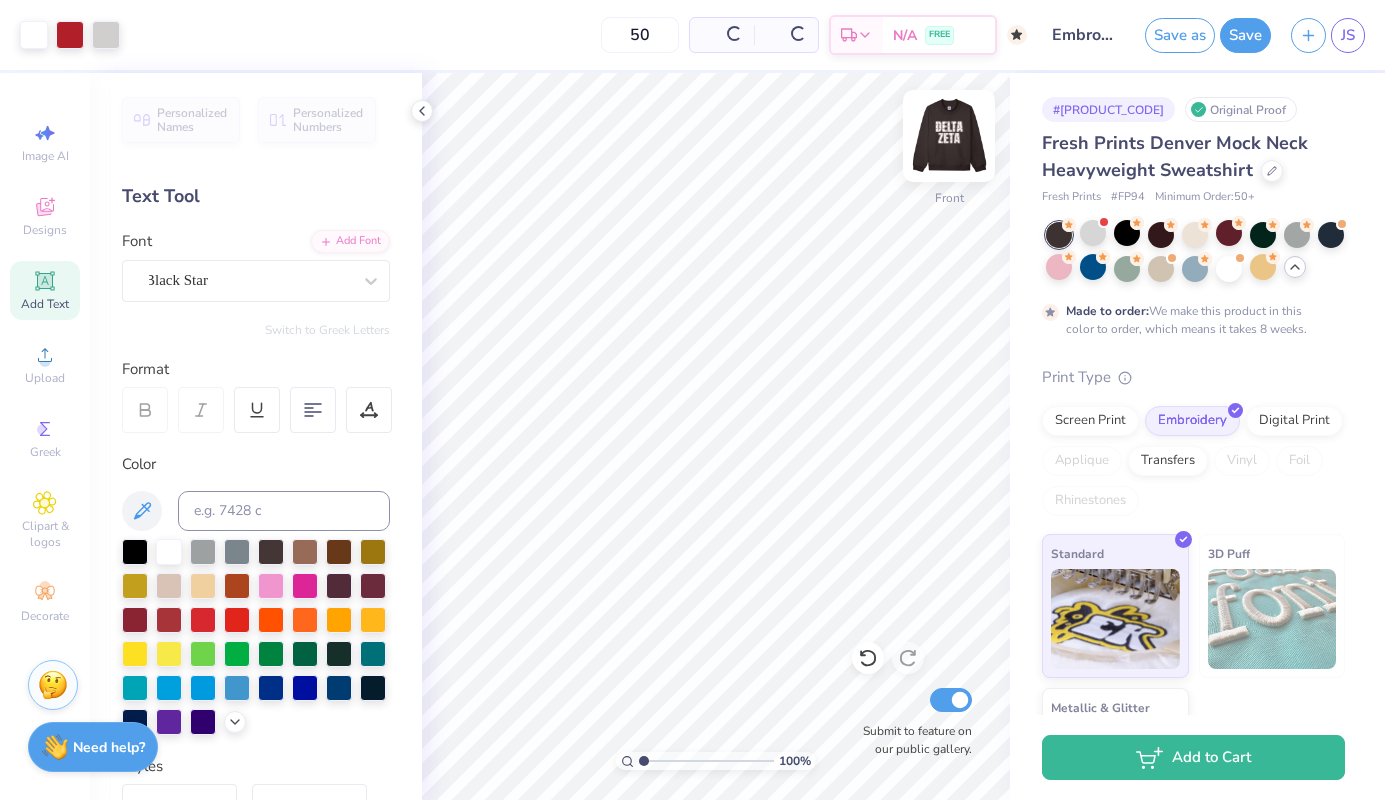 click at bounding box center [949, 136] 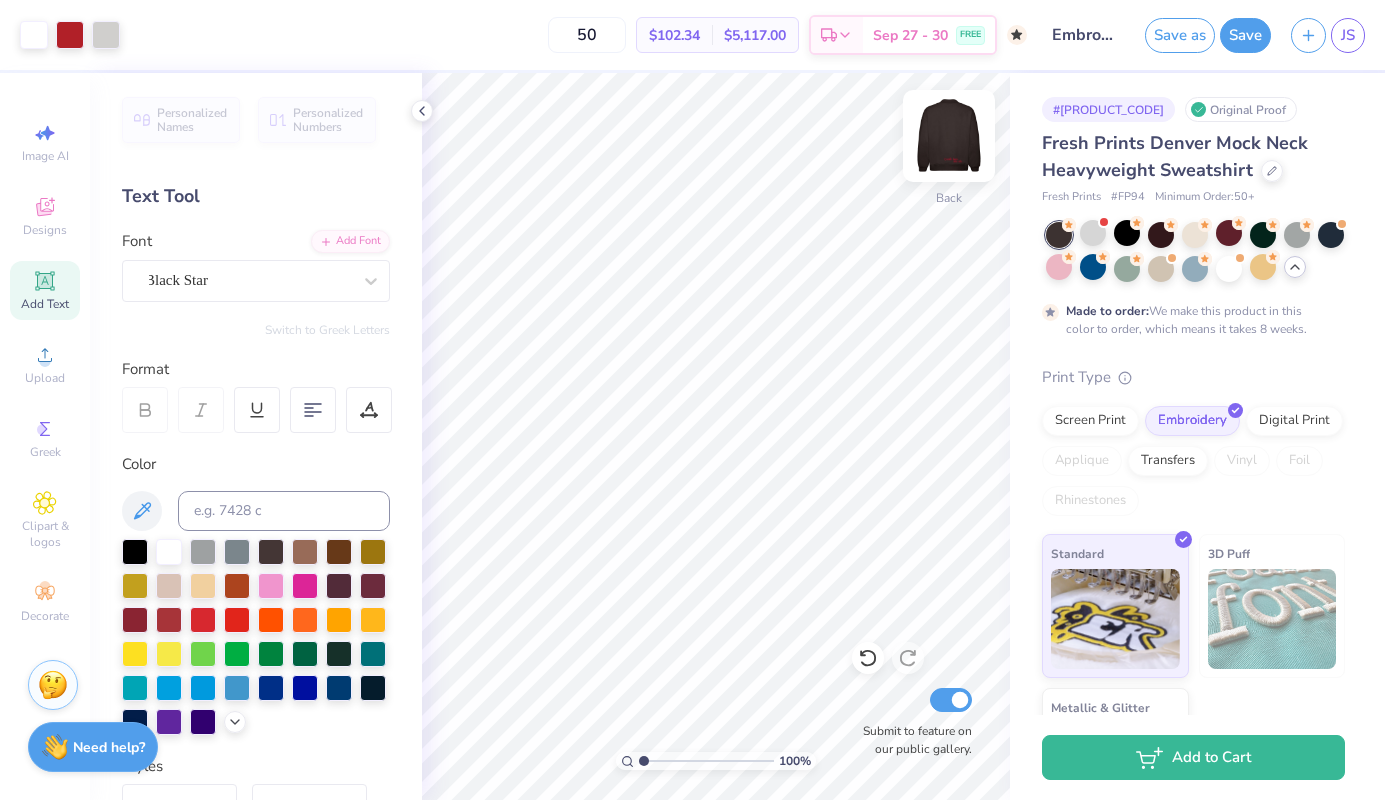 click at bounding box center [949, 136] 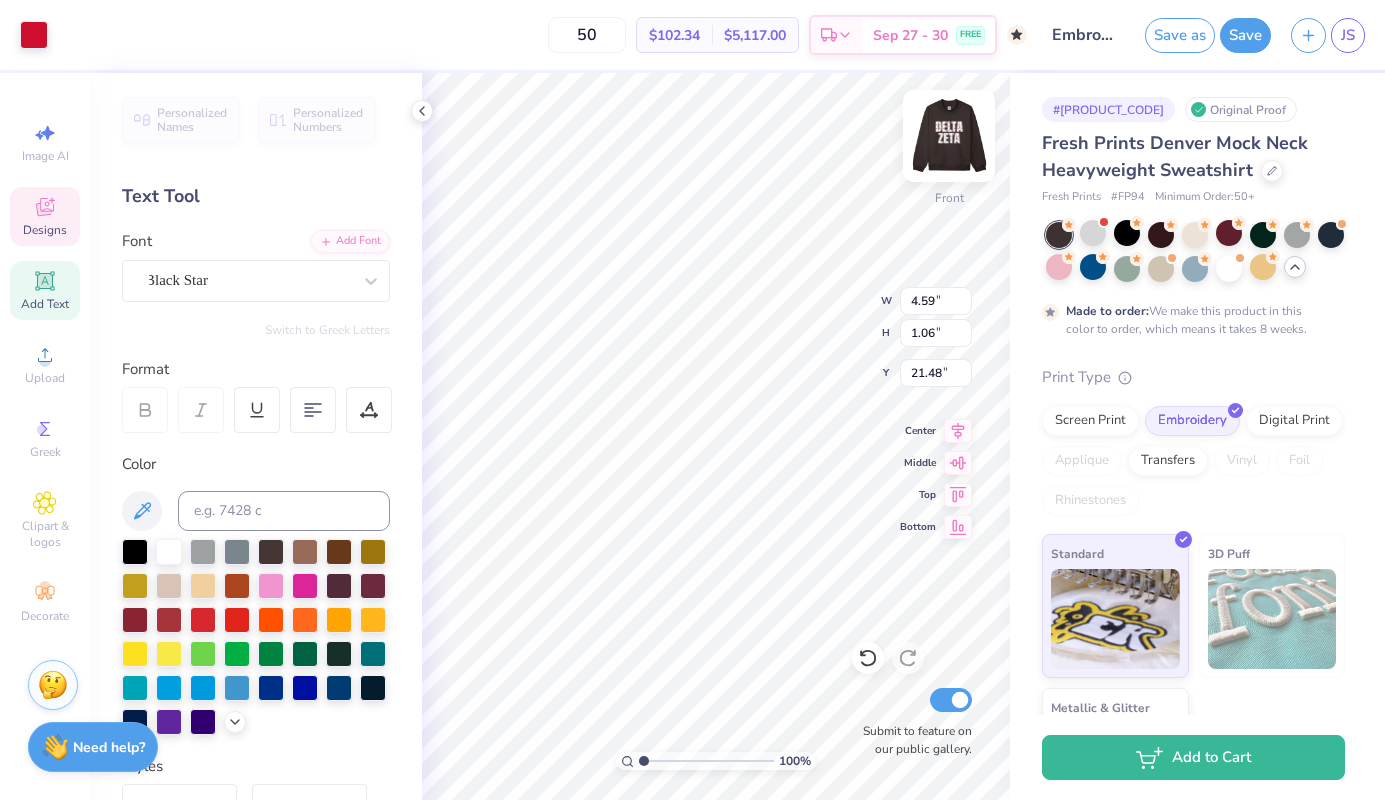 type on "21.49" 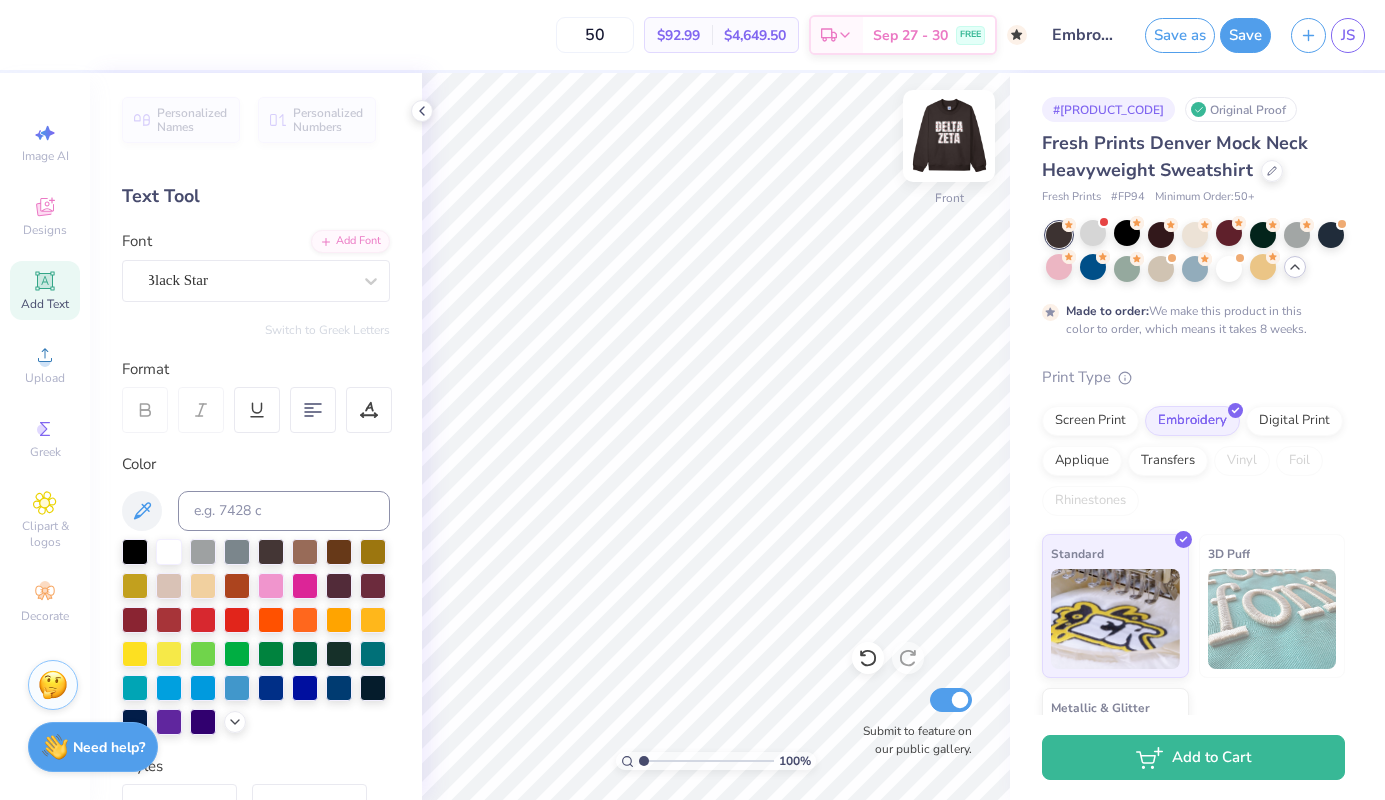 click at bounding box center [949, 136] 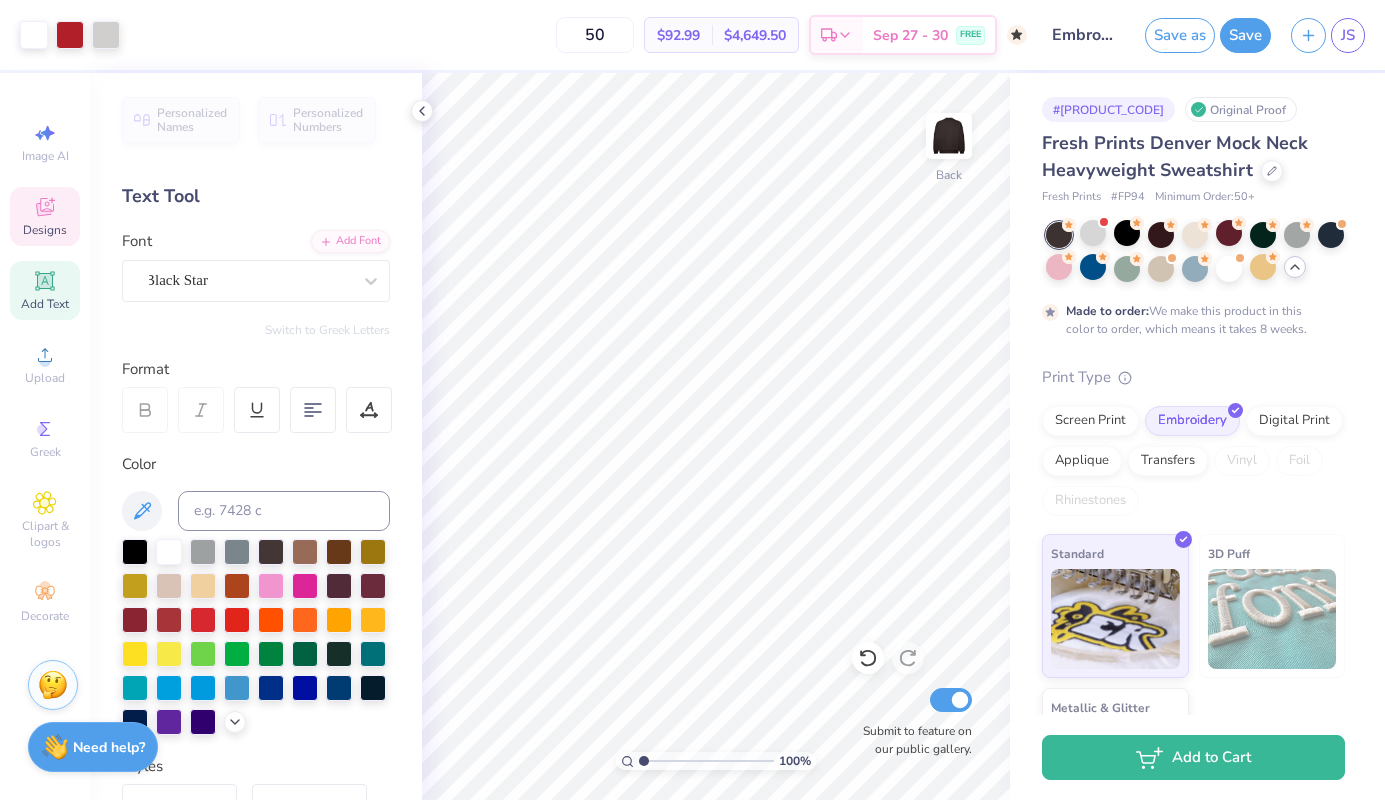 click on "Designs" at bounding box center [45, 216] 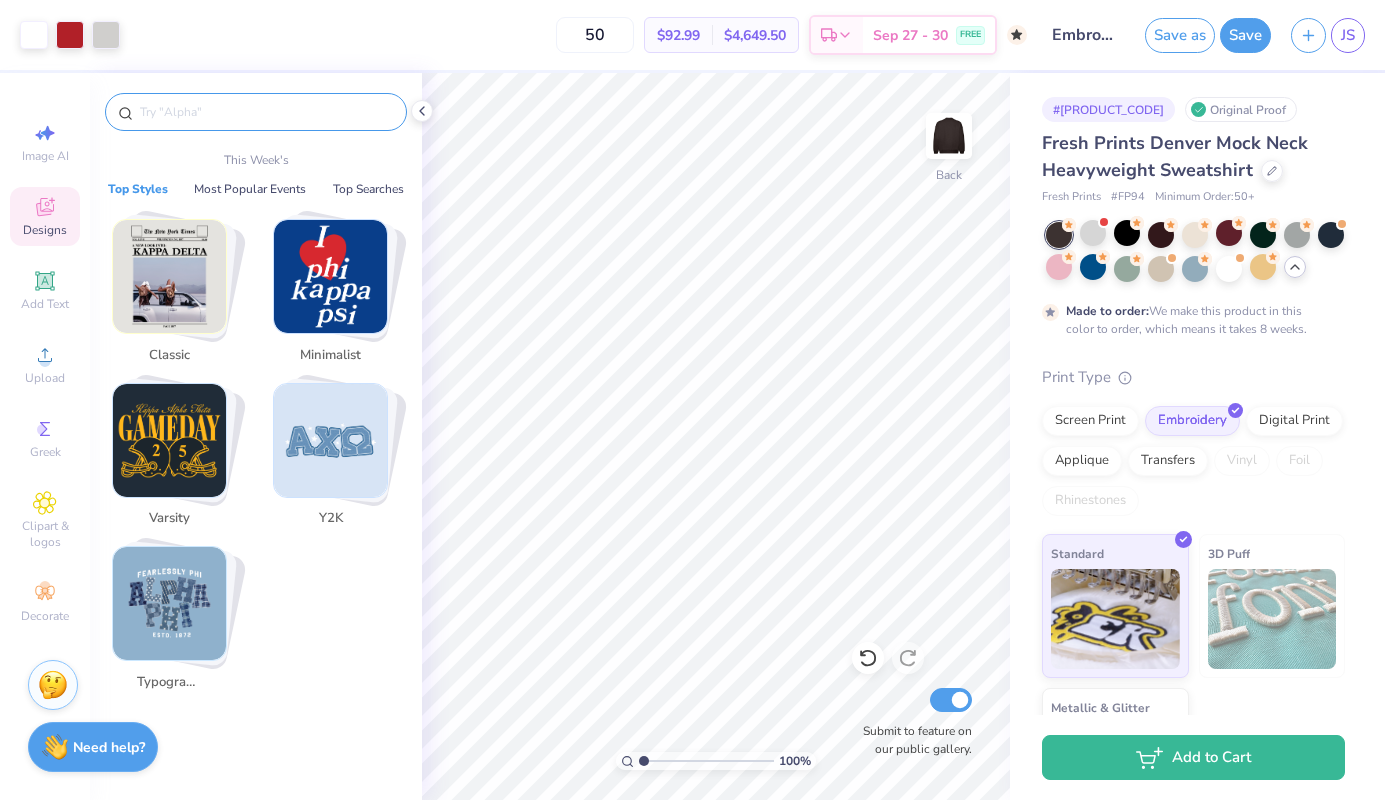 click at bounding box center (266, 112) 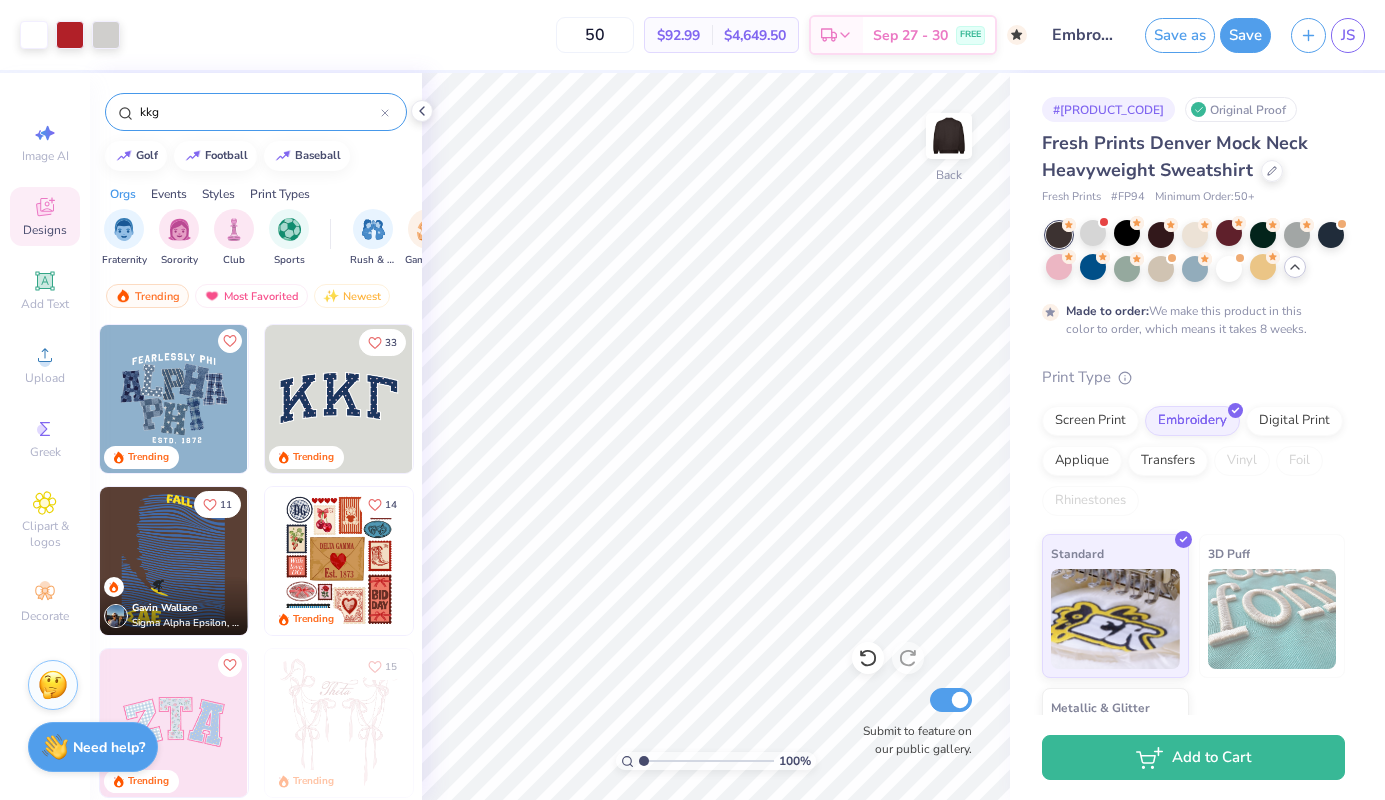 type on "kkg" 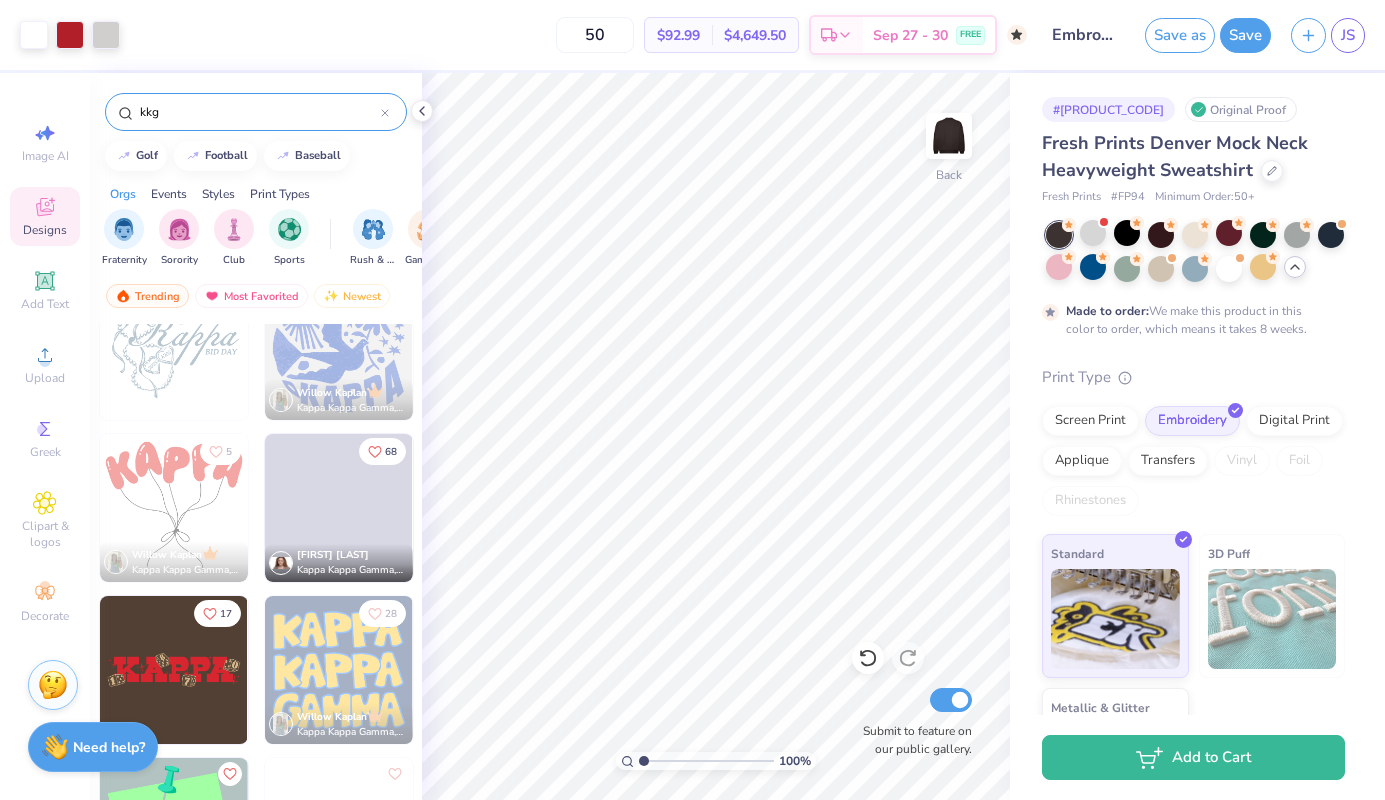 scroll, scrollTop: 1513, scrollLeft: 0, axis: vertical 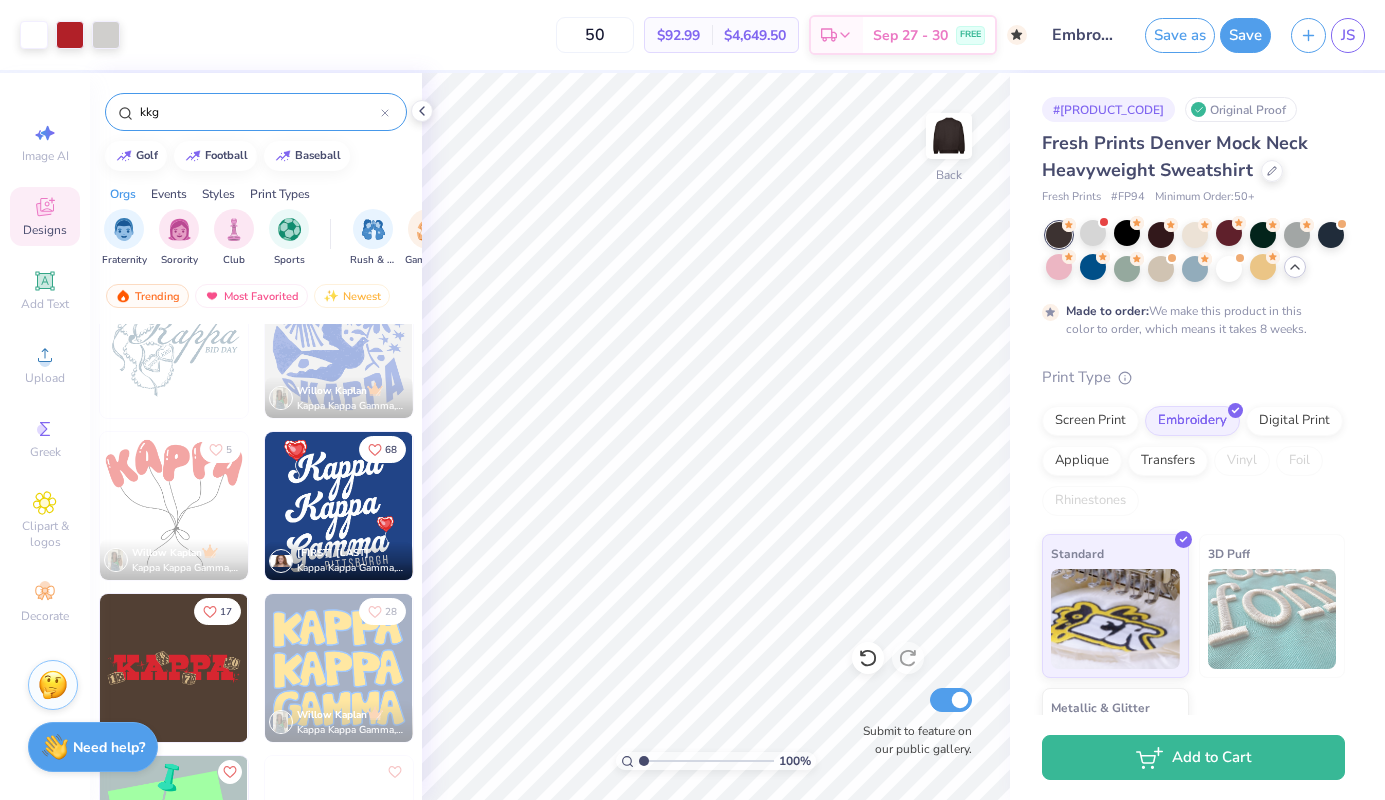 click on "kkg" at bounding box center (256, 112) 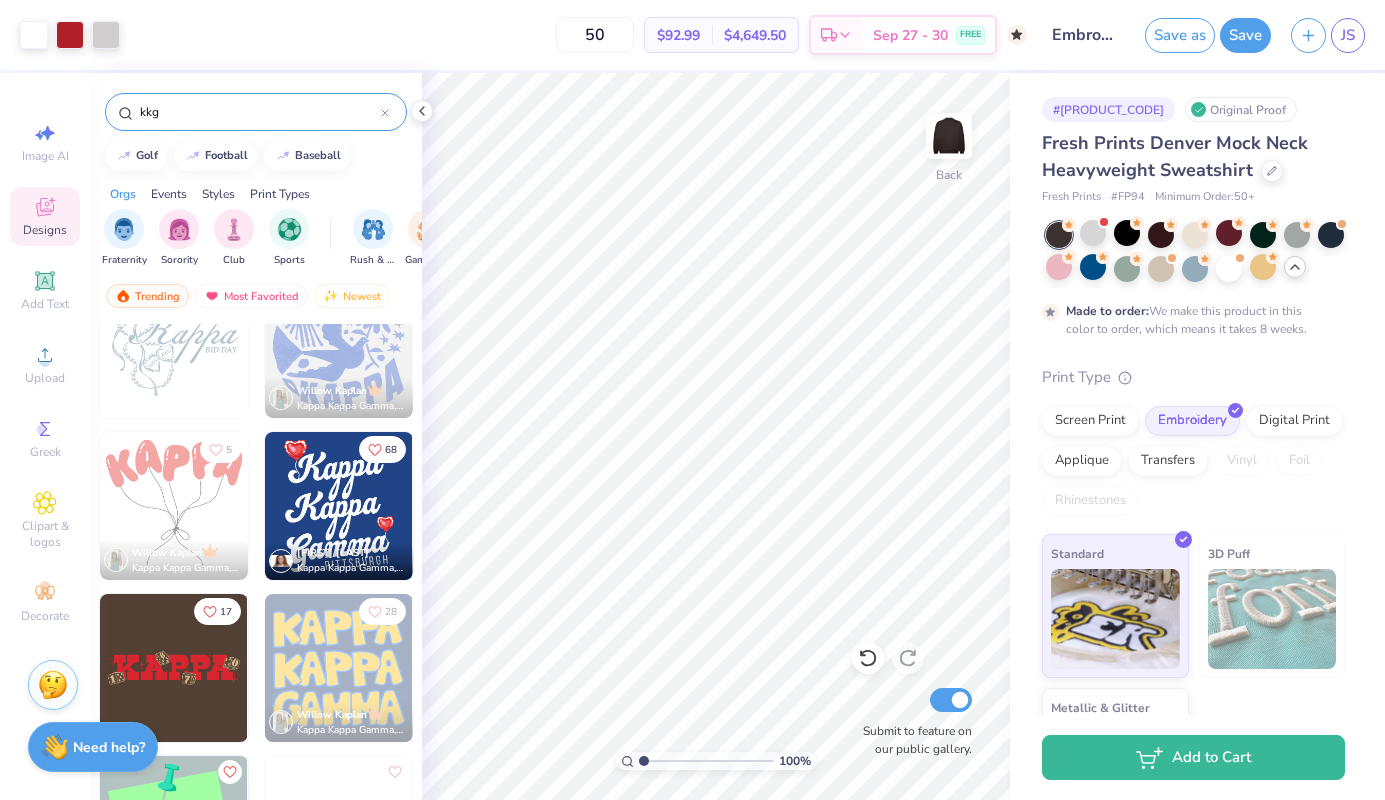 click on "kkg" at bounding box center [259, 112] 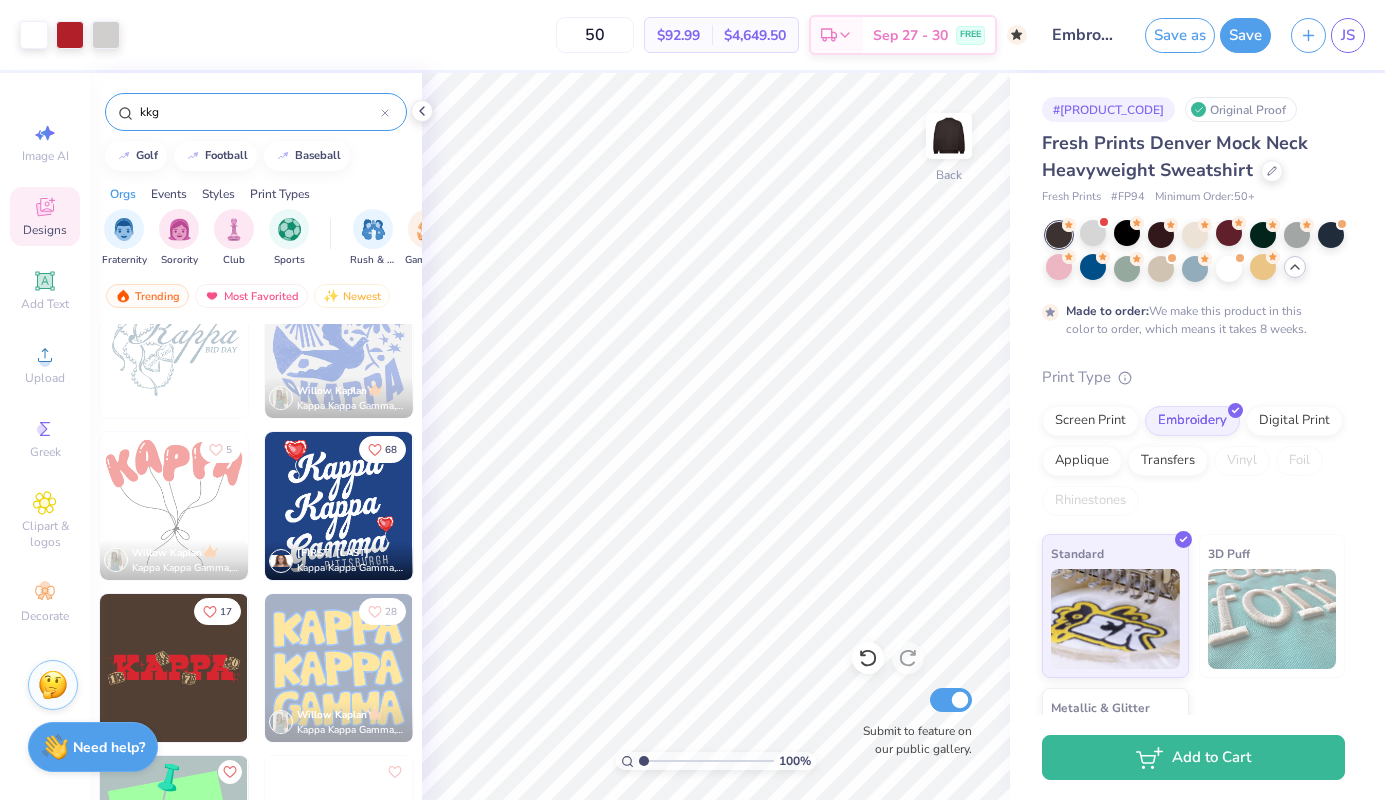 click on "kkg" at bounding box center [259, 112] 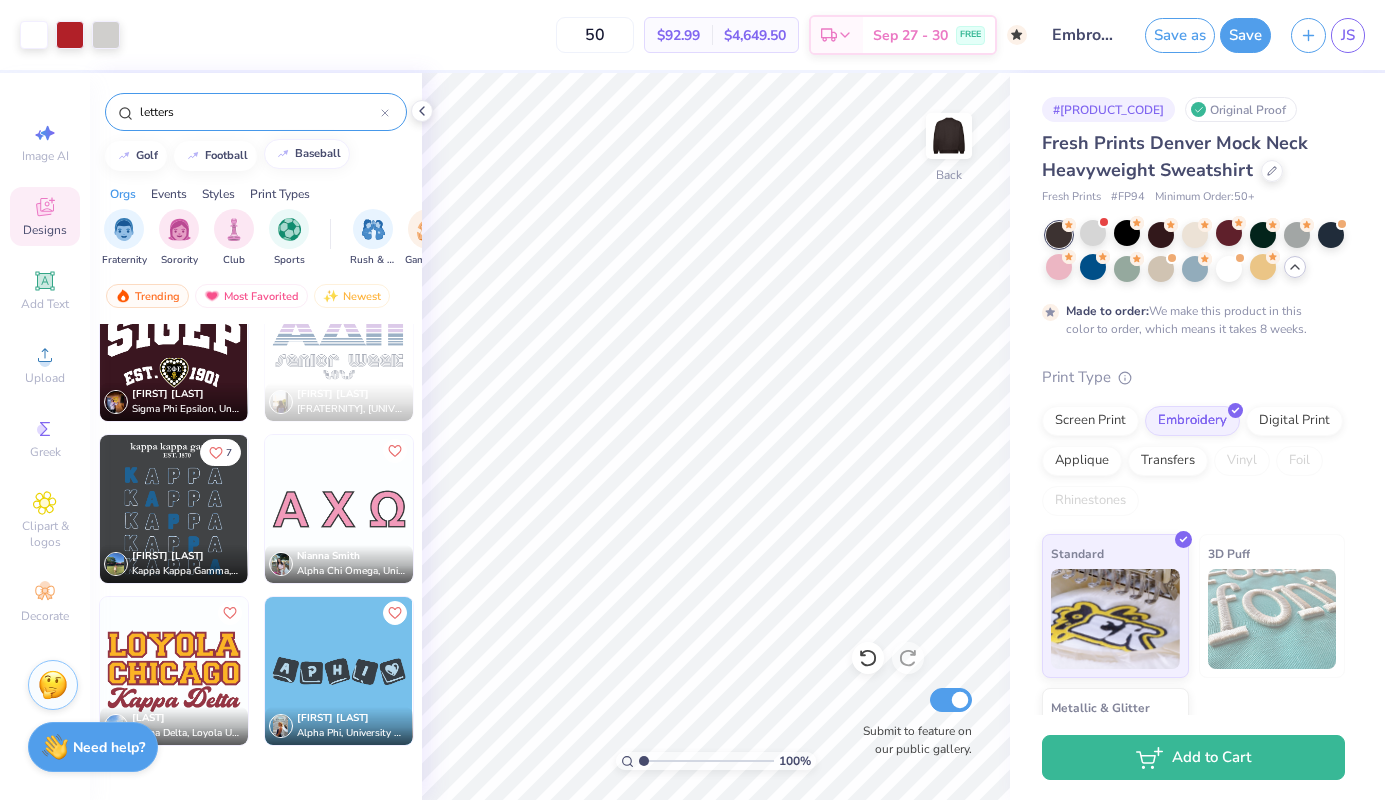 scroll, scrollTop: 298, scrollLeft: 0, axis: vertical 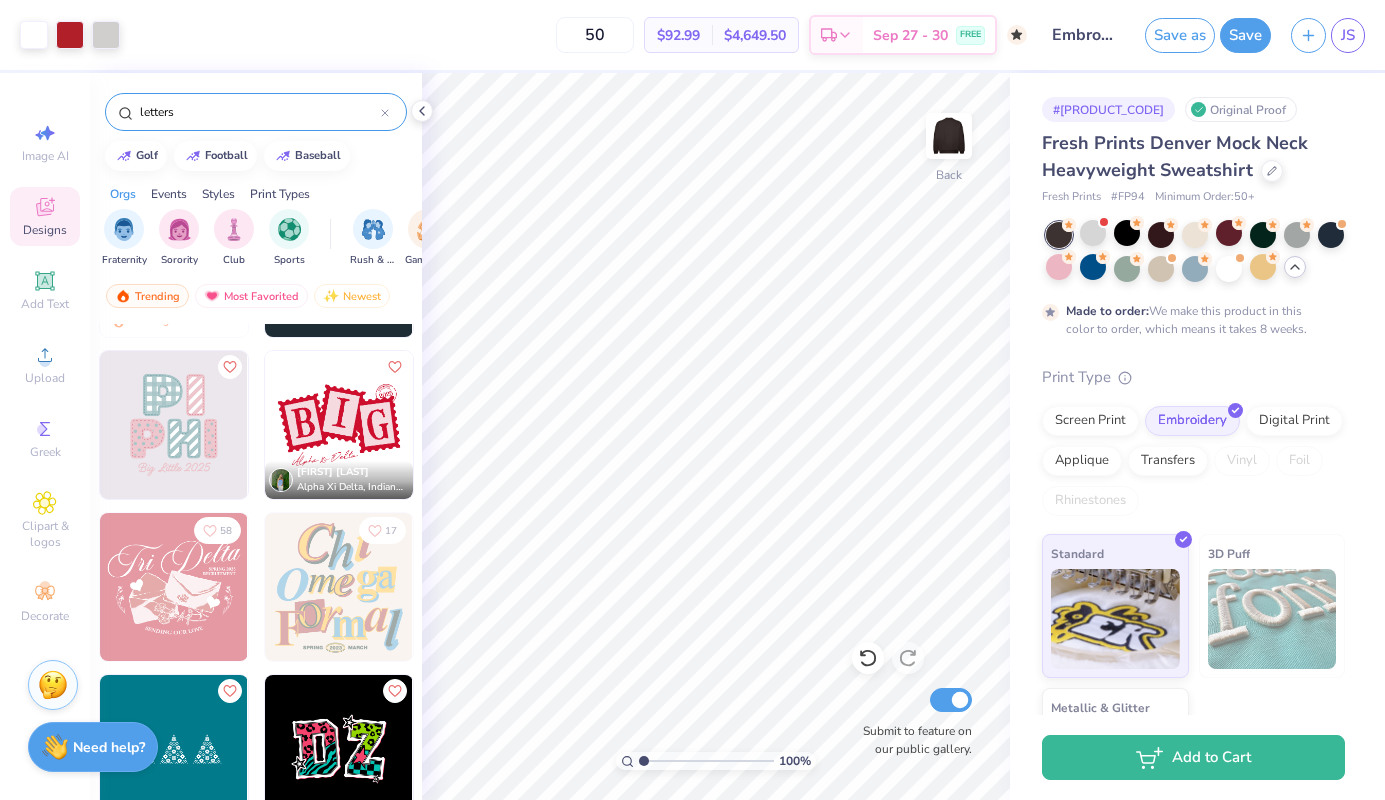 type on "letters" 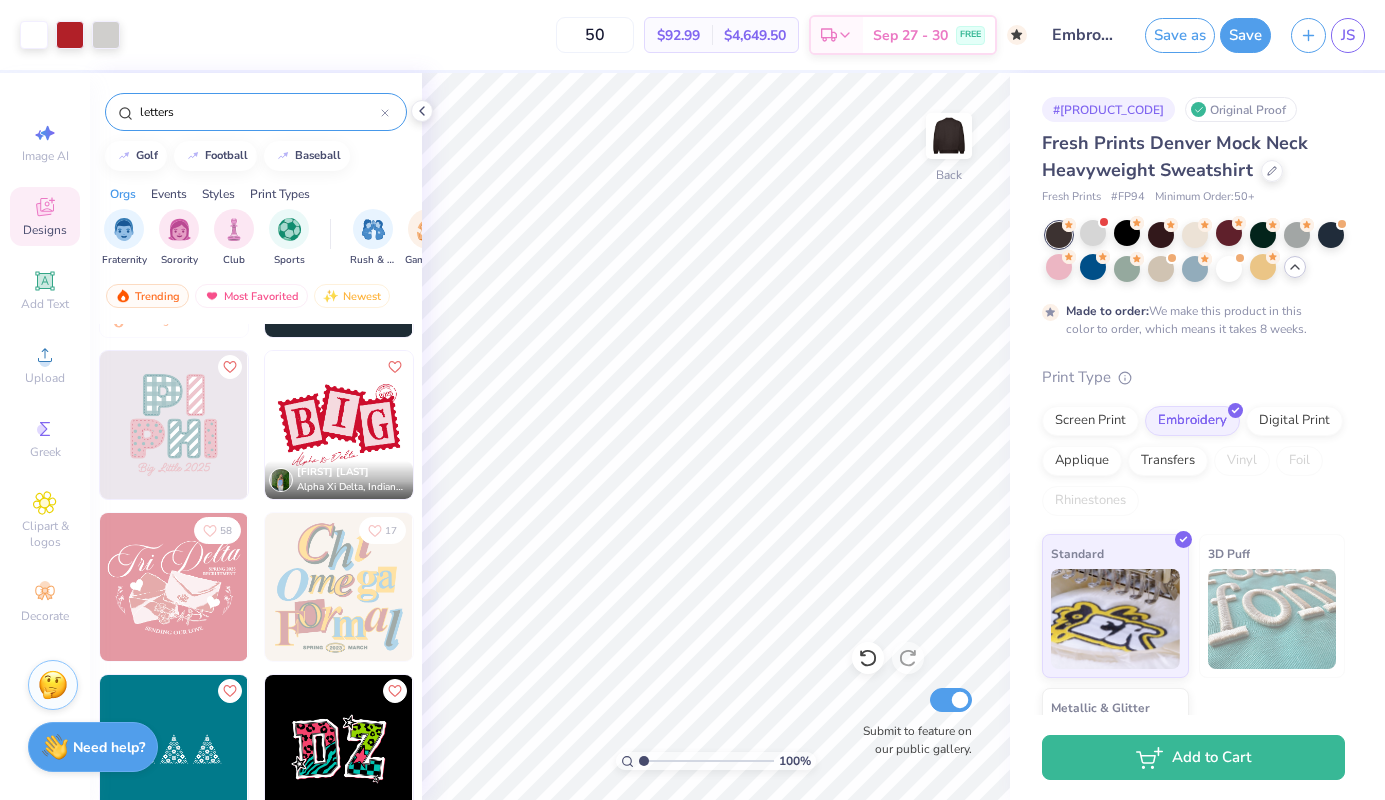 click on "letters" at bounding box center (256, 112) 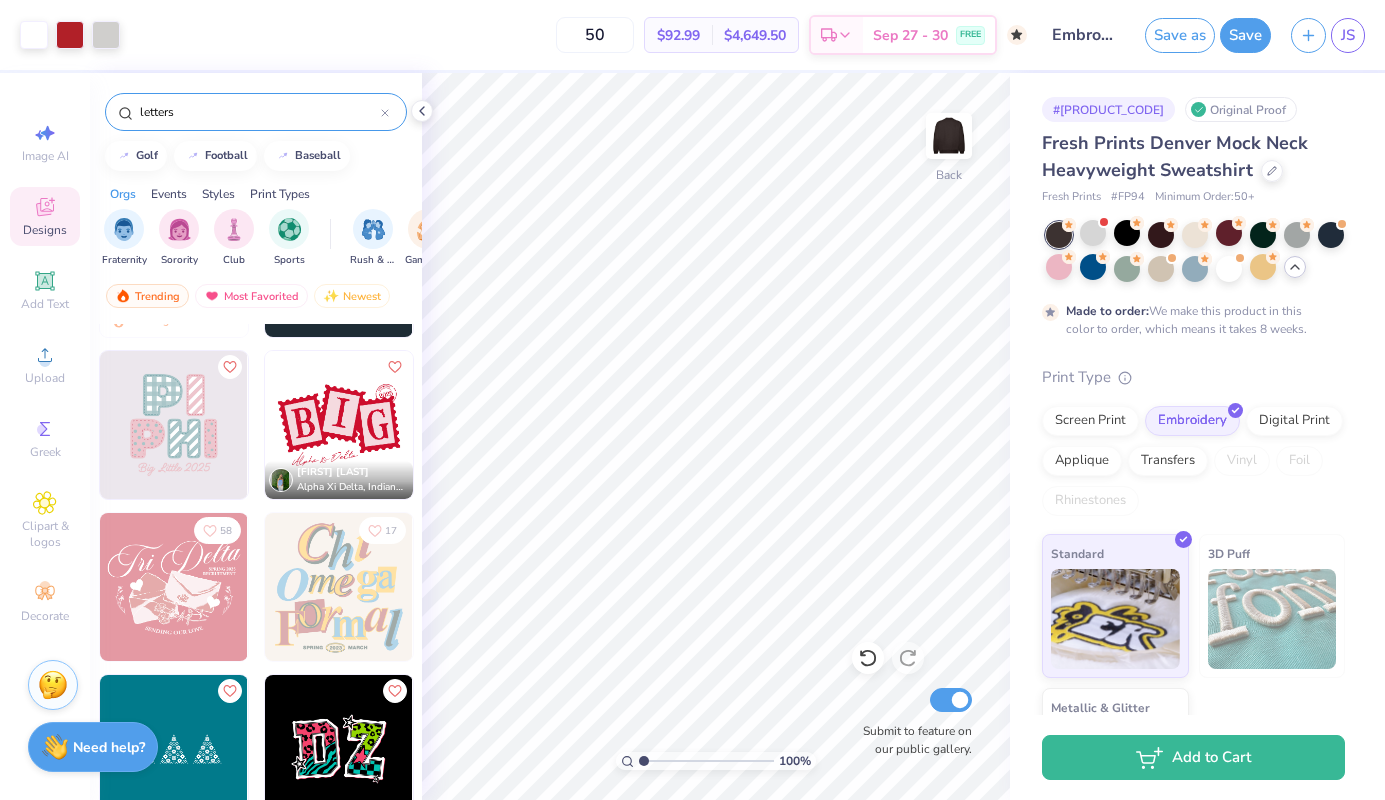 click at bounding box center [385, 112] 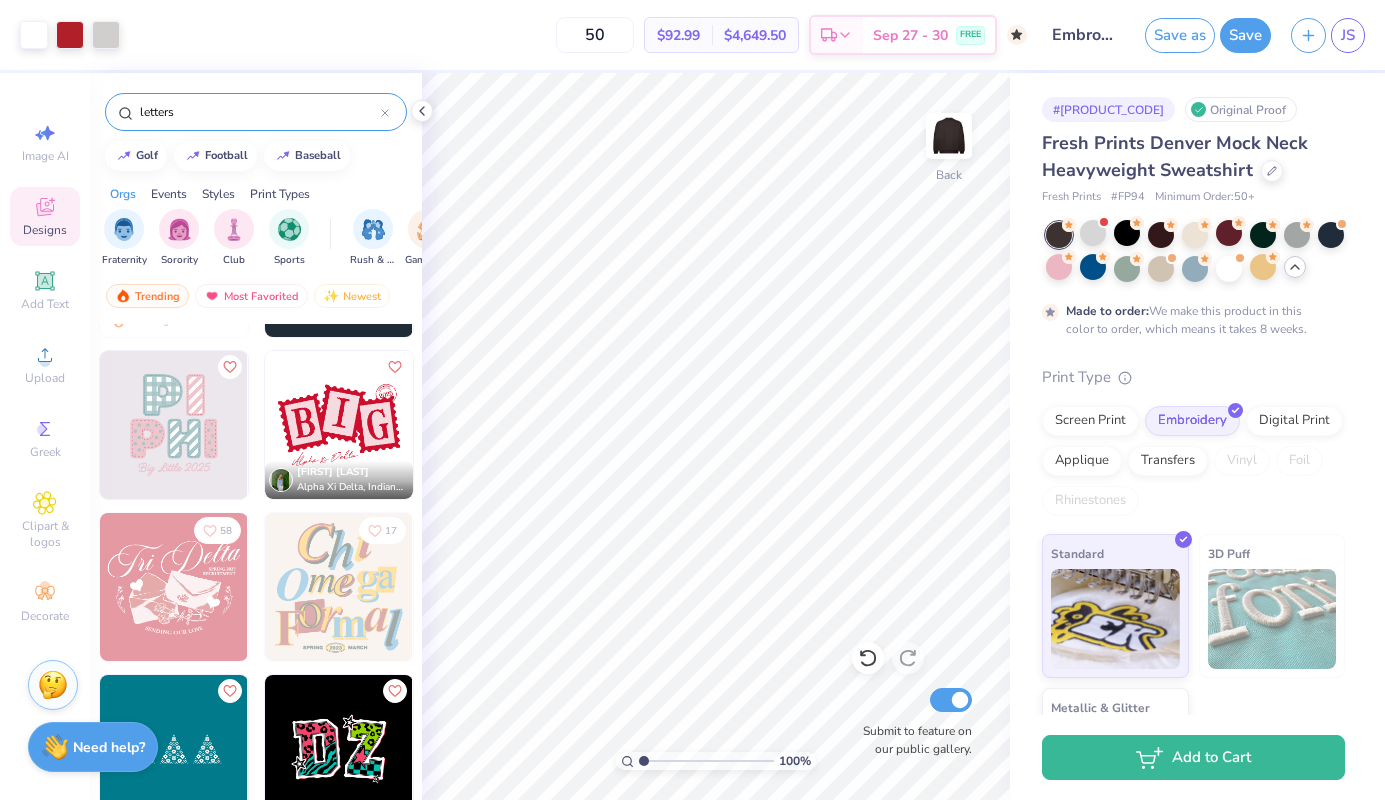 type 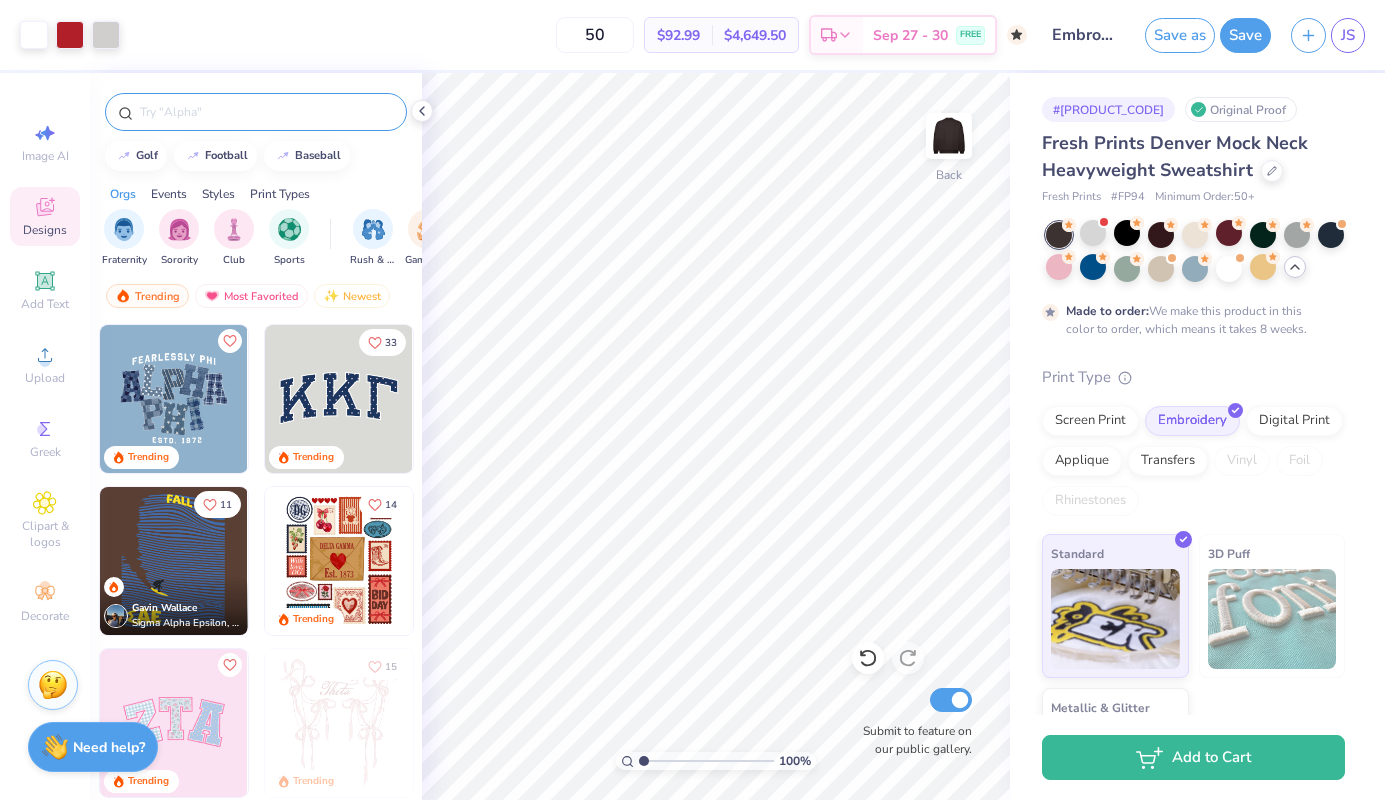 scroll, scrollTop: 0, scrollLeft: 0, axis: both 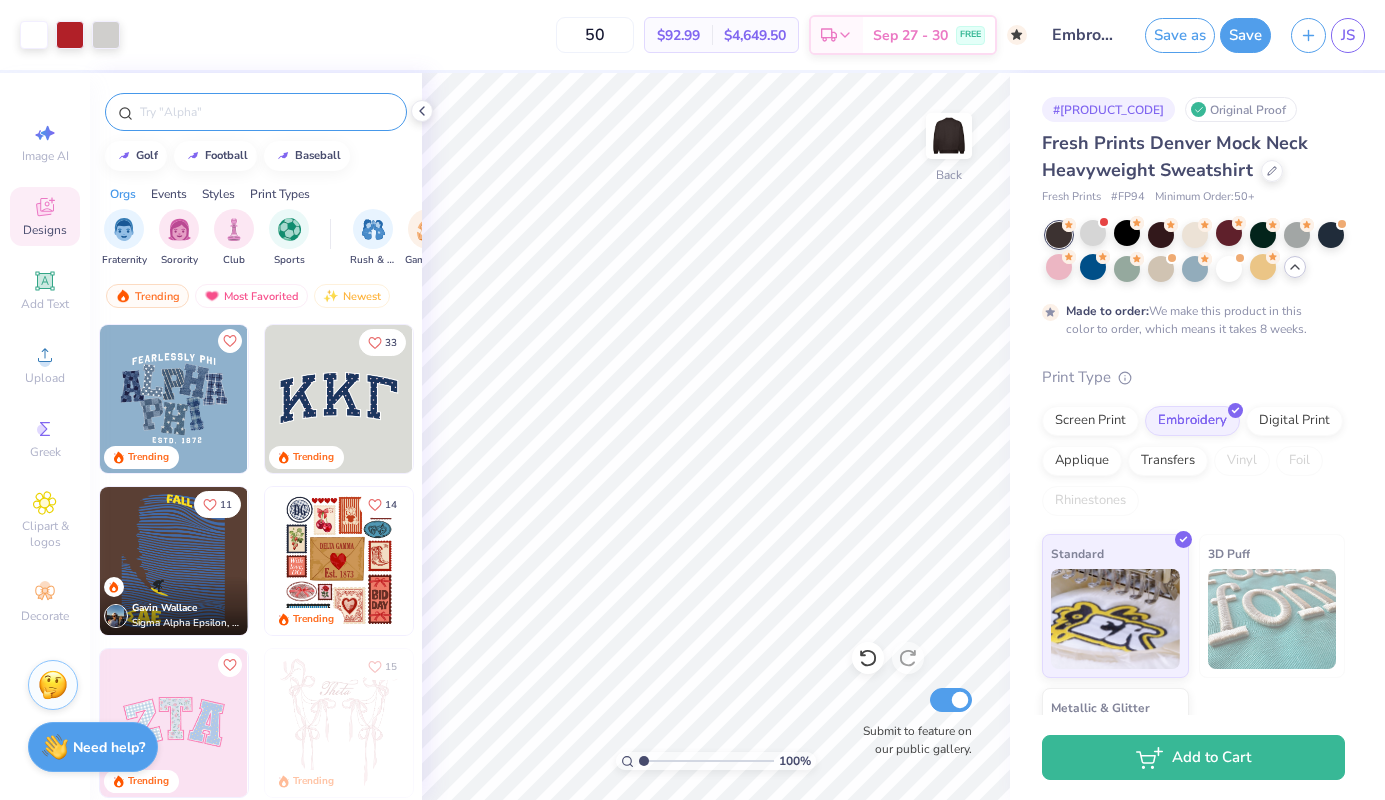 click at bounding box center (339, 399) 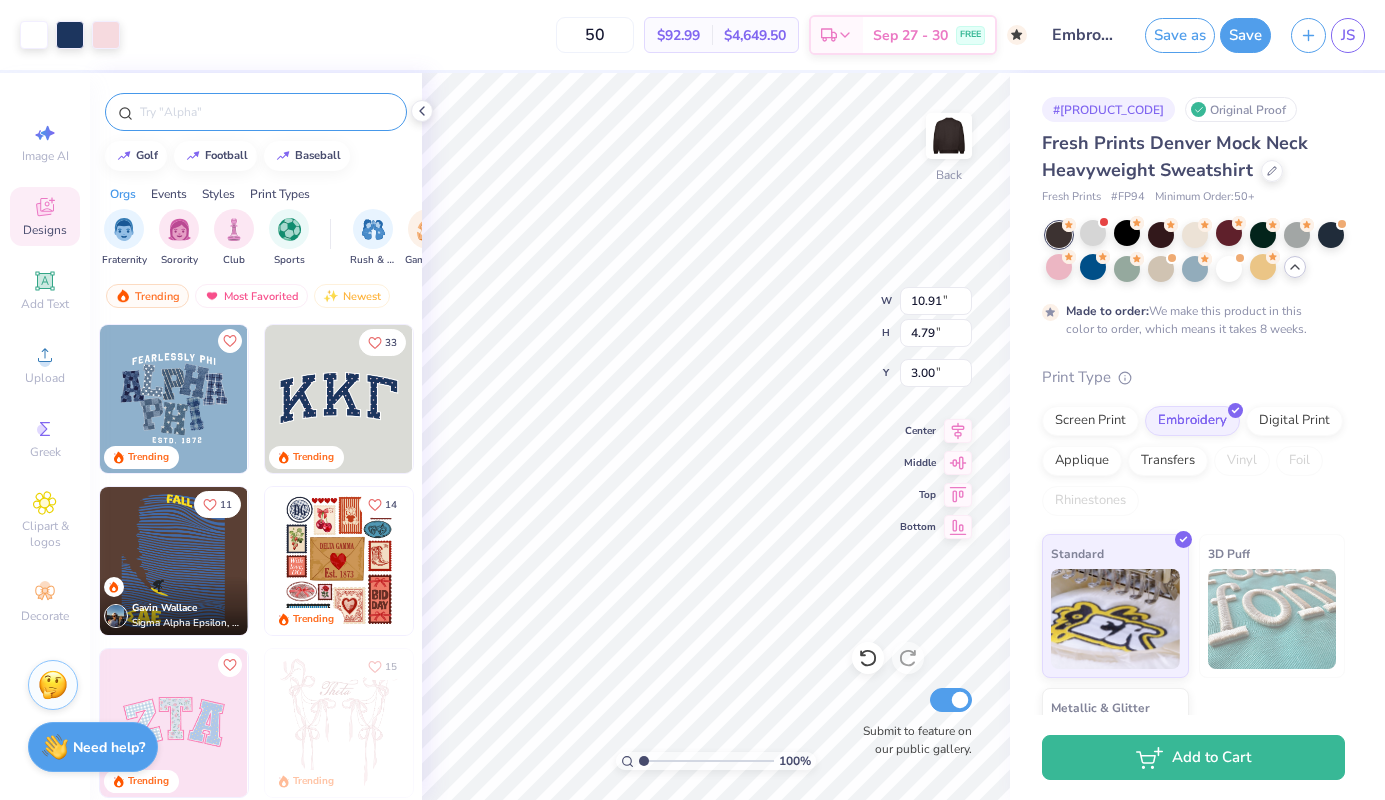 type on "11.57" 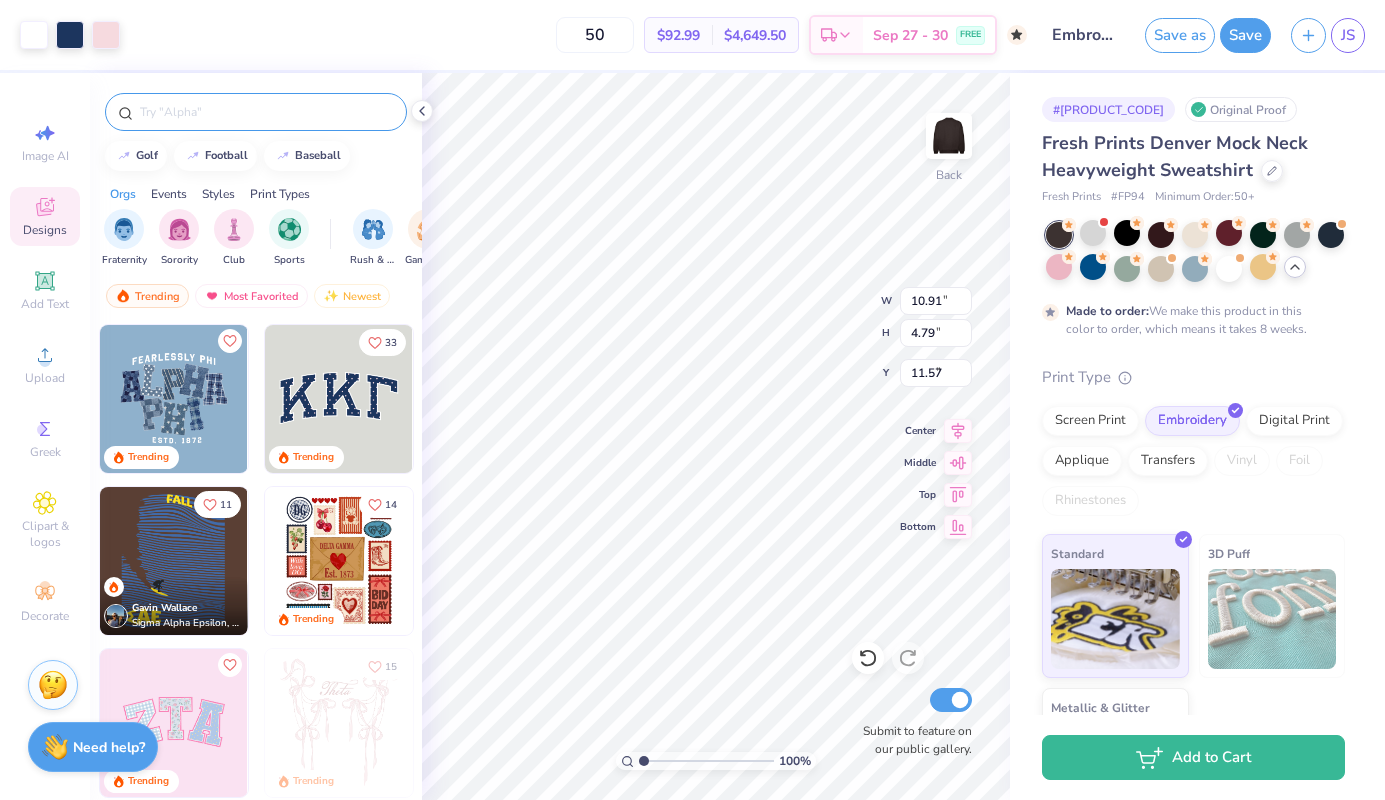 type on "2.18" 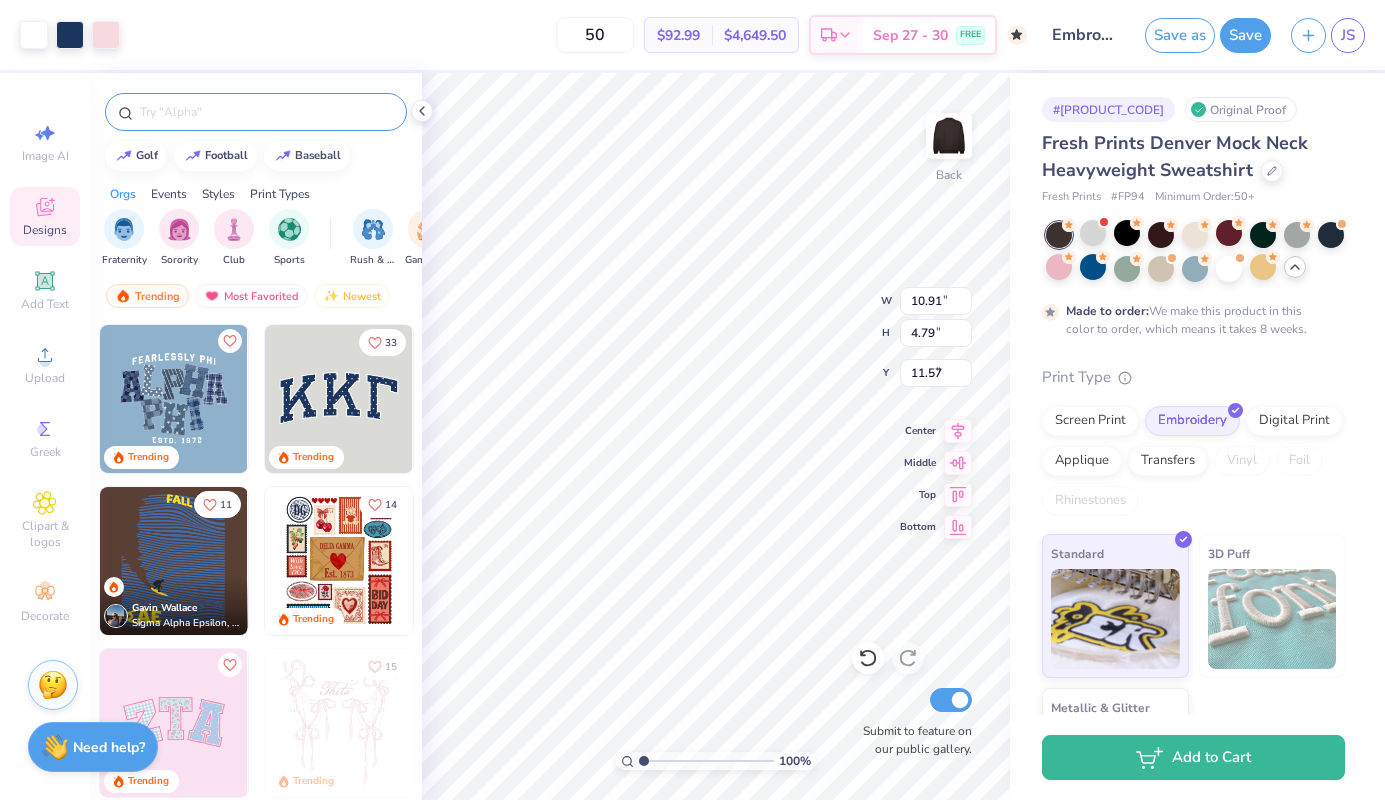 type on "4.09" 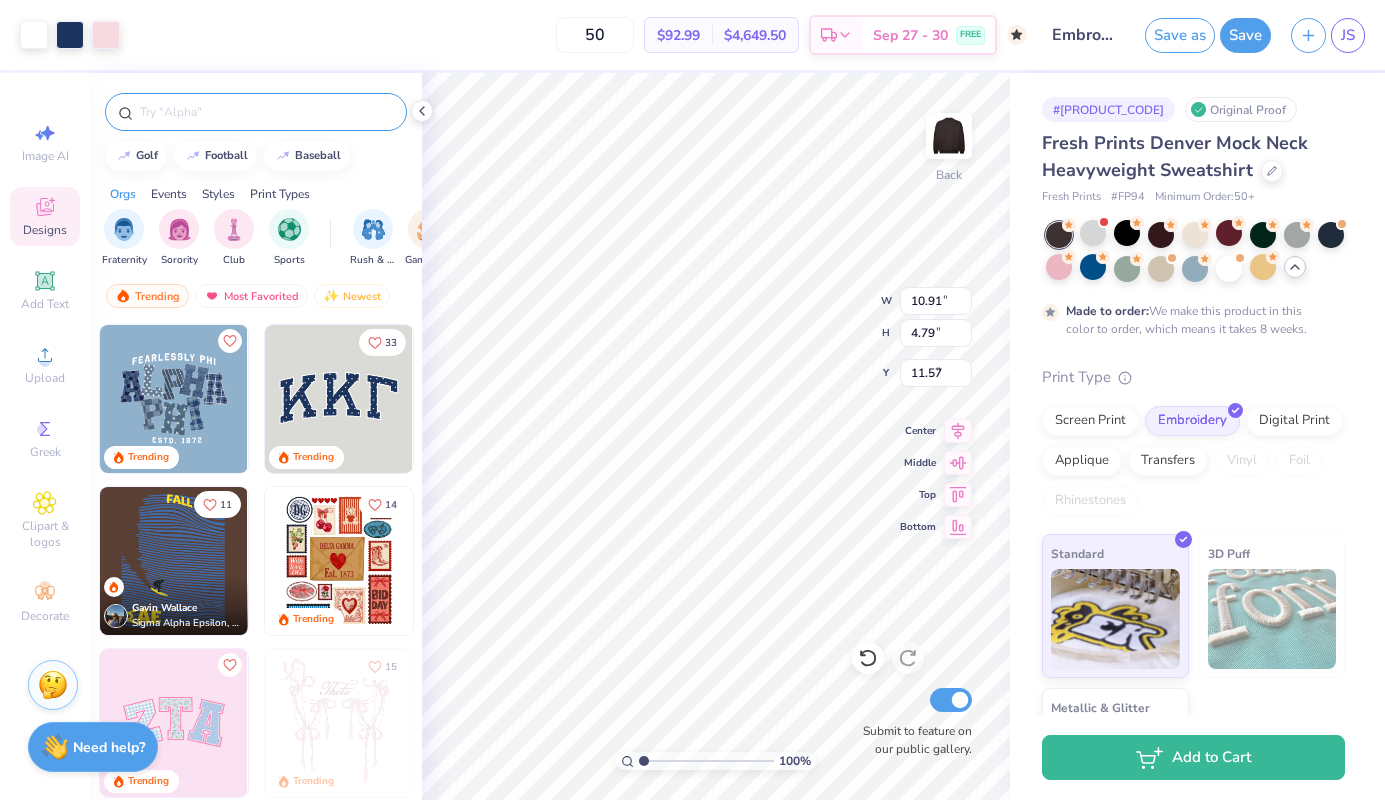 type on "2.59" 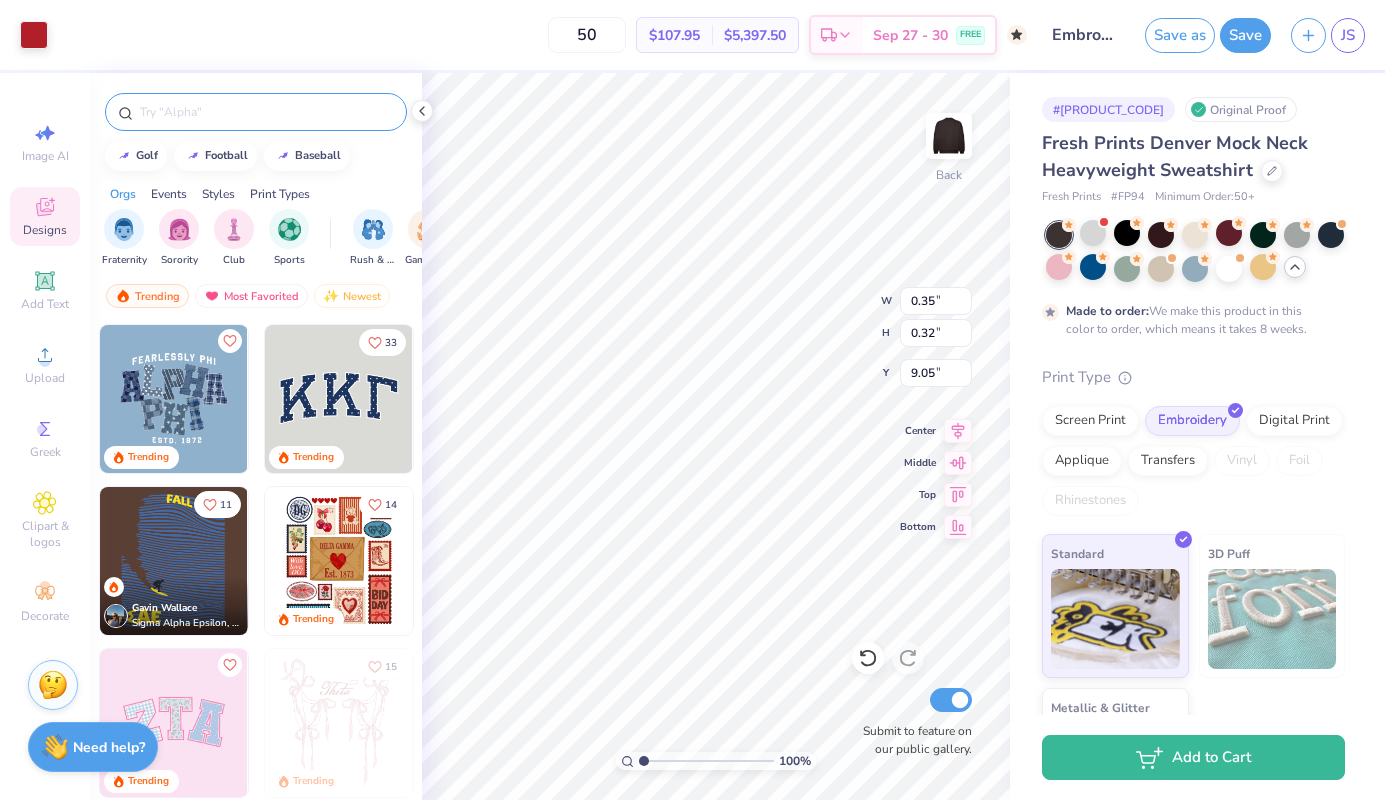 type on "0.35" 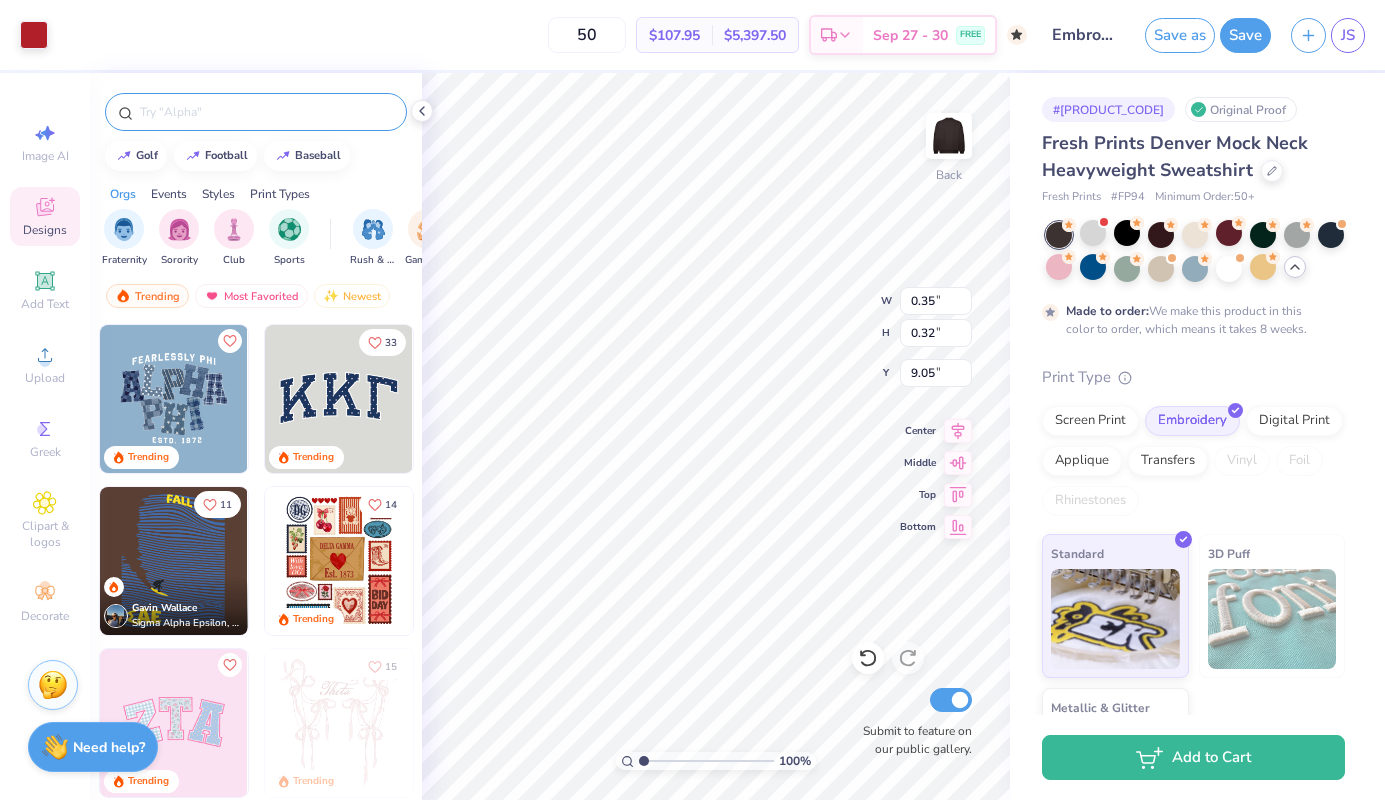 type on "0.32" 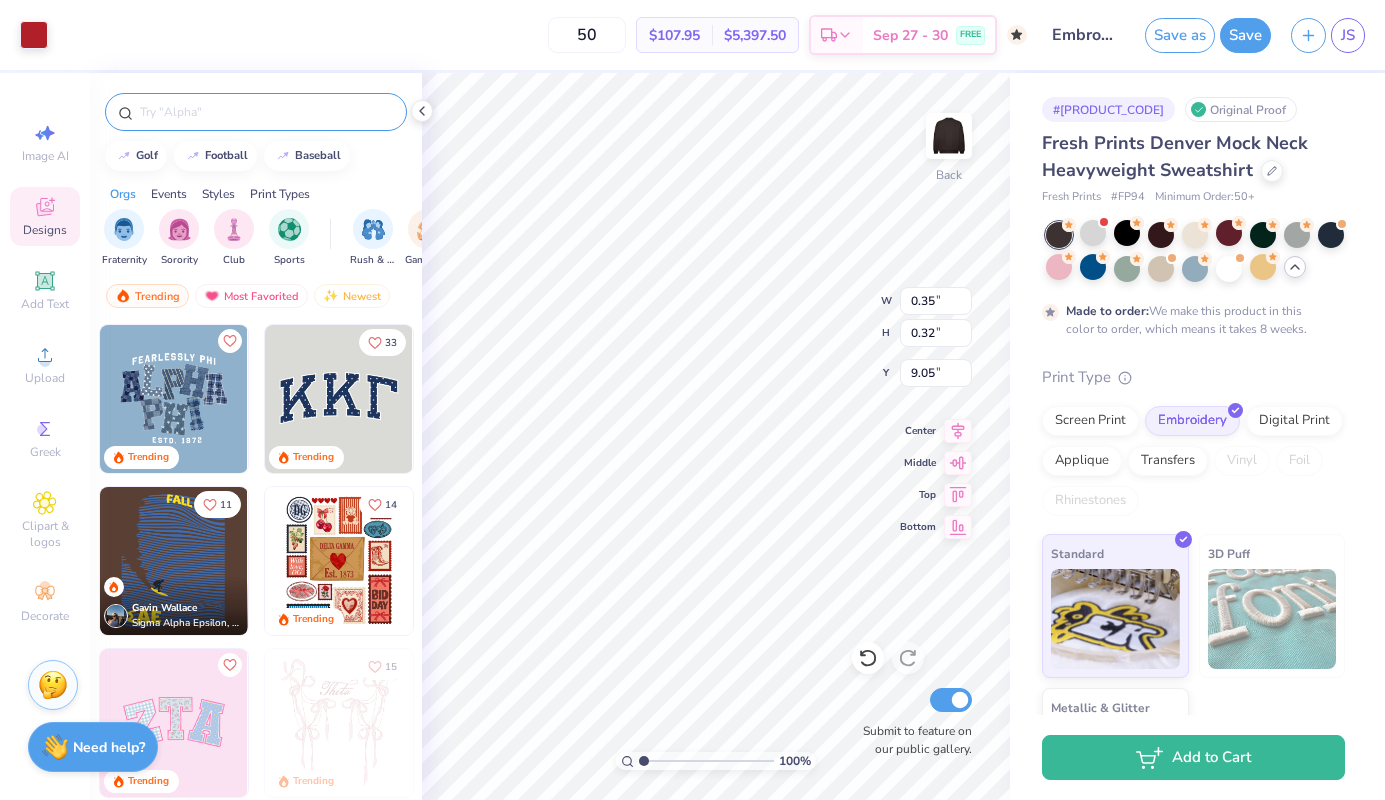 type on "9.05" 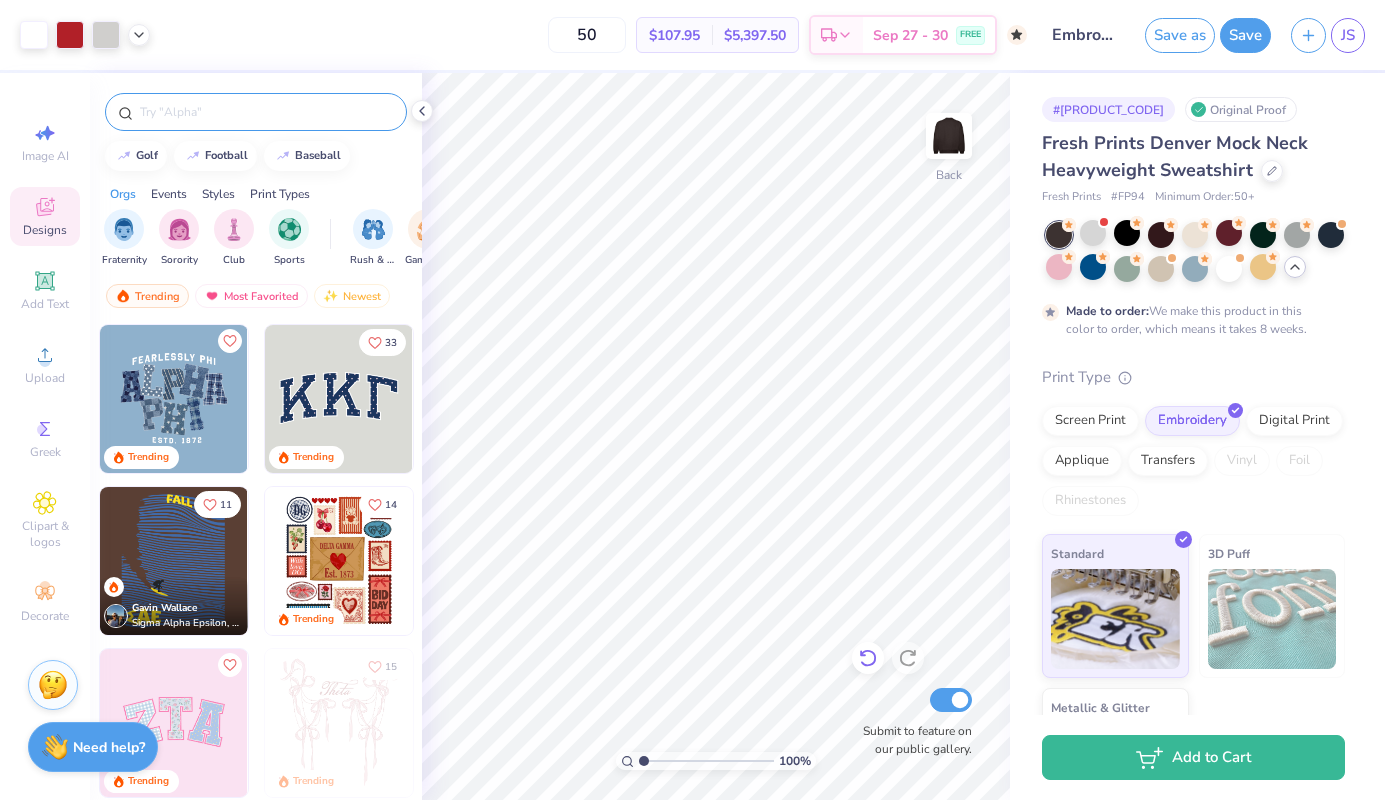 click on "100  % Back Submit to feature on our public gallery." at bounding box center [716, 436] 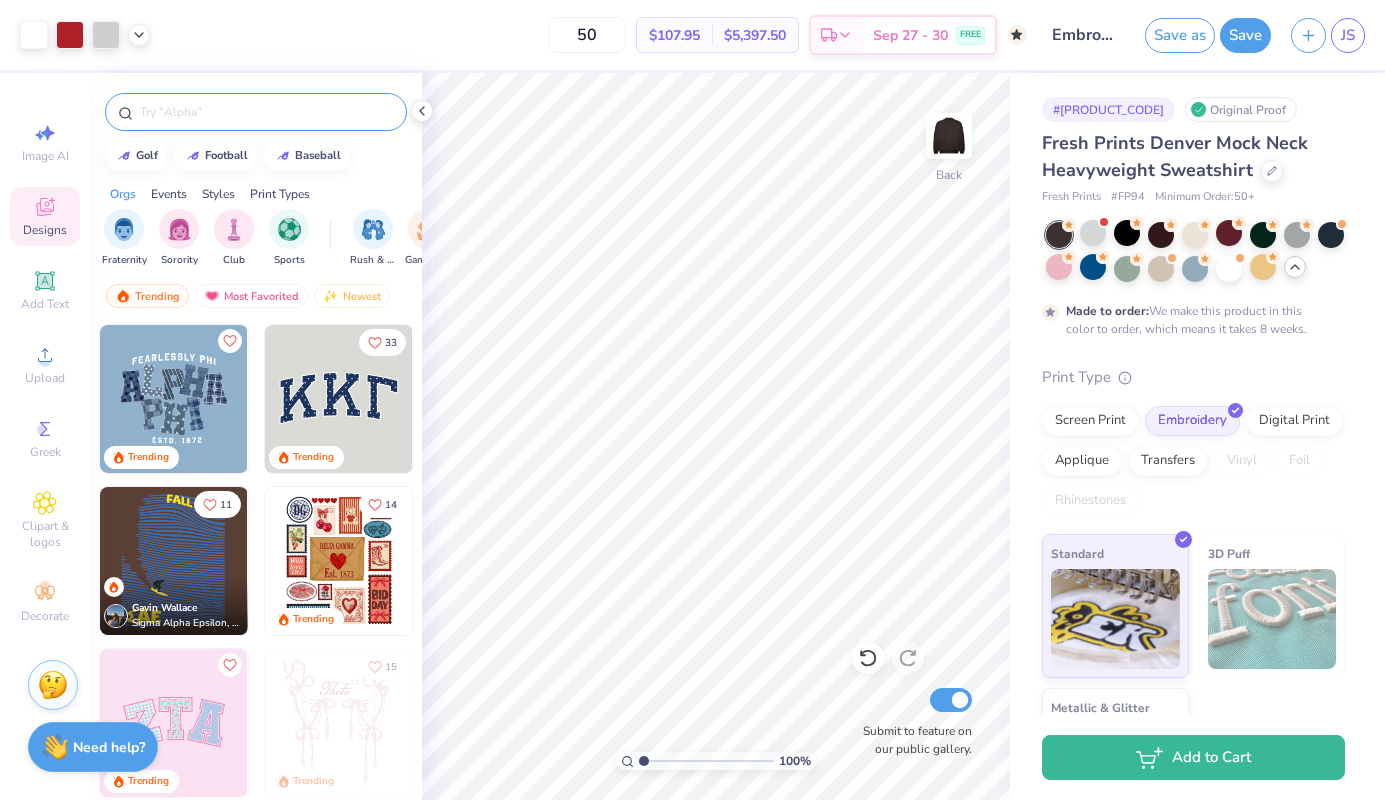 drag, startPoint x: 905, startPoint y: 686, endPoint x: 900, endPoint y: 706, distance: 20.615528 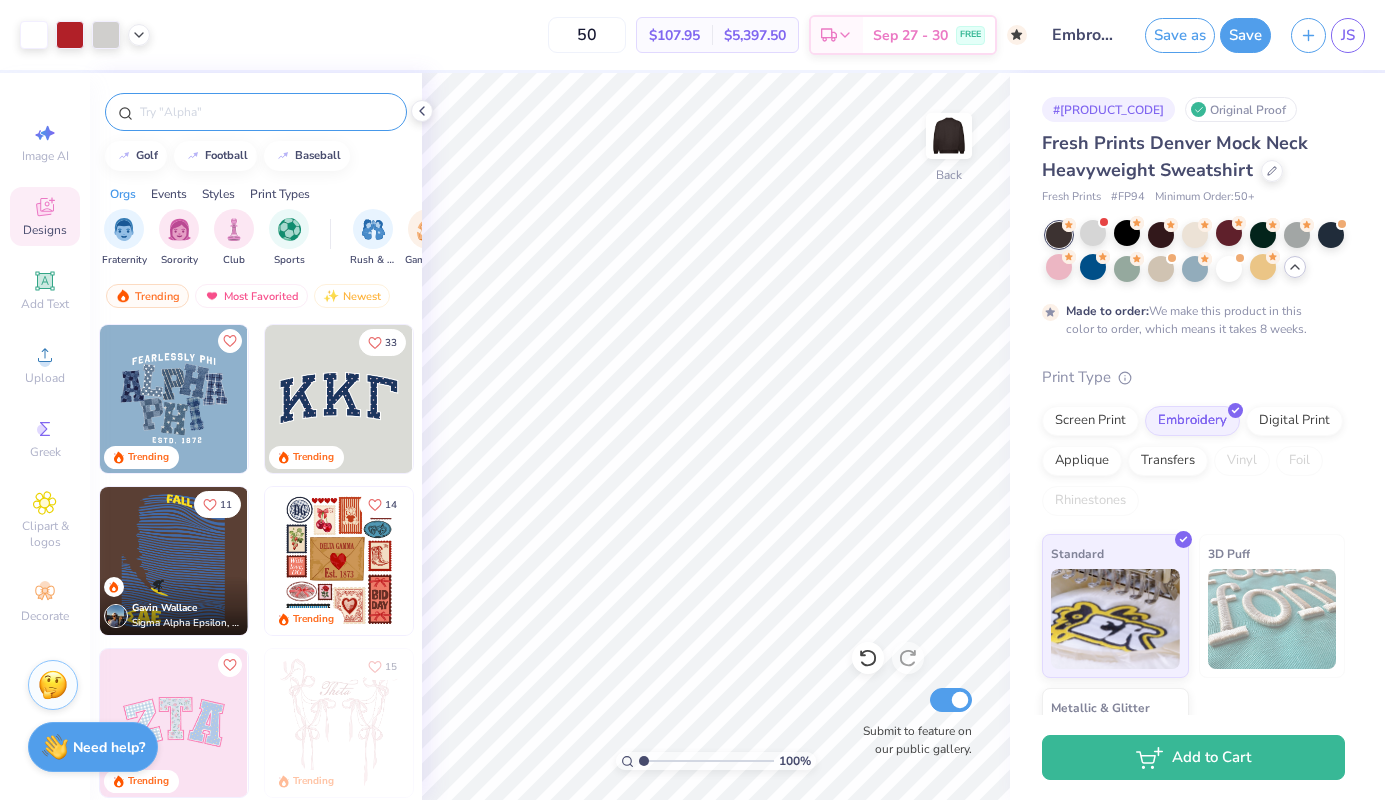click on "100  % Back Submit to feature on our public gallery." at bounding box center [716, 436] 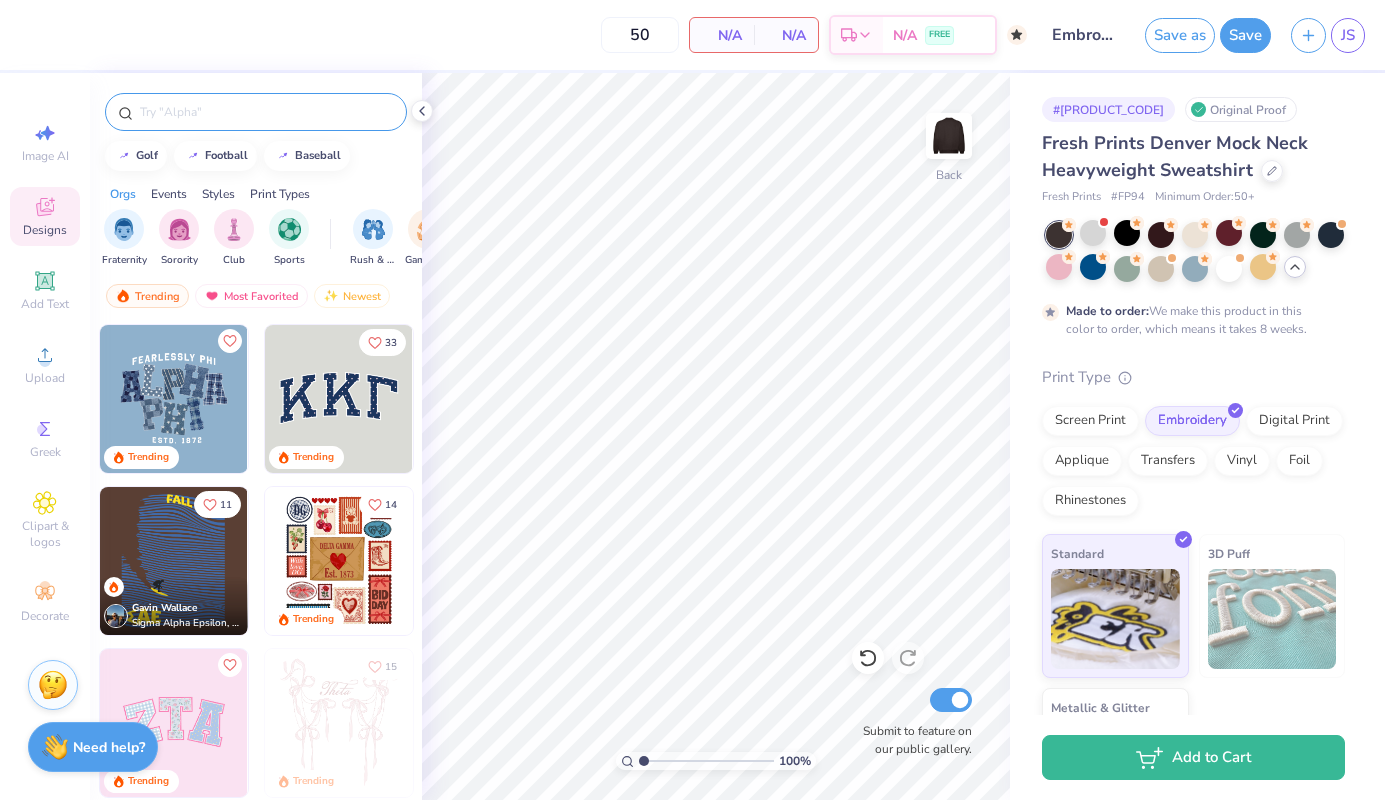 click at bounding box center [339, 399] 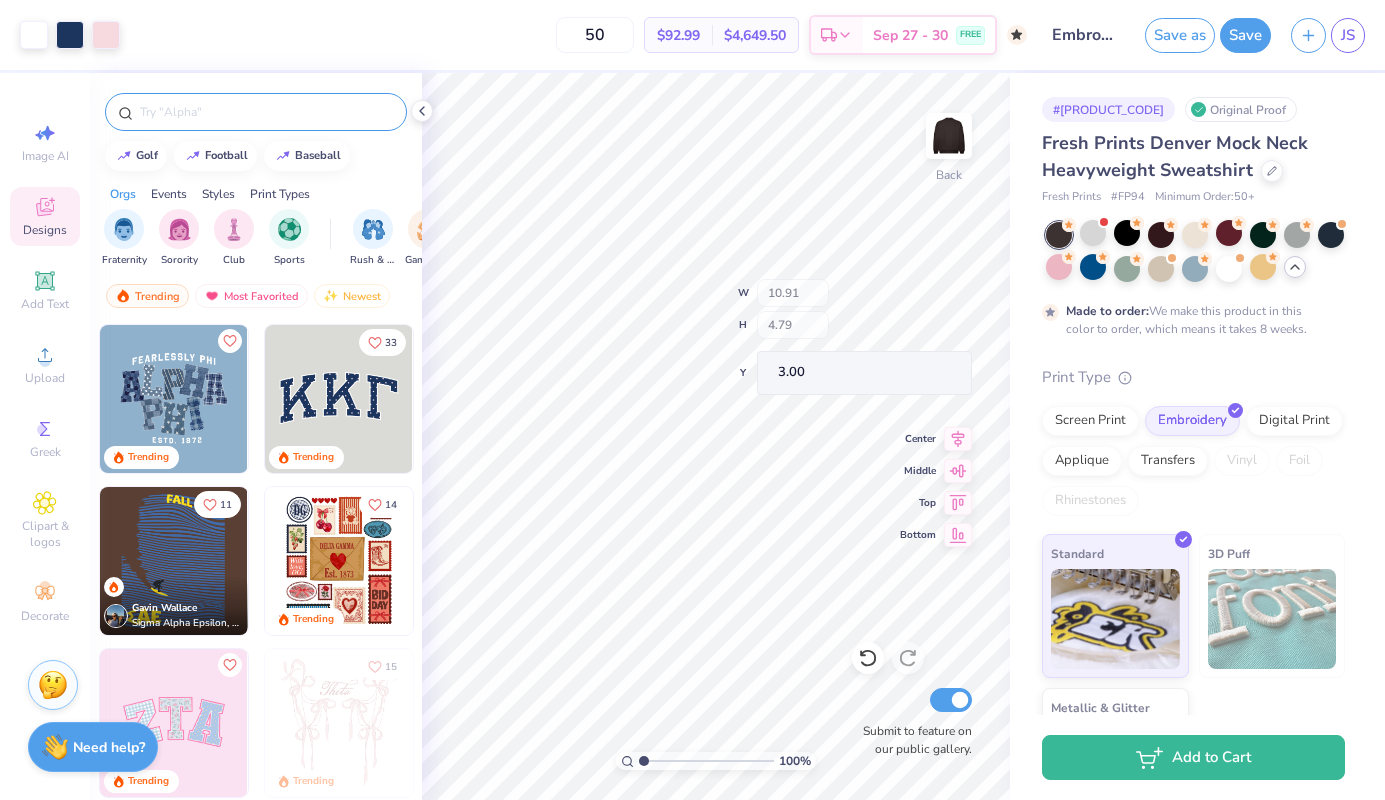 type on "10.72" 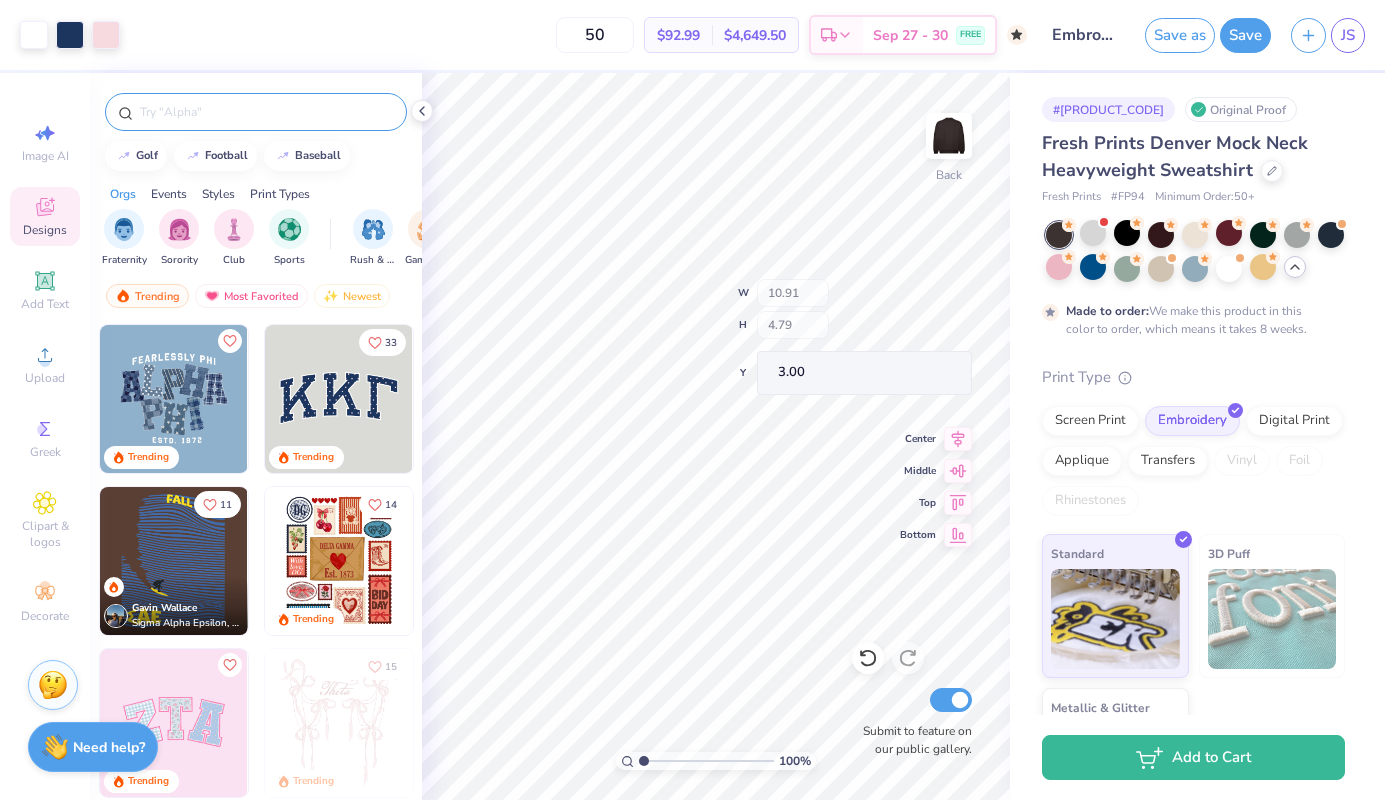 type on "4.57" 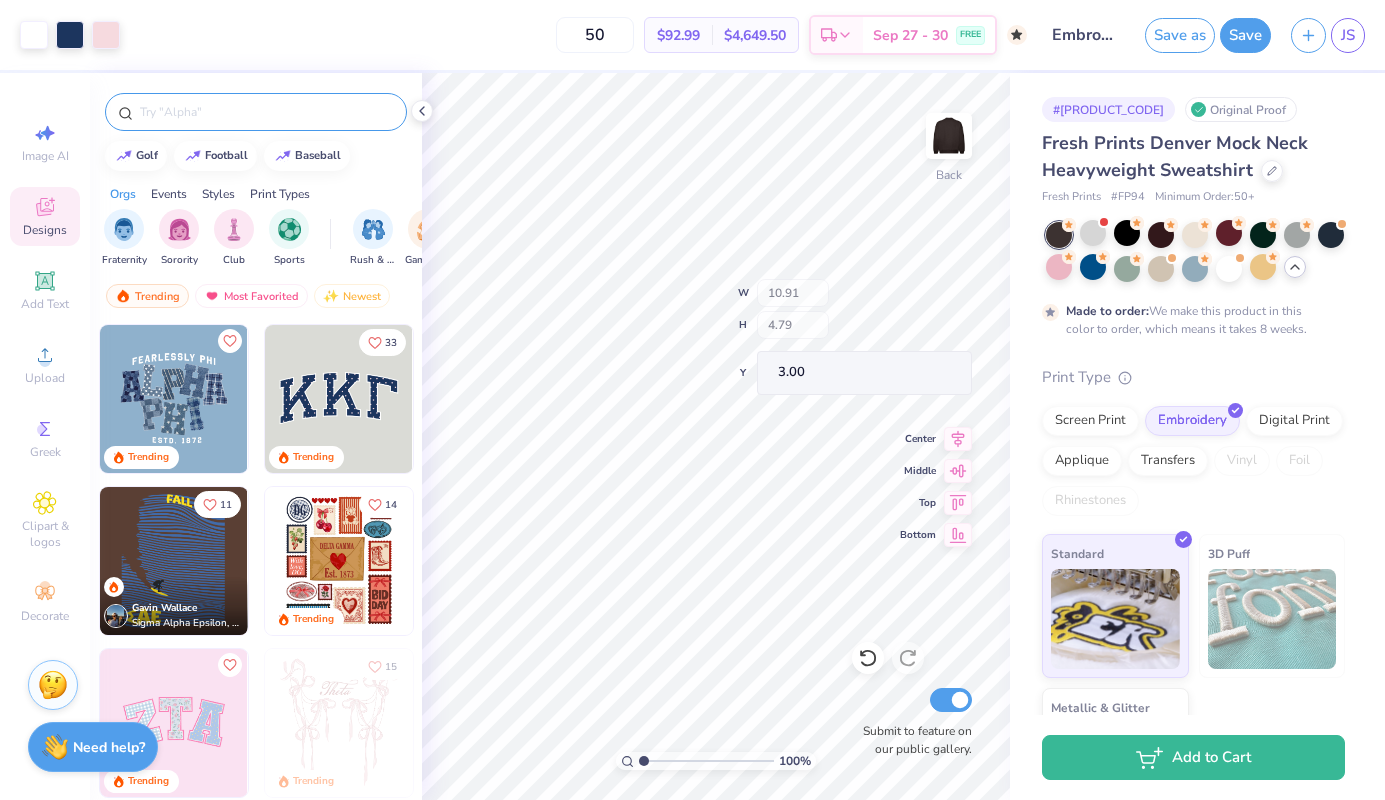 type on "3.09" 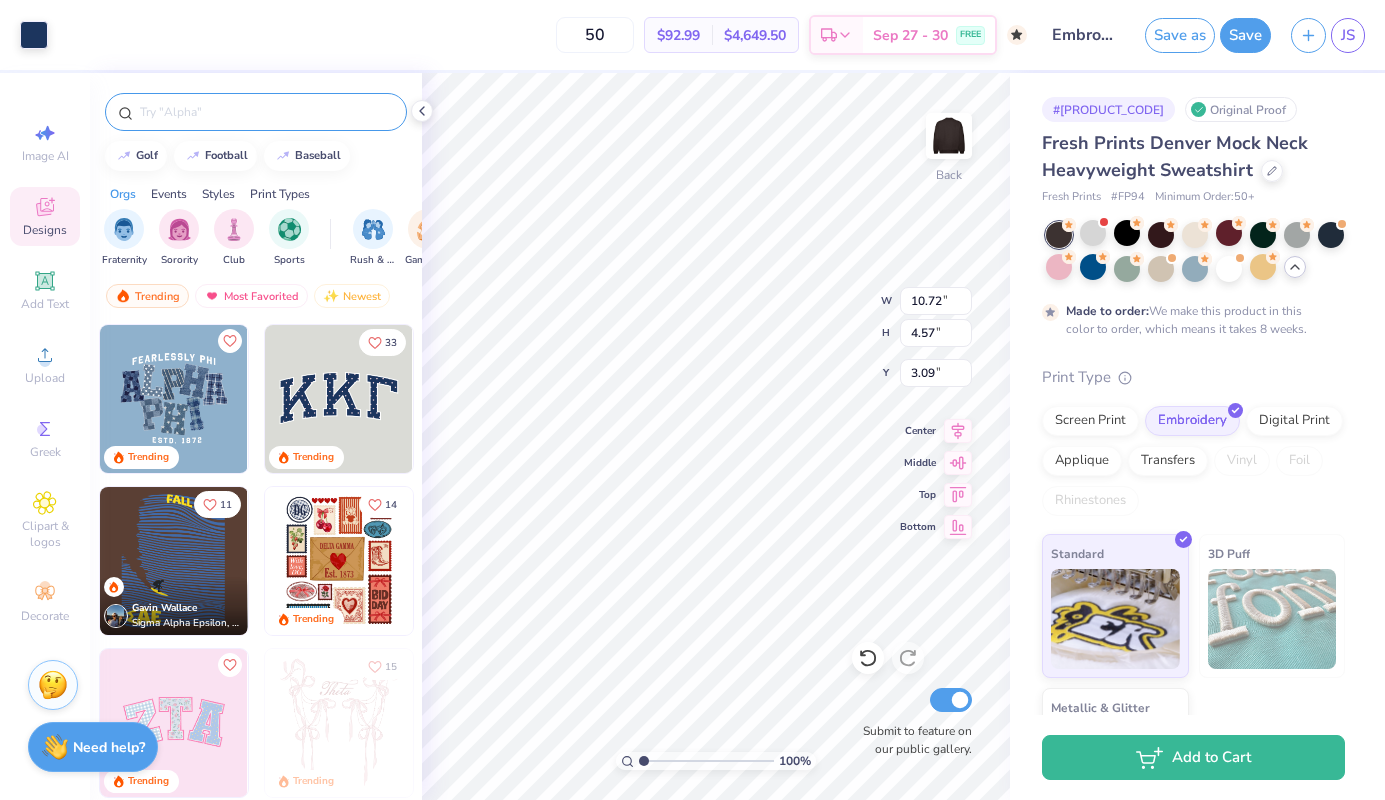 type on "10.91" 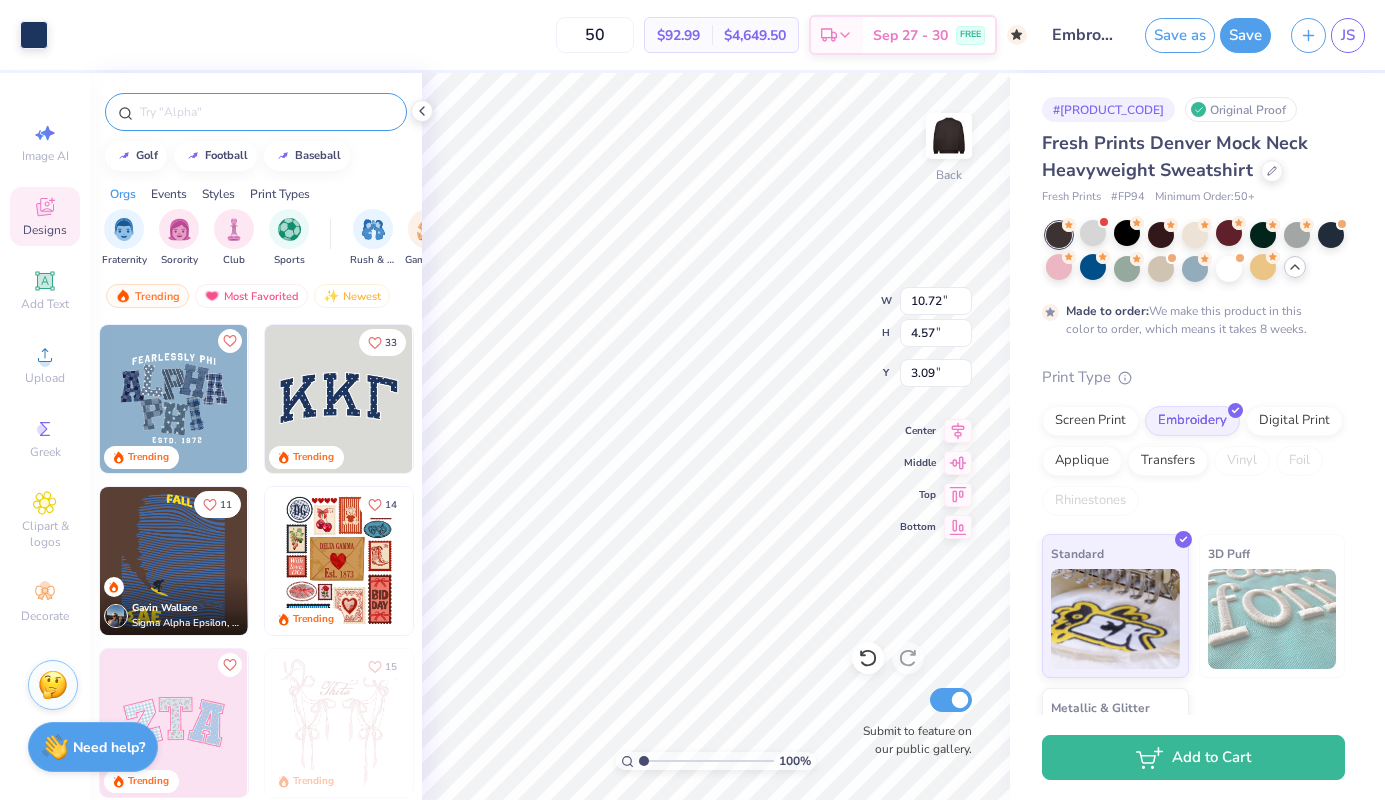 type on "4.79" 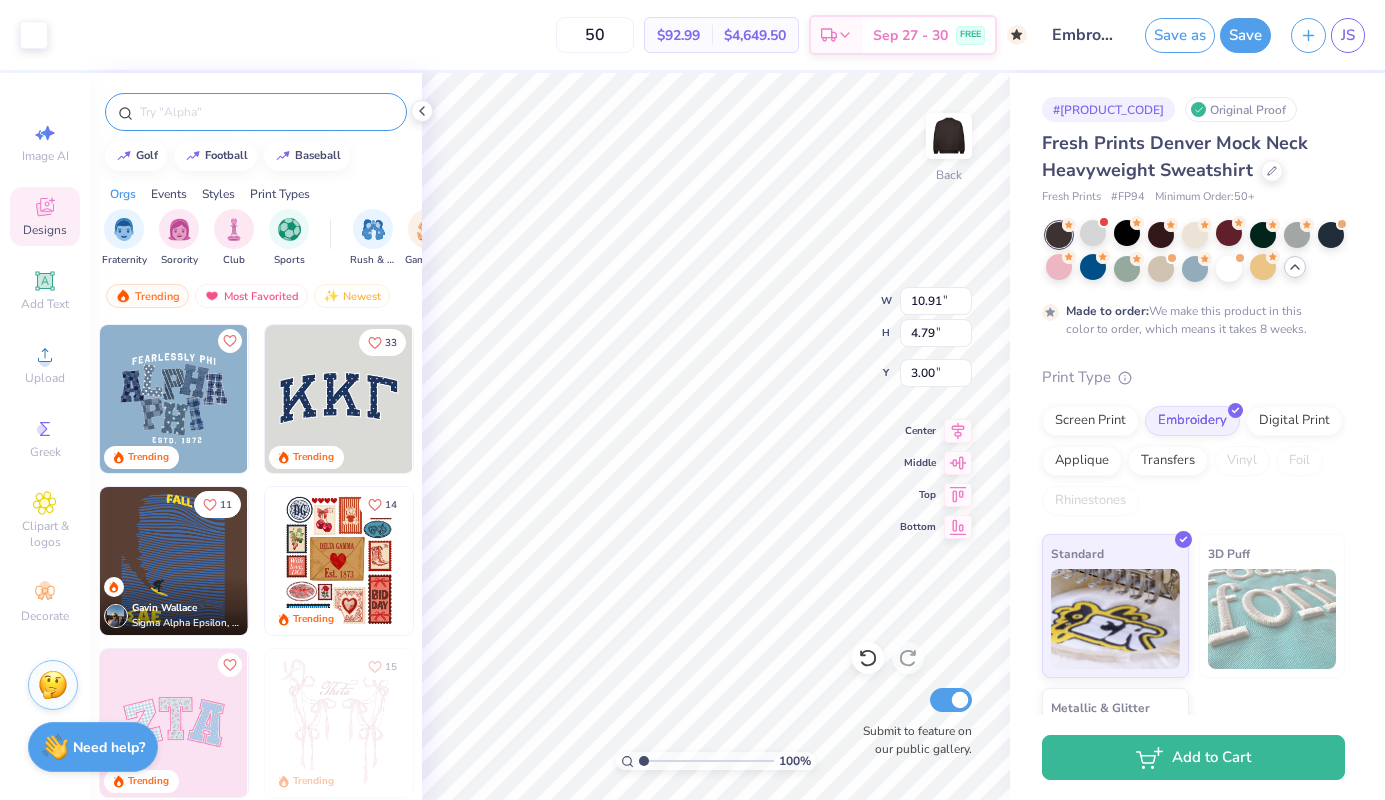 type on "9.11" 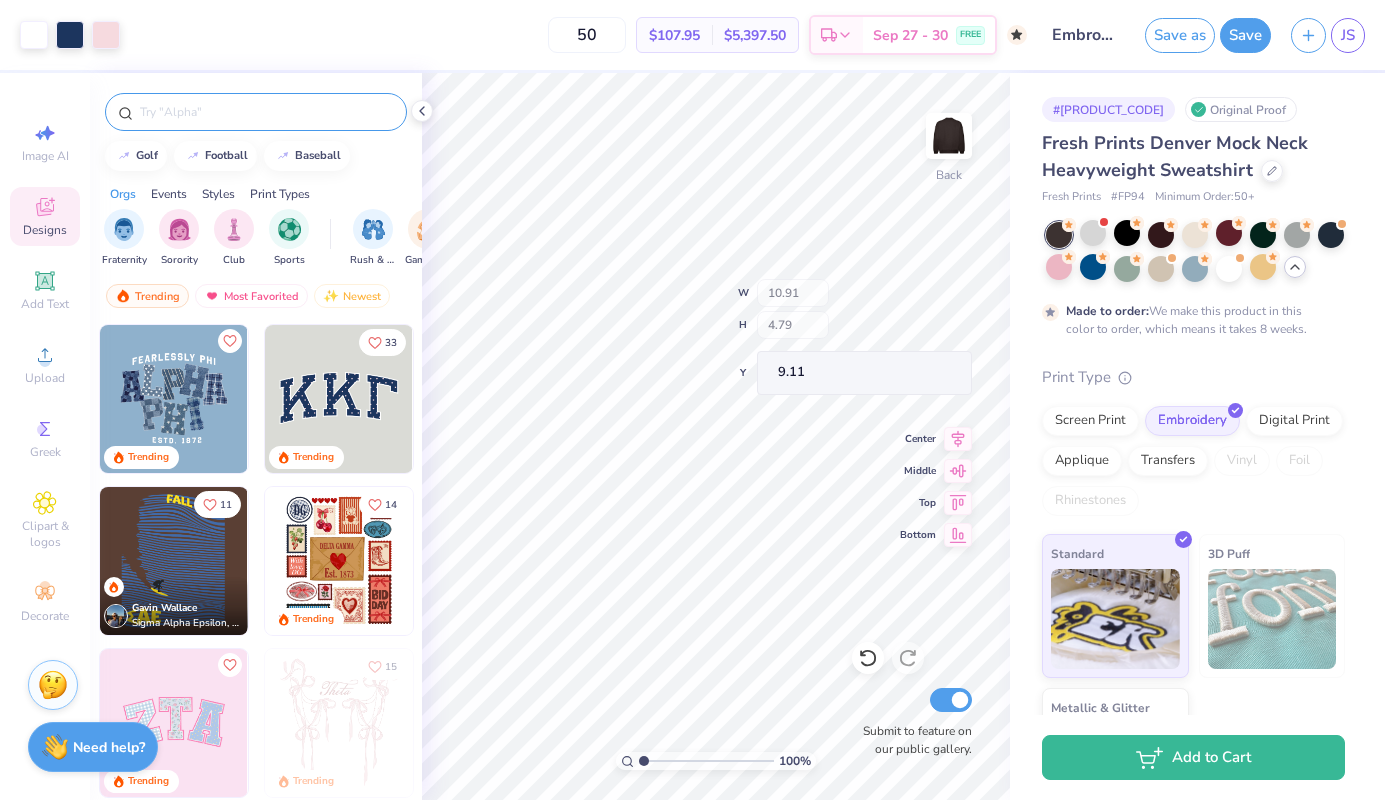 type on "10.63" 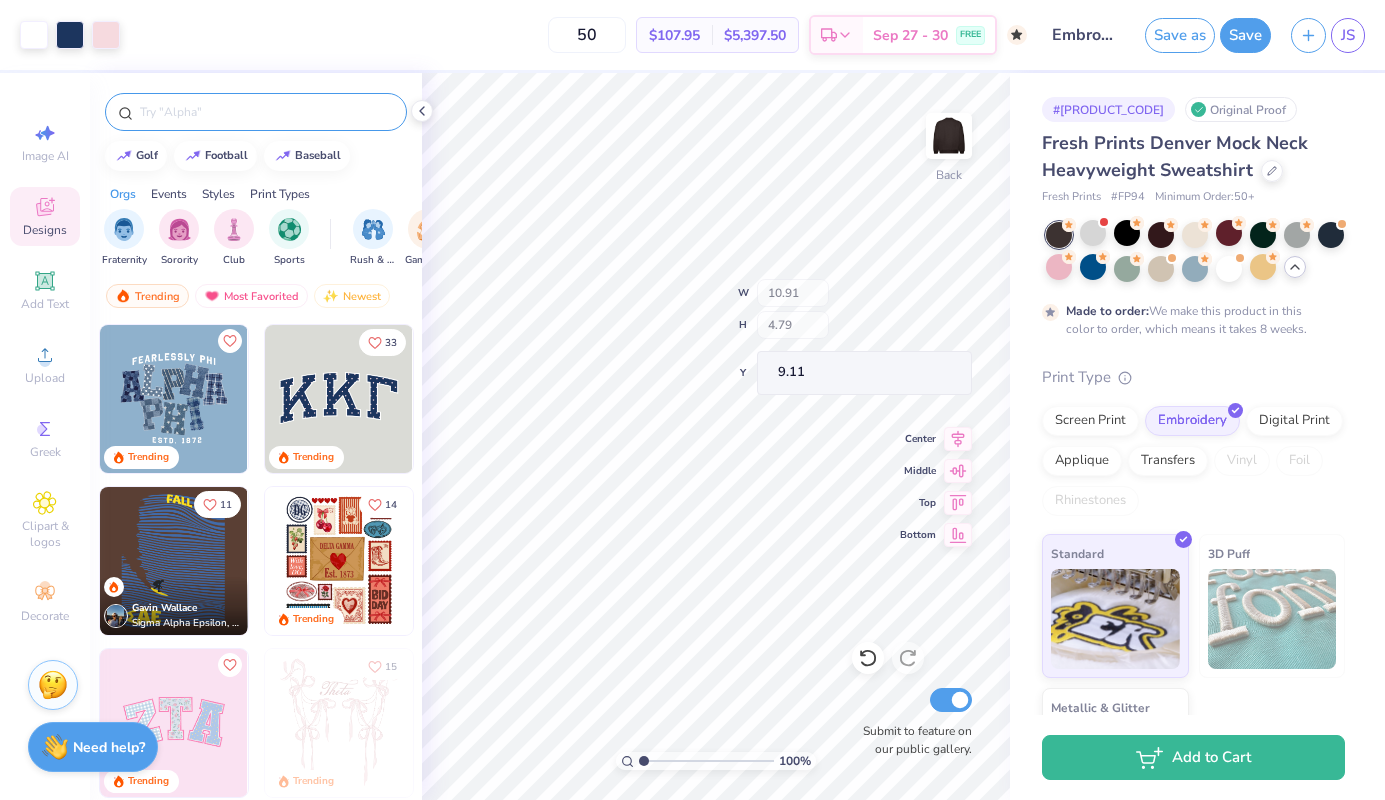 type on "4.44" 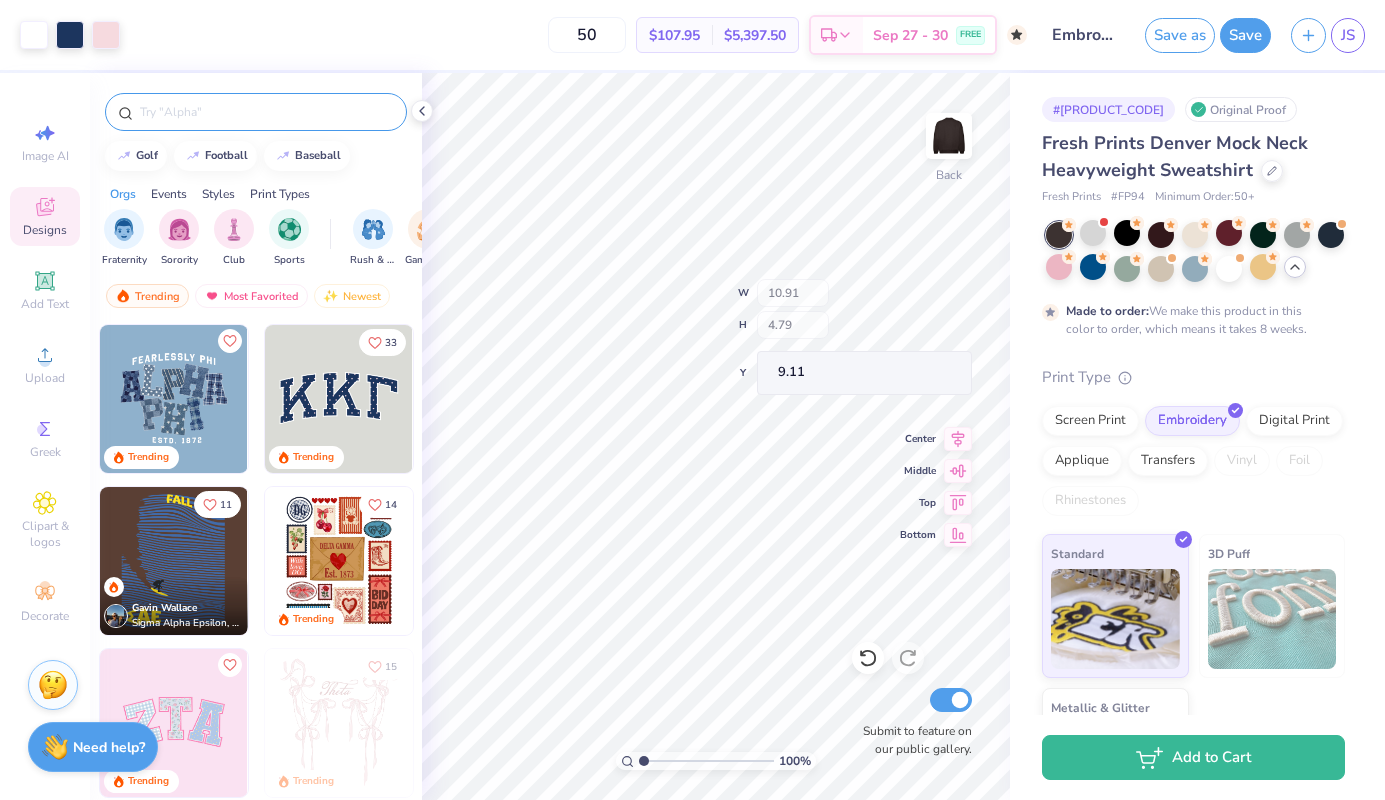 type on "3.12" 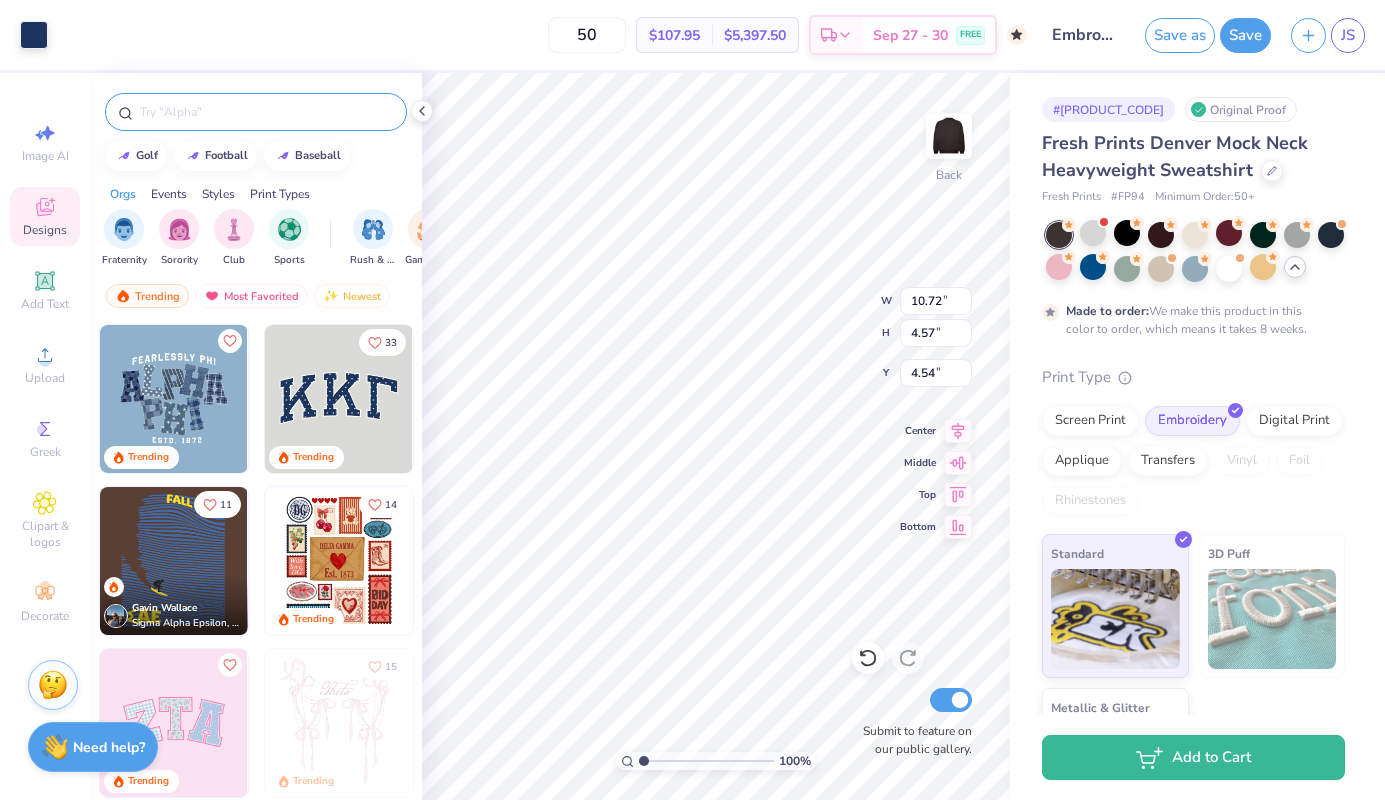 type on "2.74" 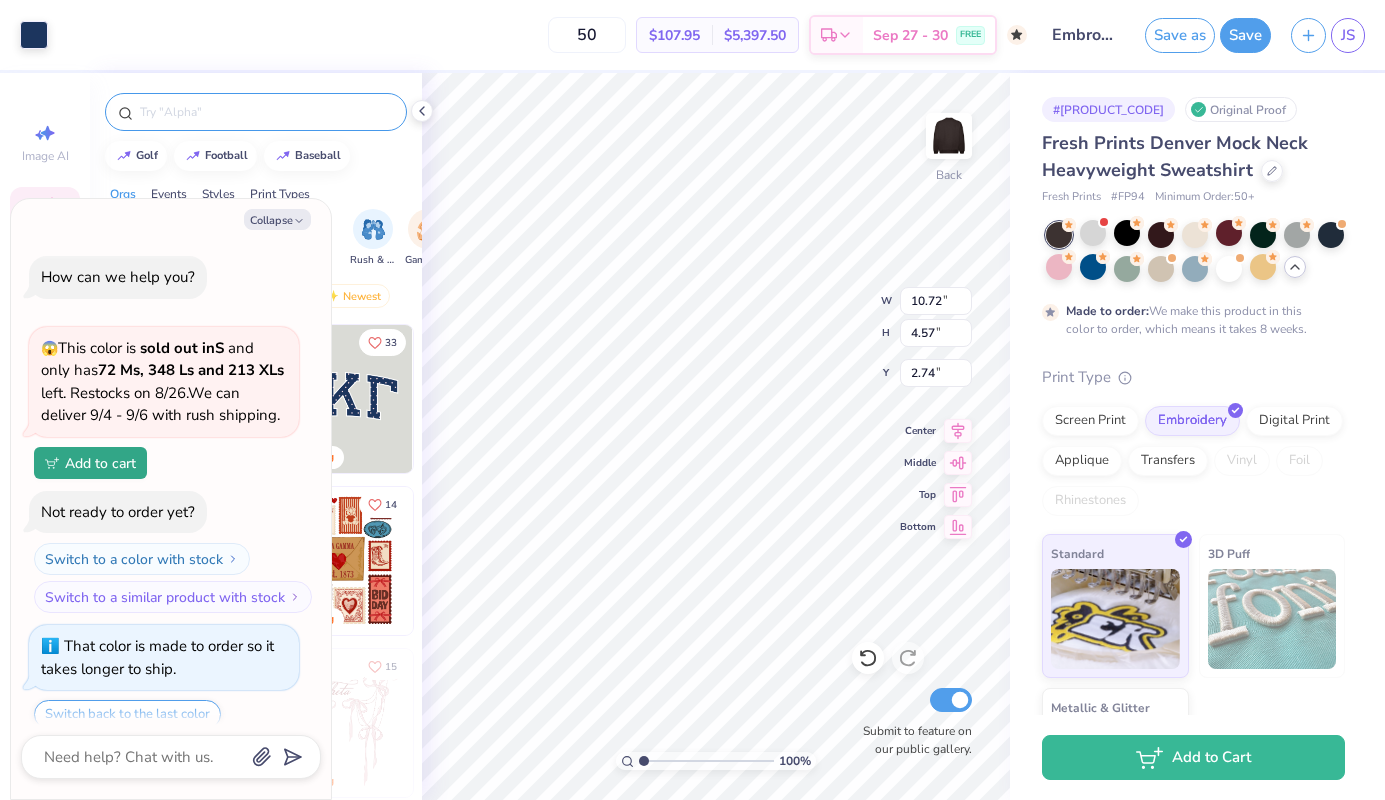 scroll, scrollTop: 1261, scrollLeft: 0, axis: vertical 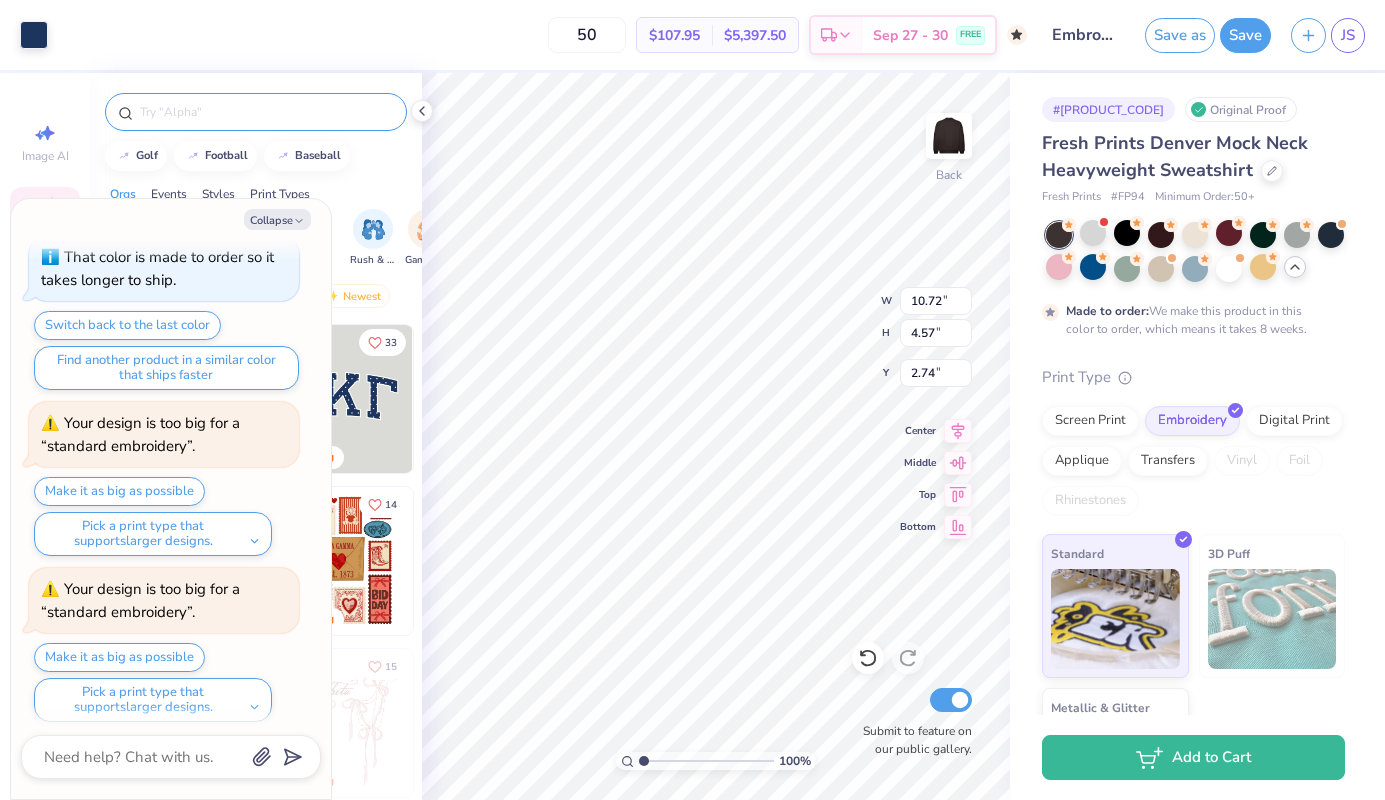 type on "x" 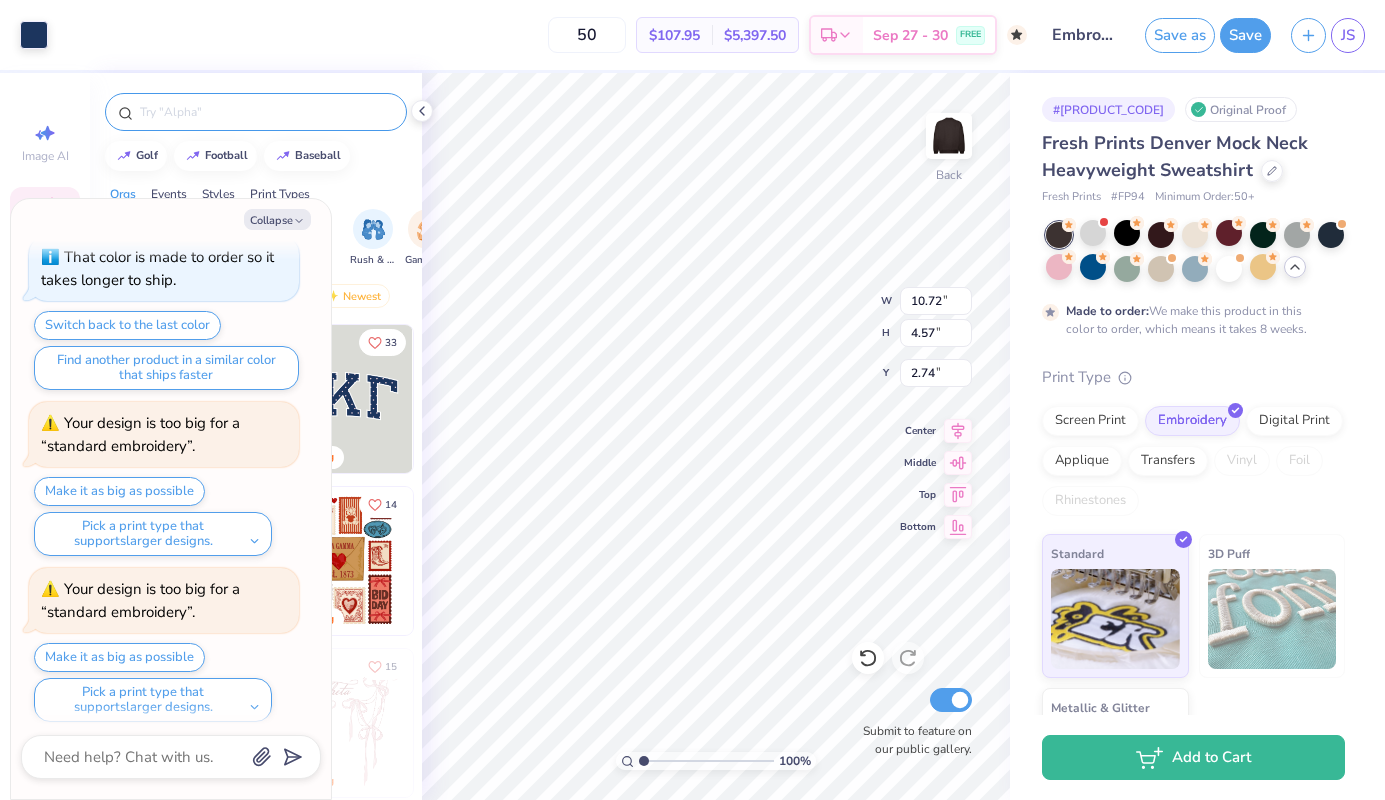 type on "10.91" 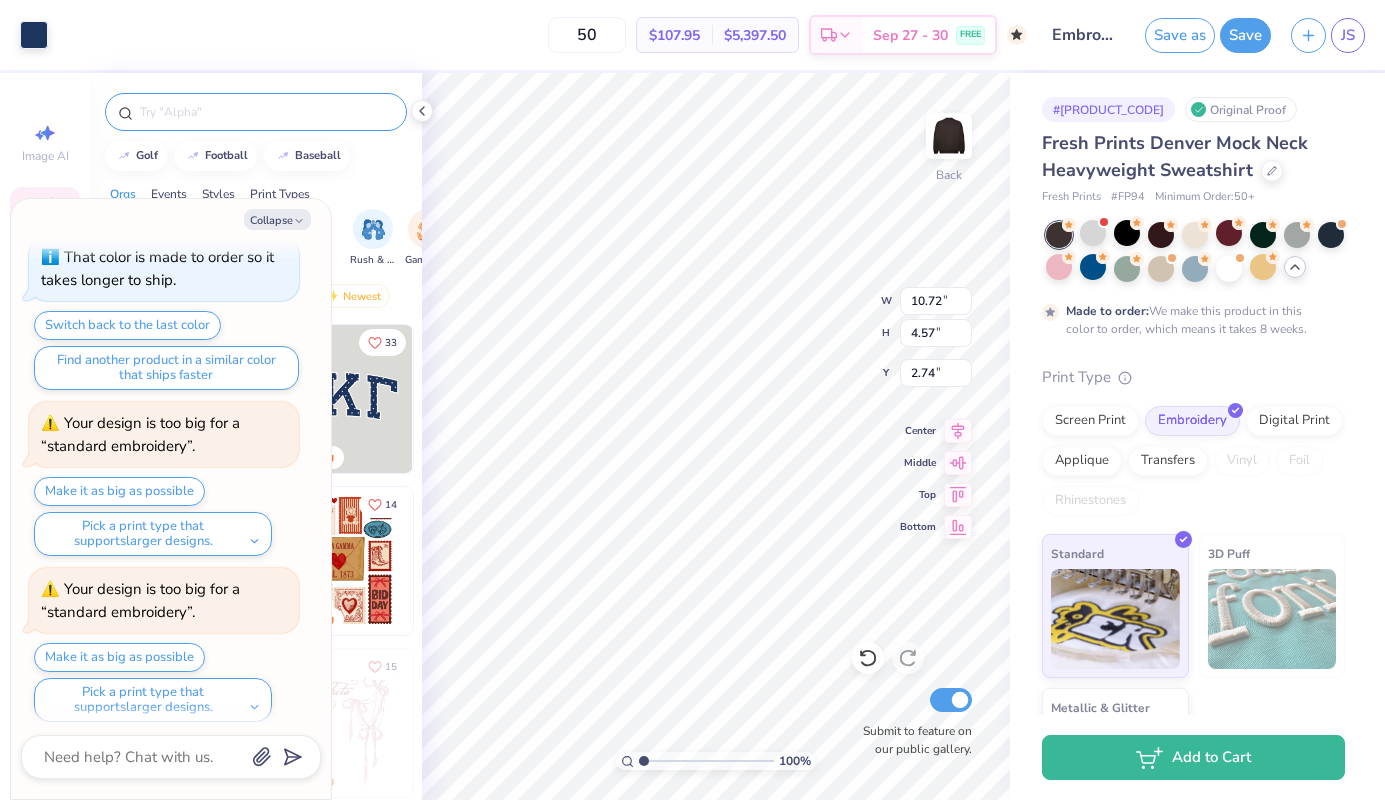 type on "4.79" 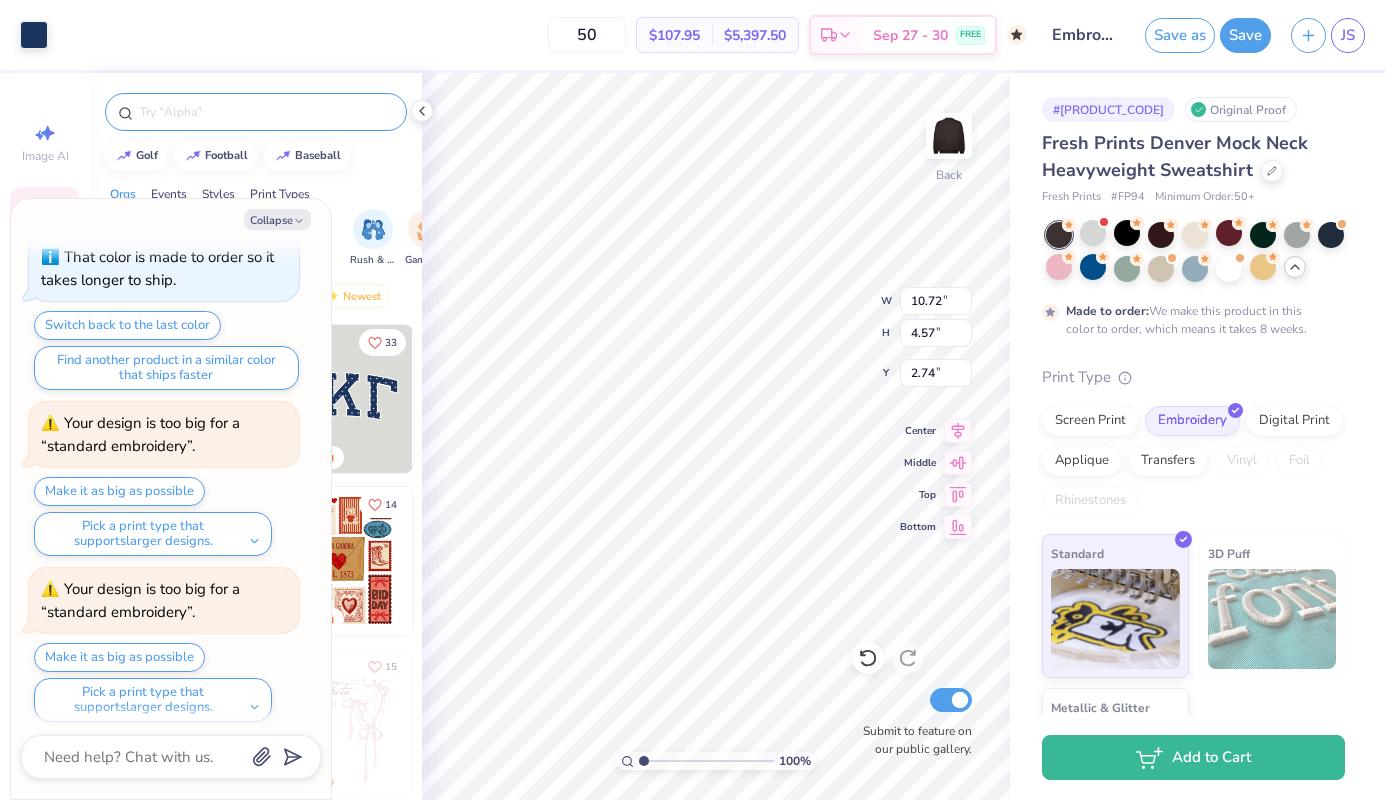 type on "9.11" 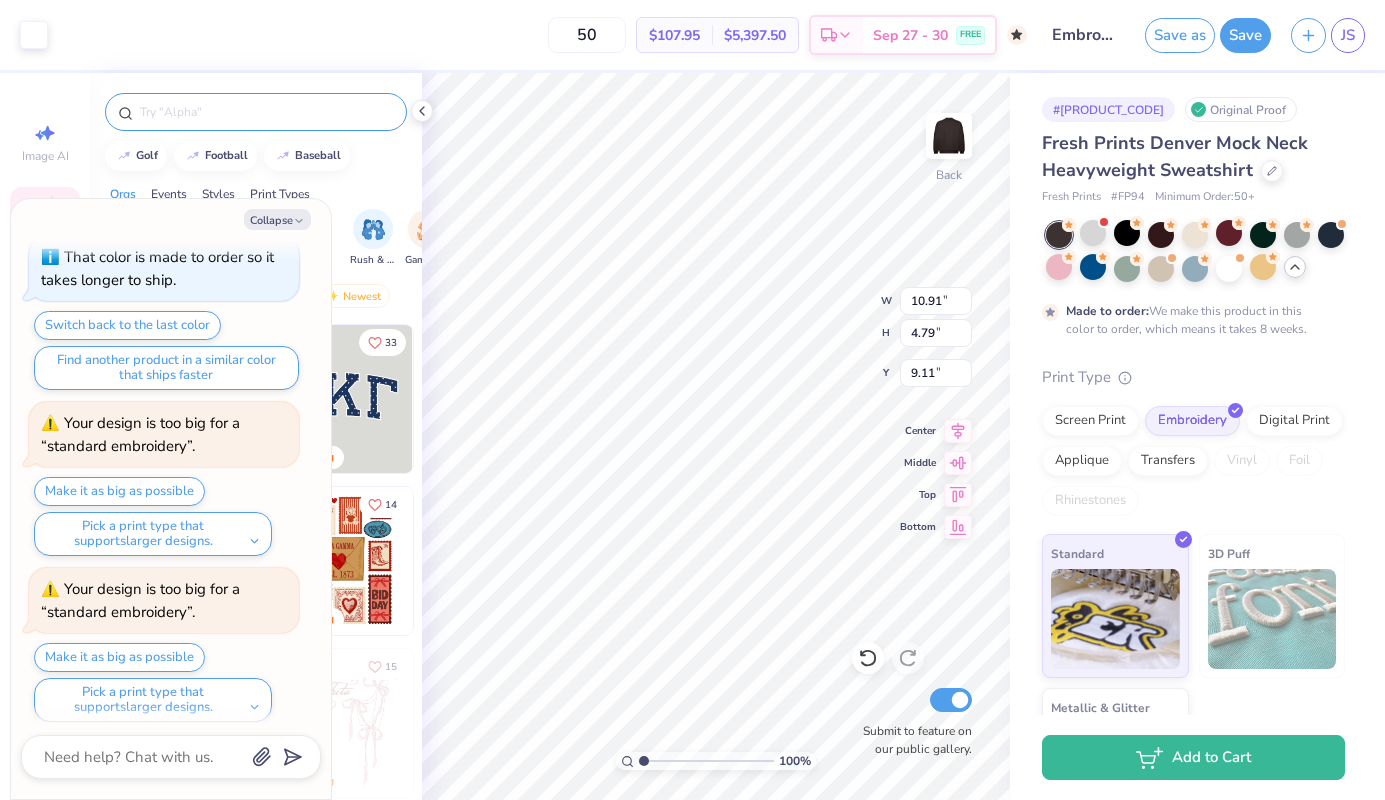 type on "x" 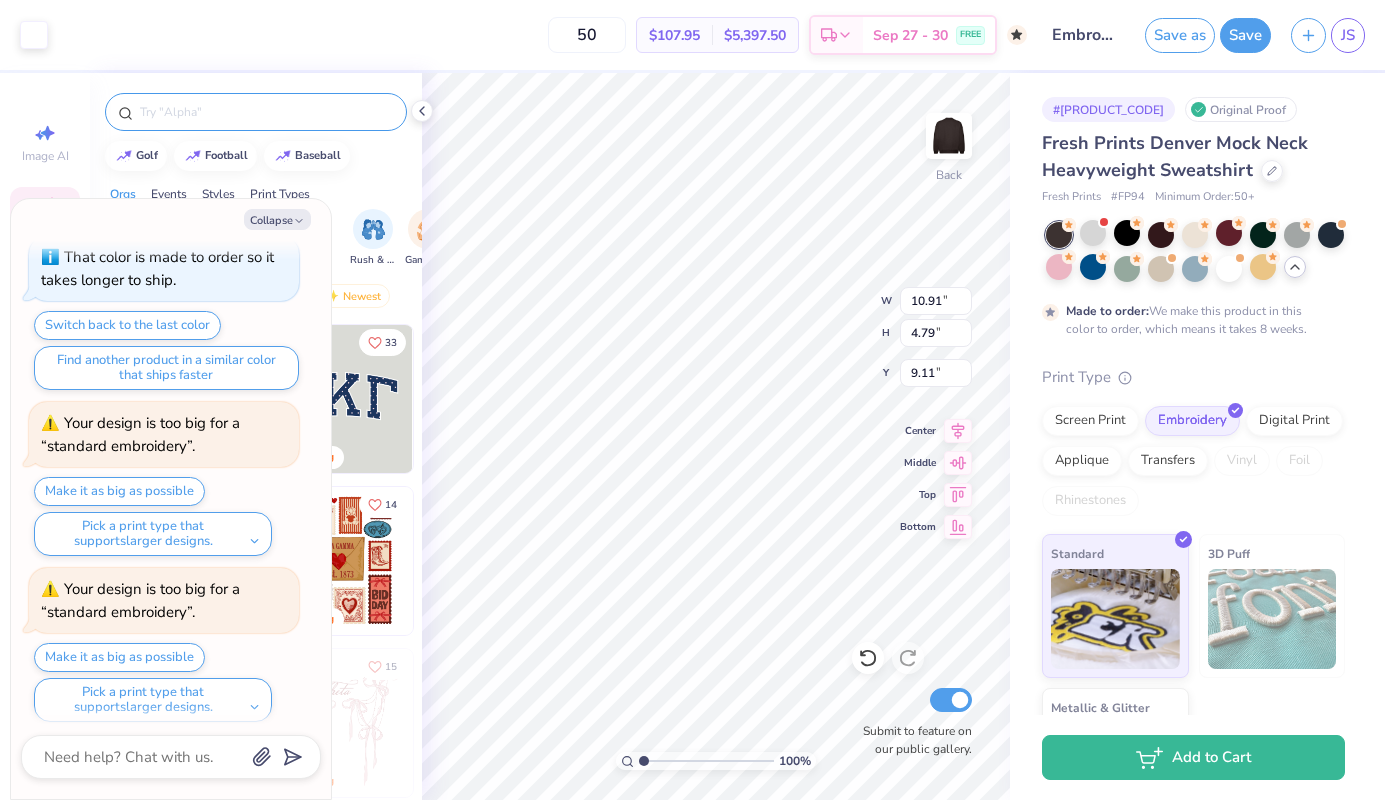 type on "2.64" 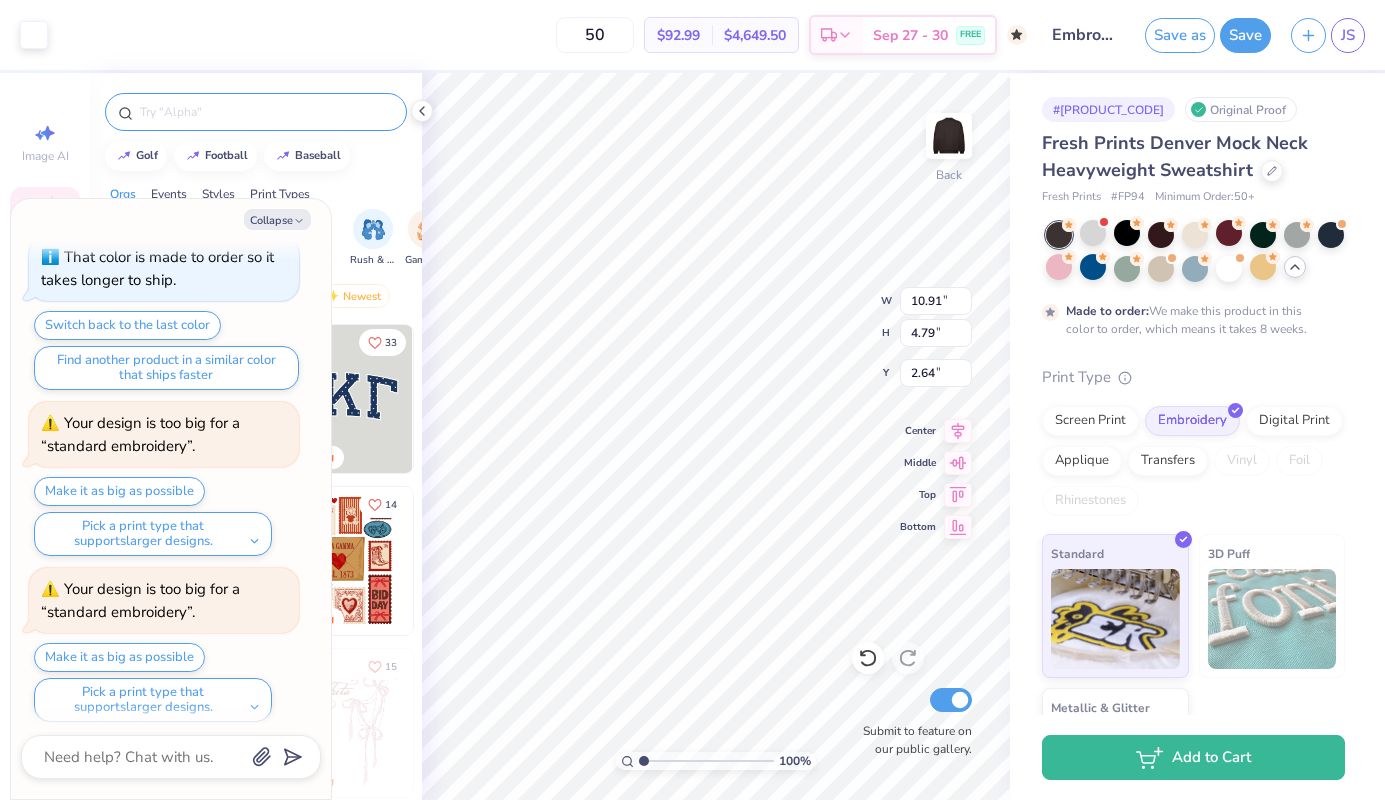 type on "x" 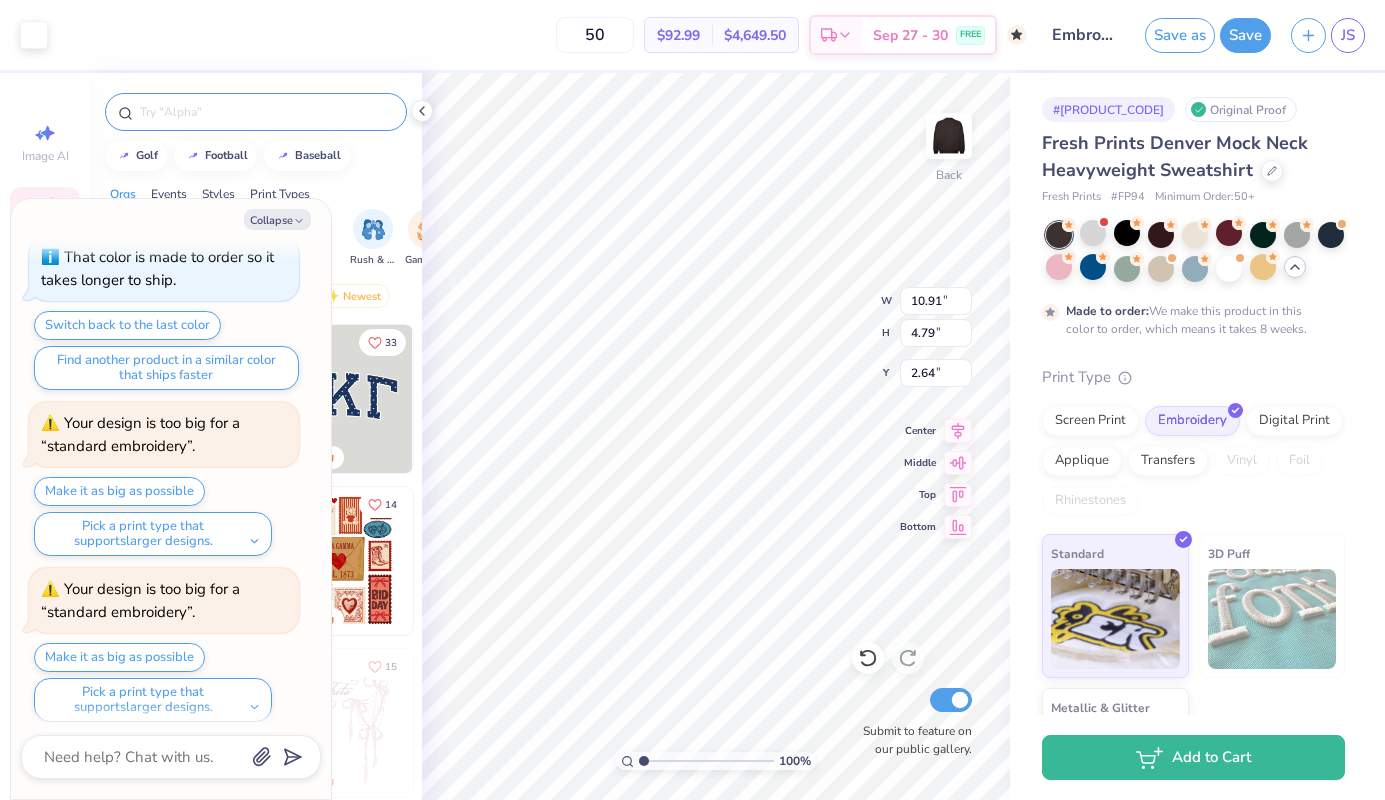 type on "11.74" 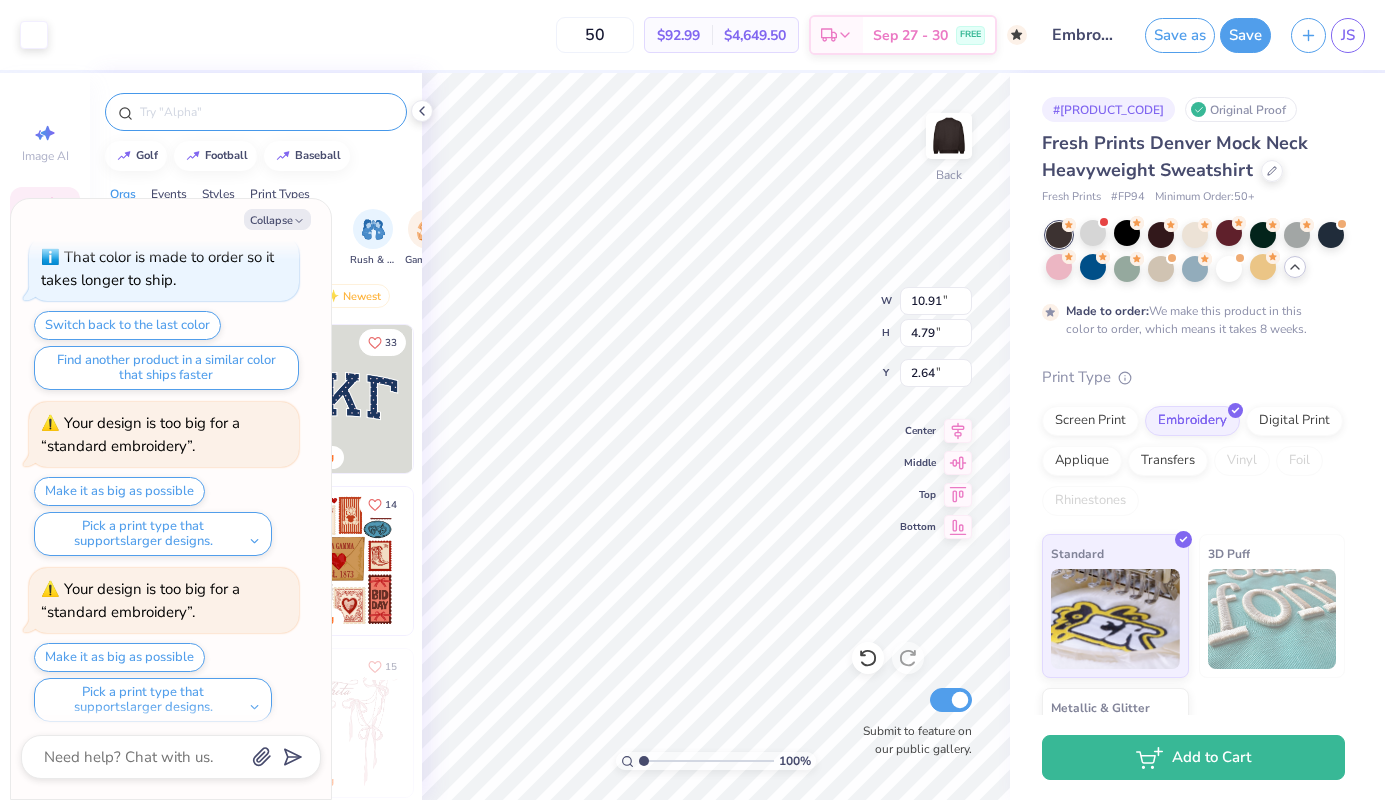 type on "5.15" 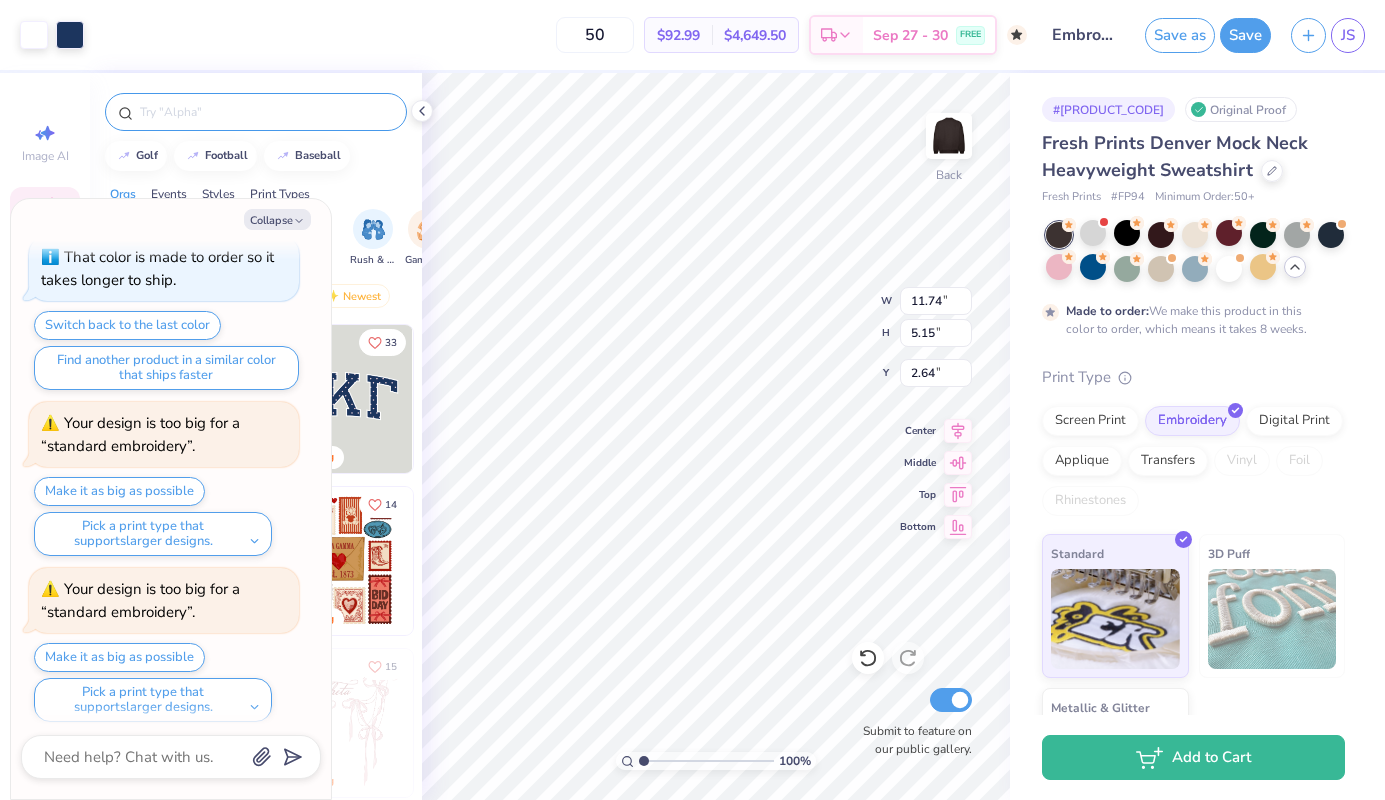 type on "x" 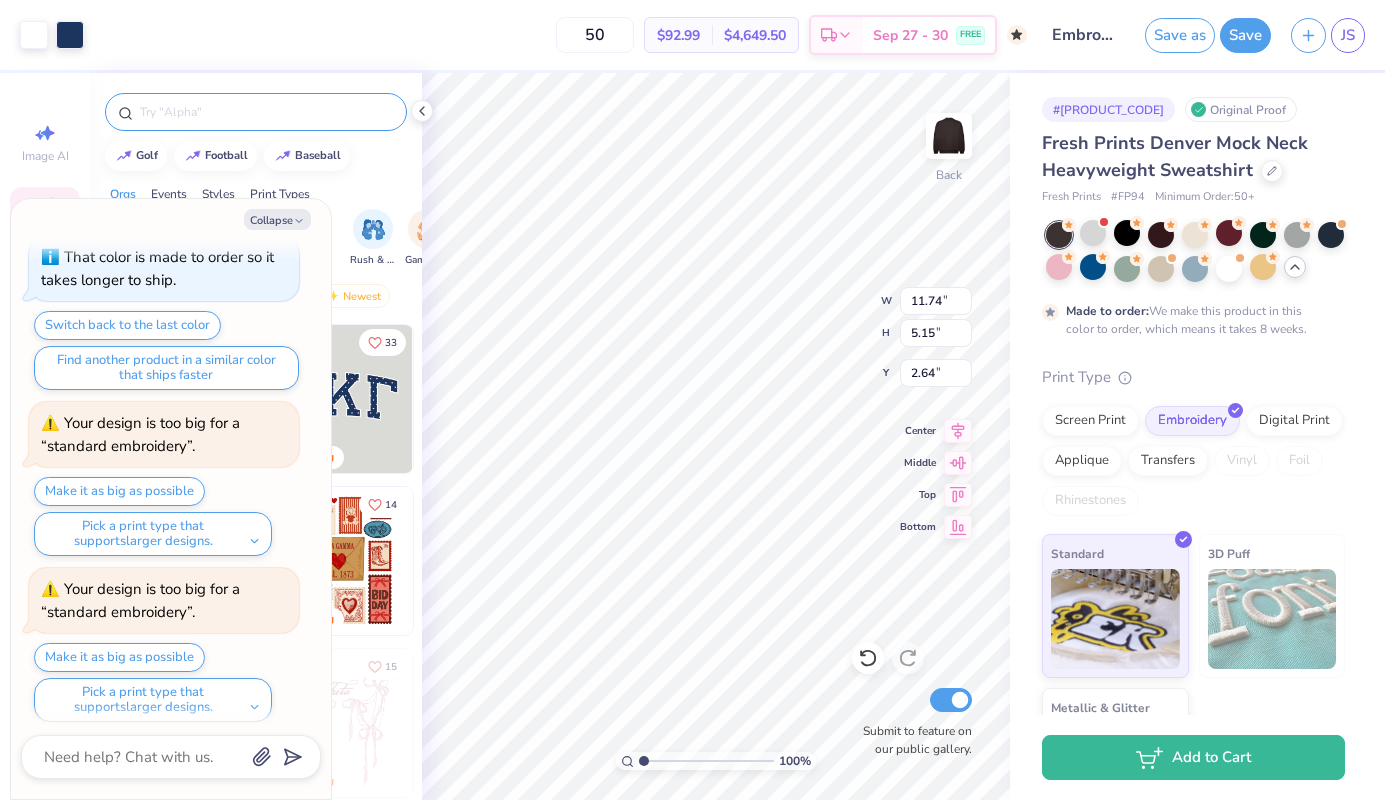 type on "3.38" 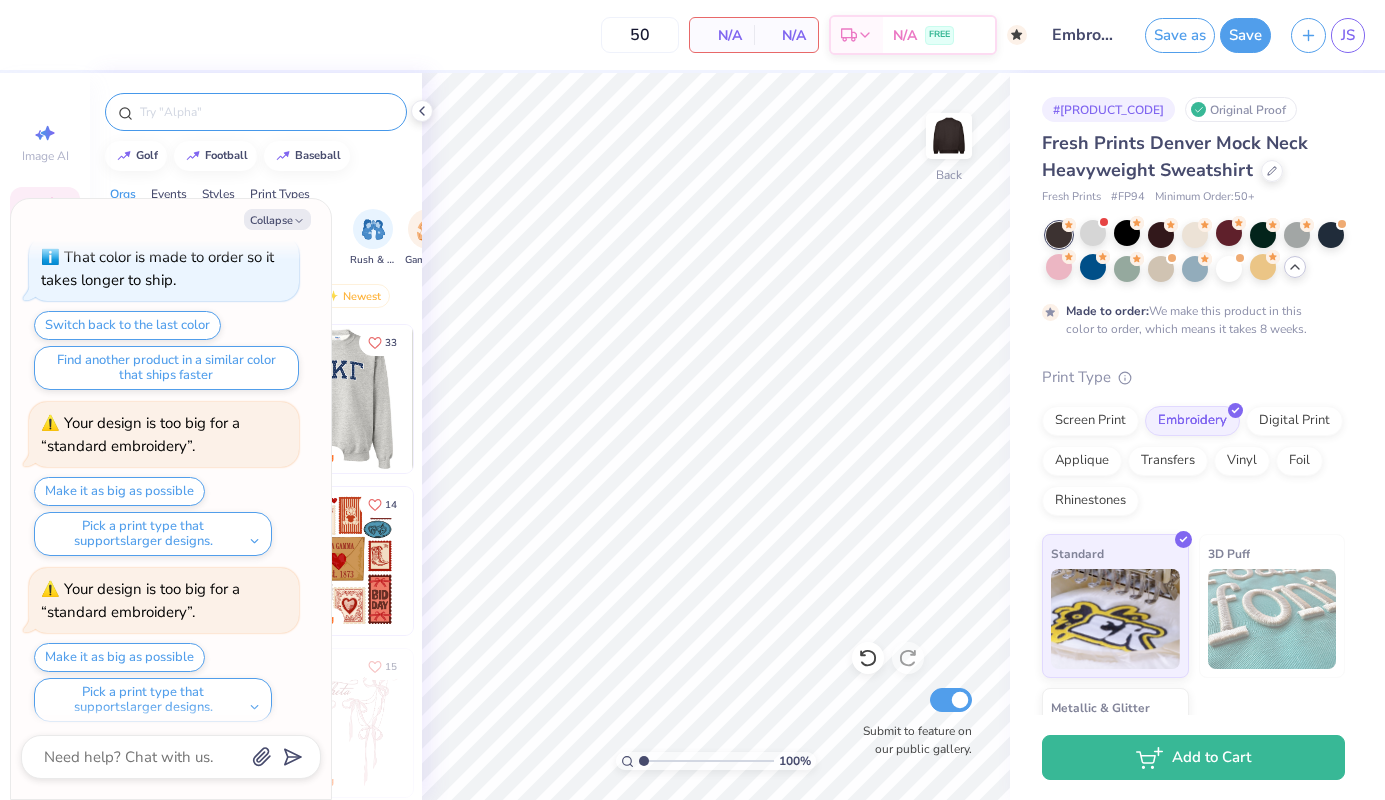 click at bounding box center [338, 399] 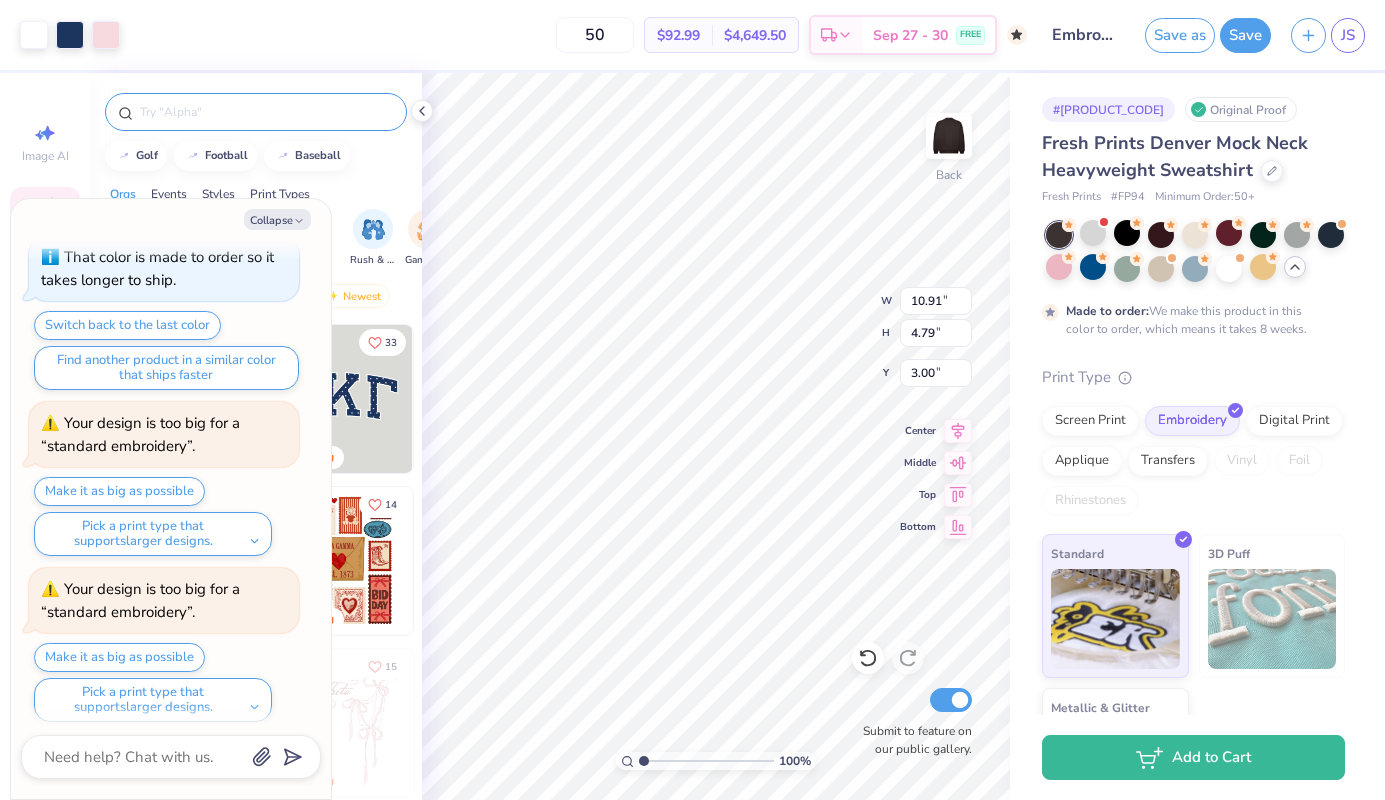 scroll, scrollTop: 1, scrollLeft: 0, axis: vertical 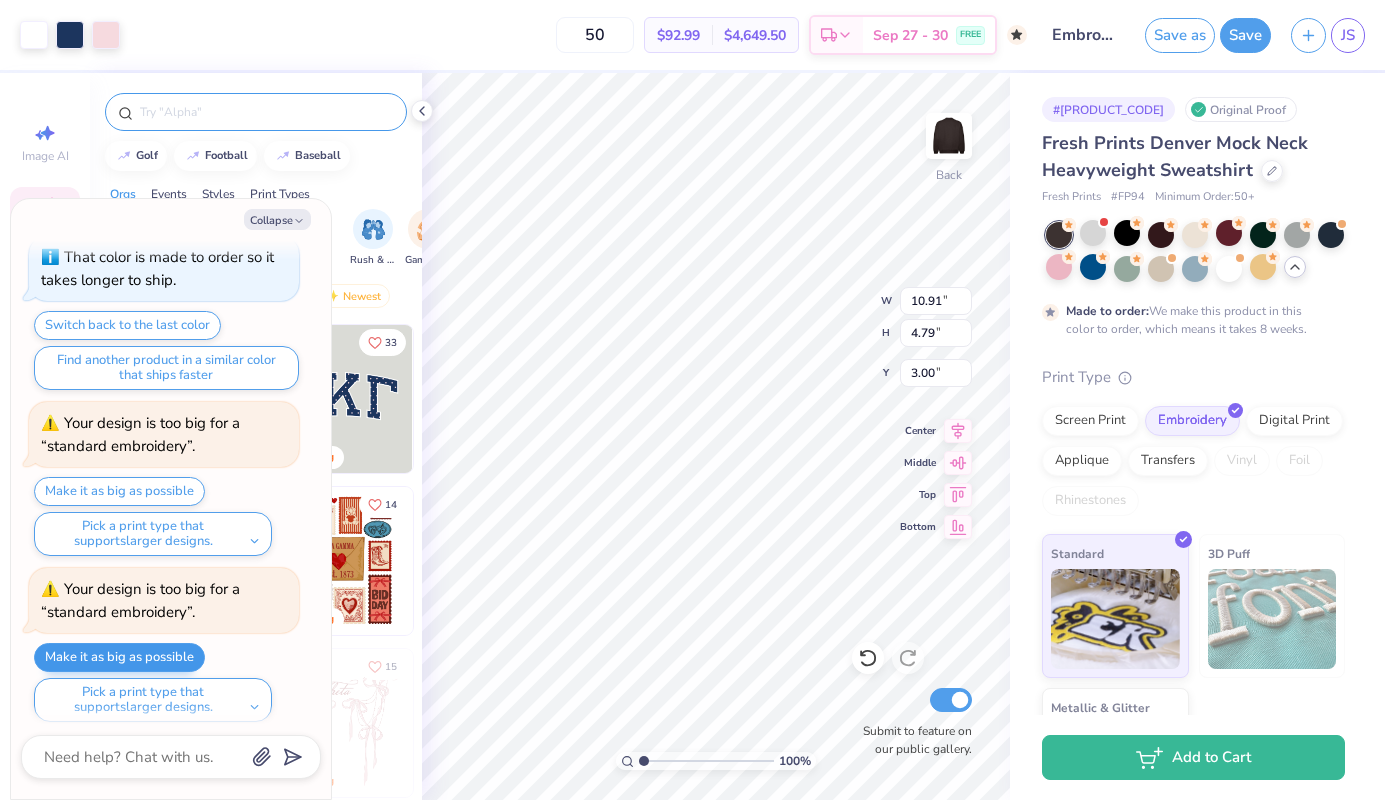click on "Make it as big as possible" at bounding box center [119, 657] 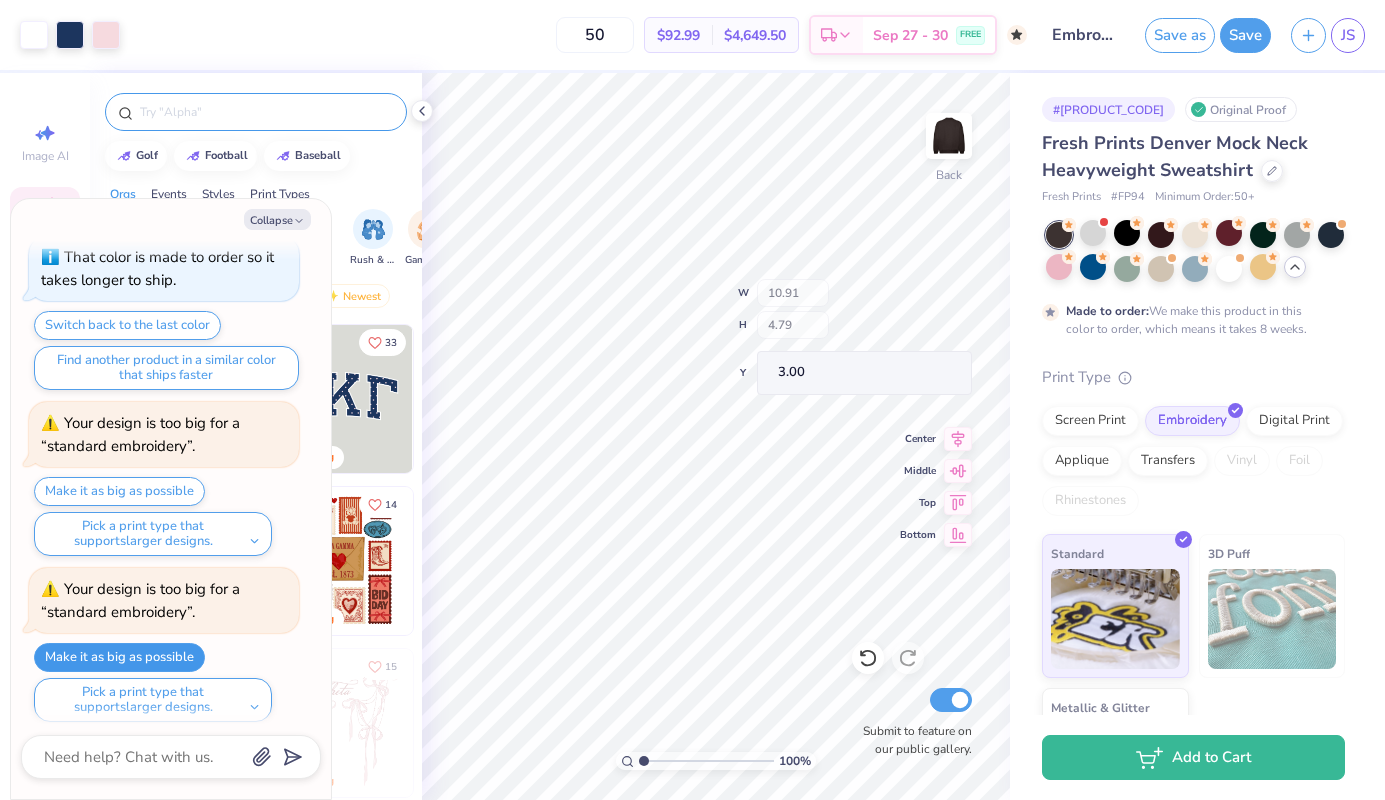type on "x" 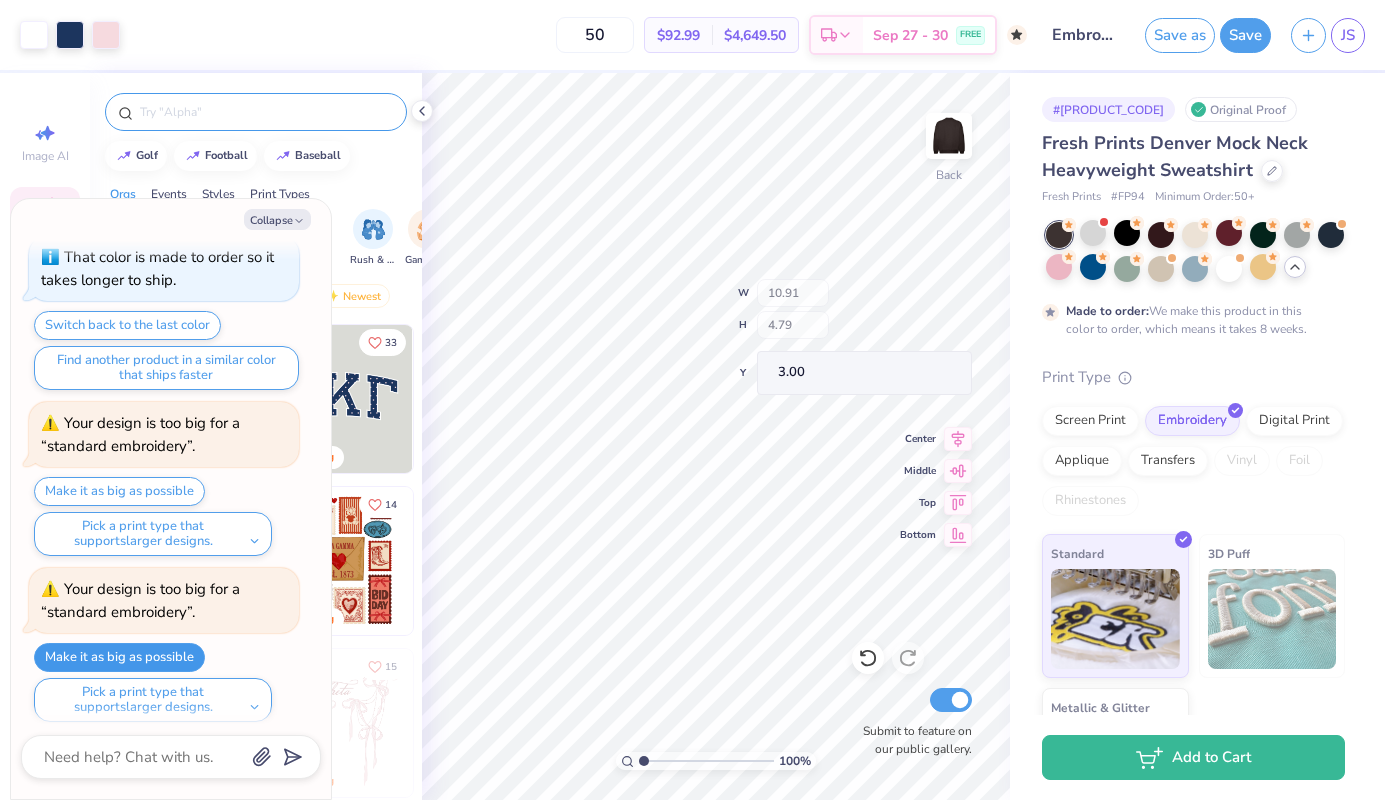type on "12.00" 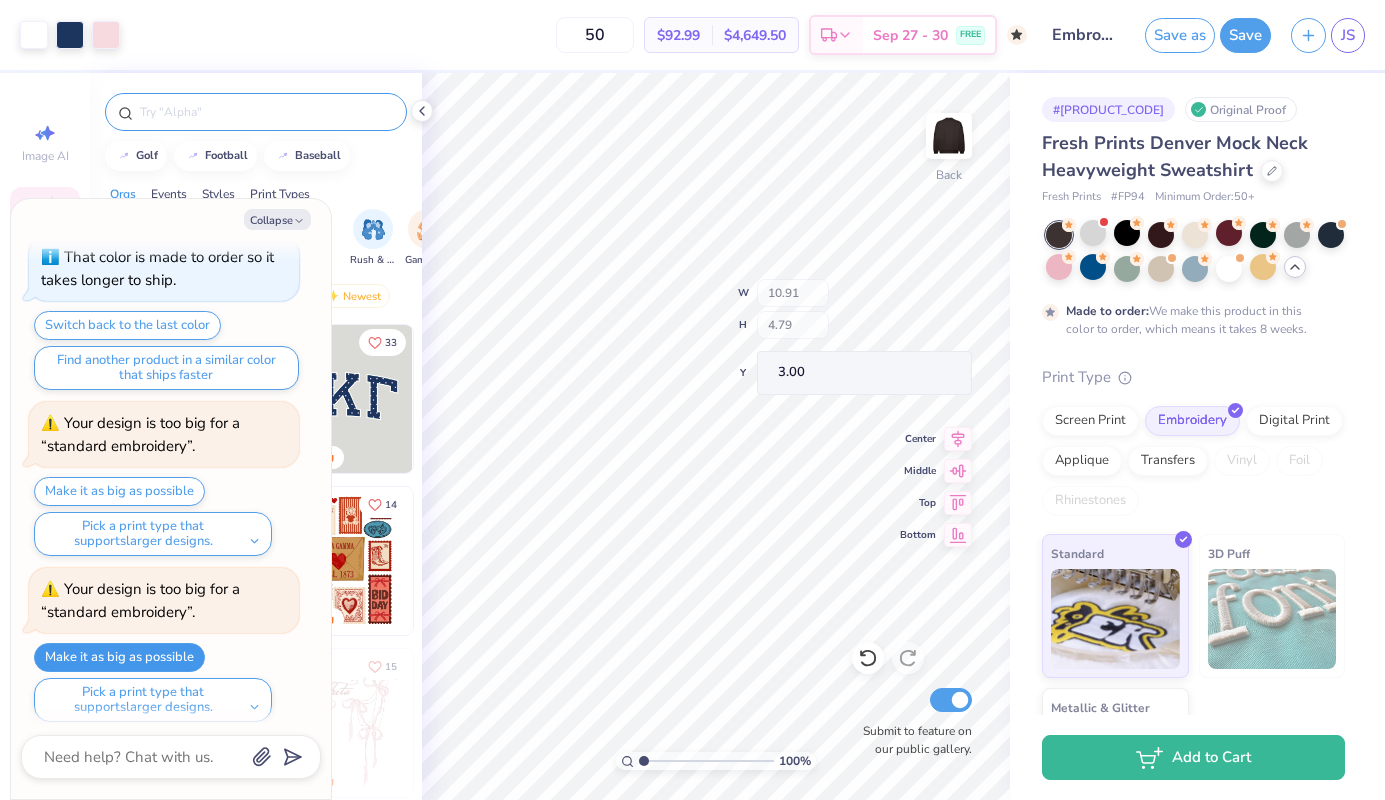 type on "5.12" 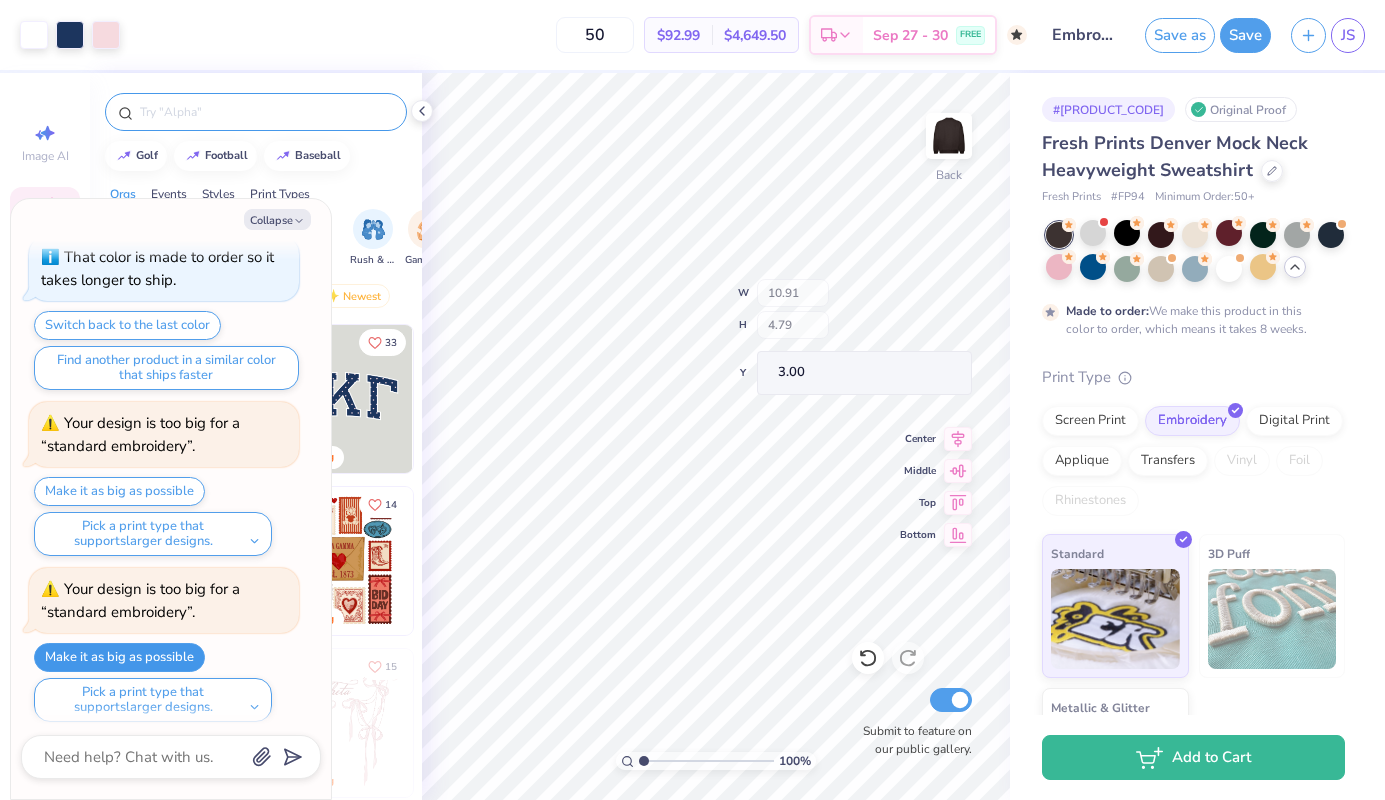 type on "2.74" 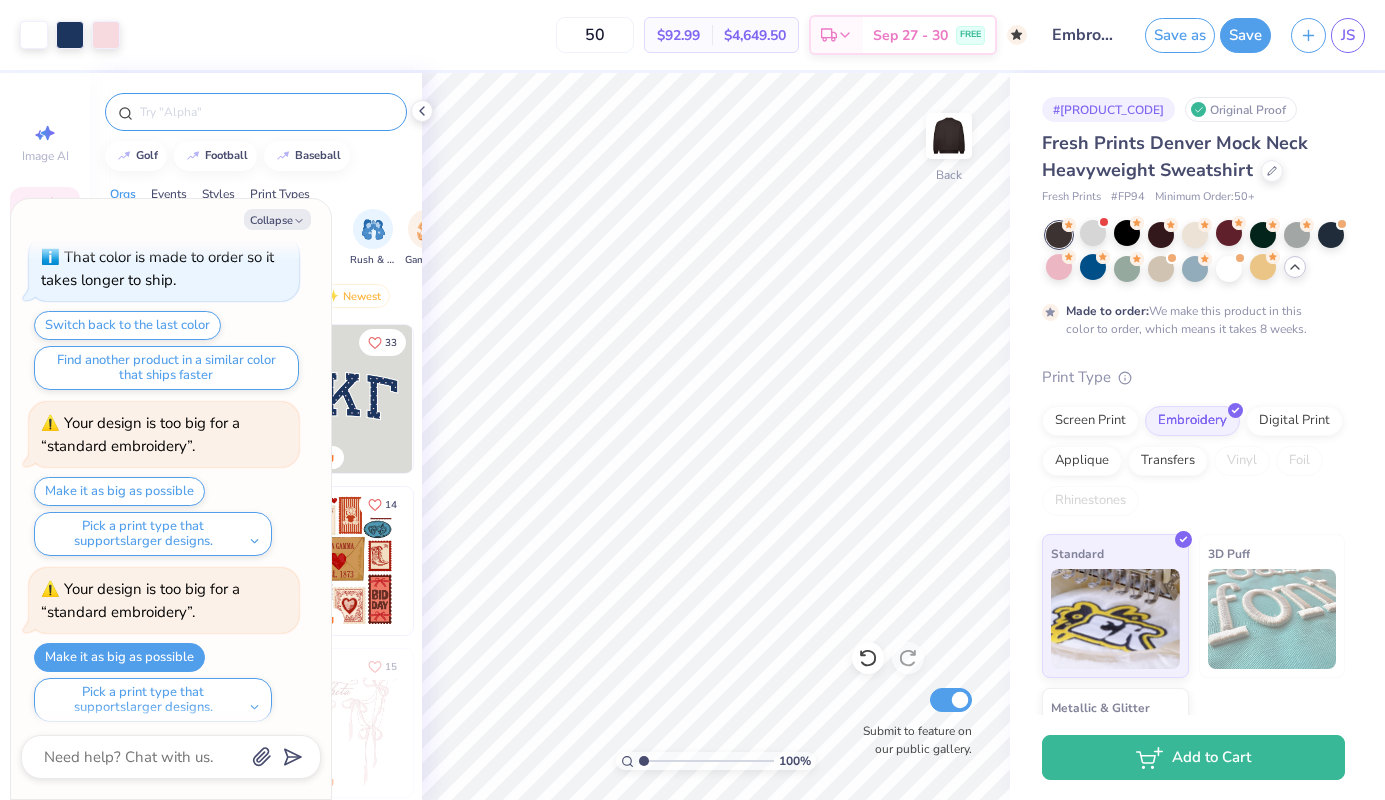 click on "Make it as big as possible Pick a print type that supports  larger   designs." at bounding box center [166, 682] 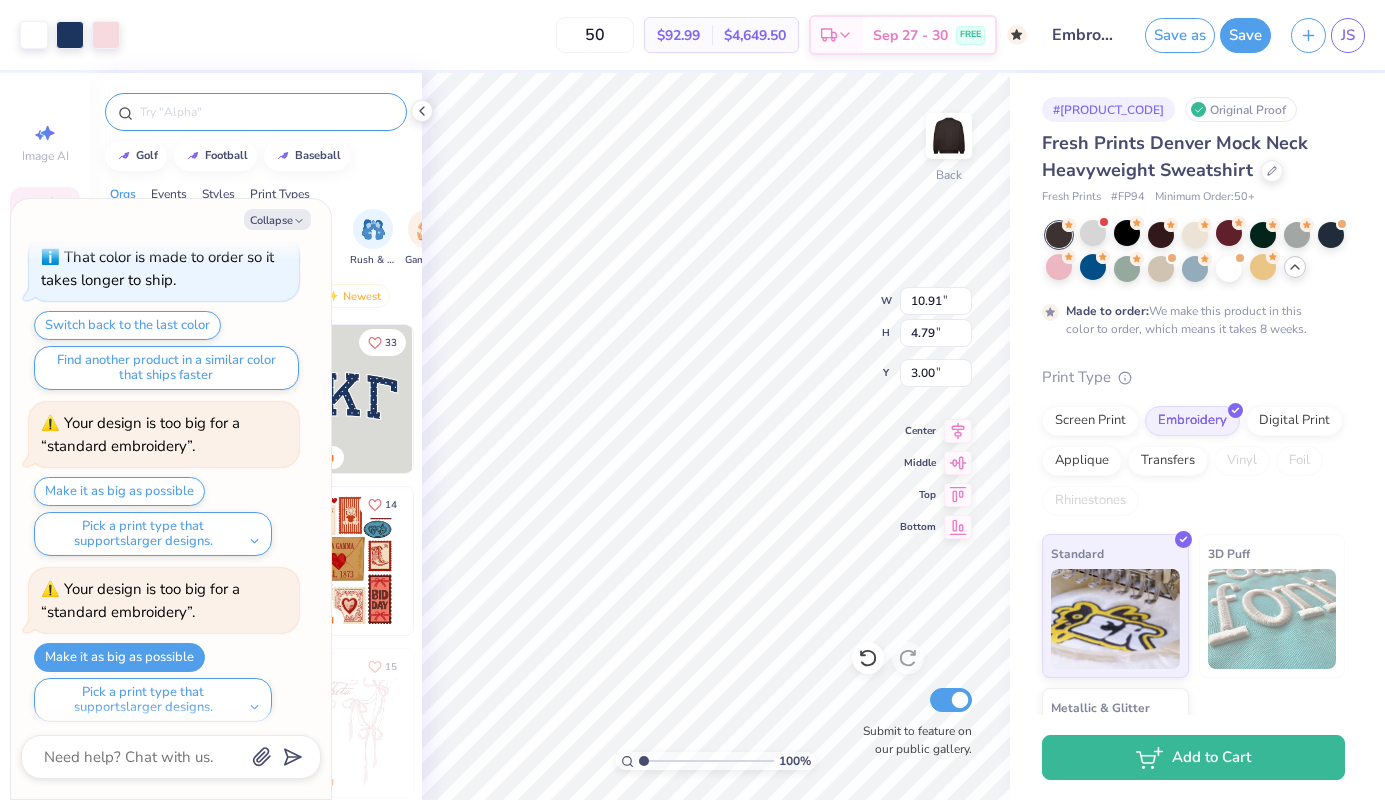 type on "x" 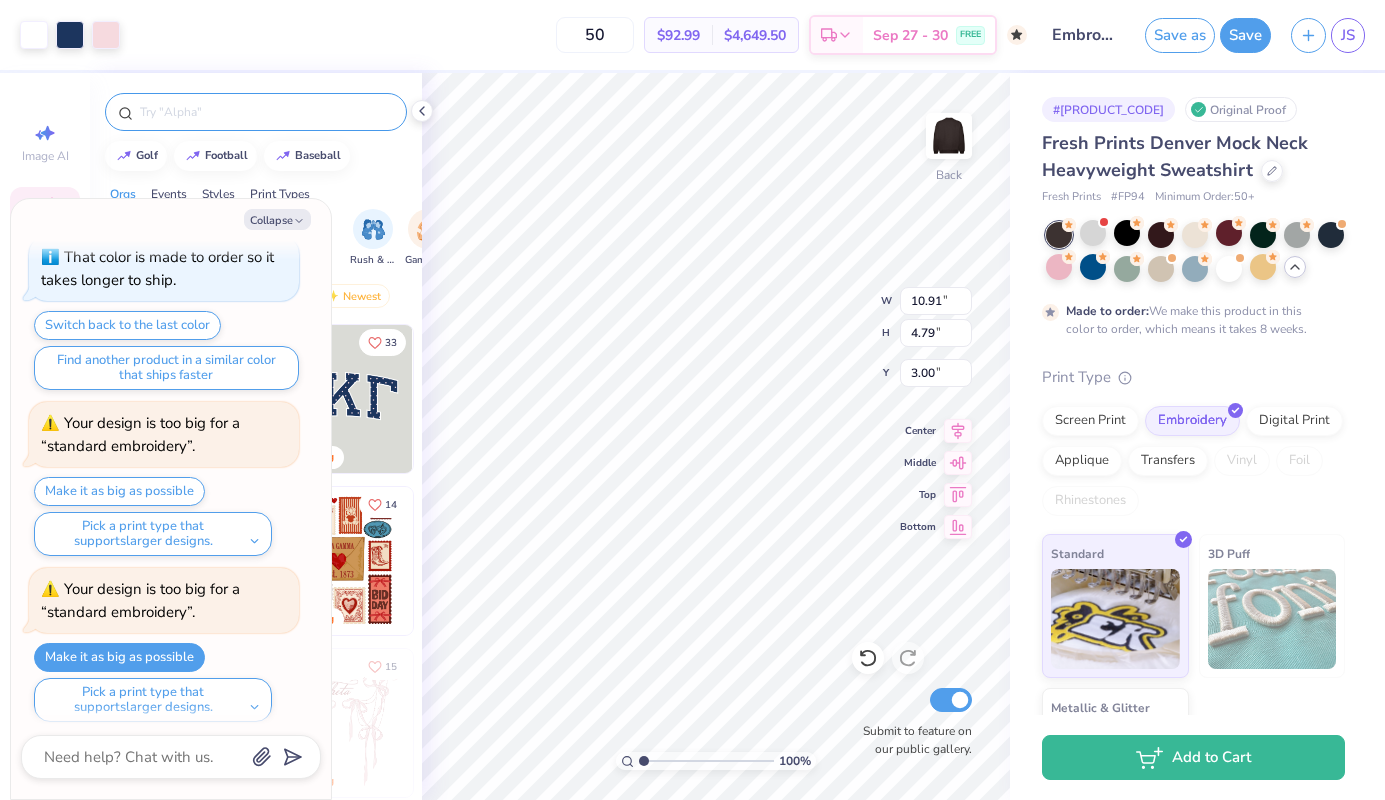 type on "2.08" 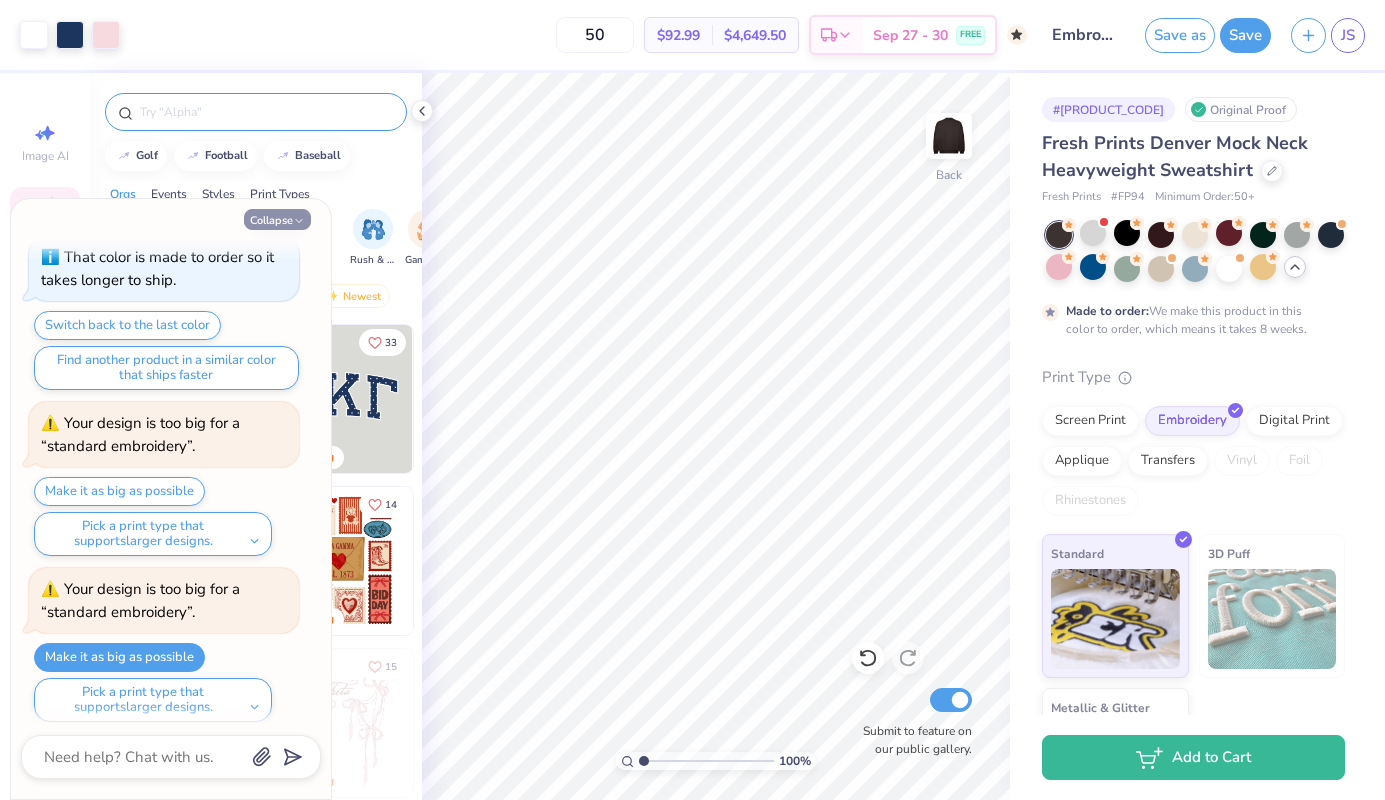 click 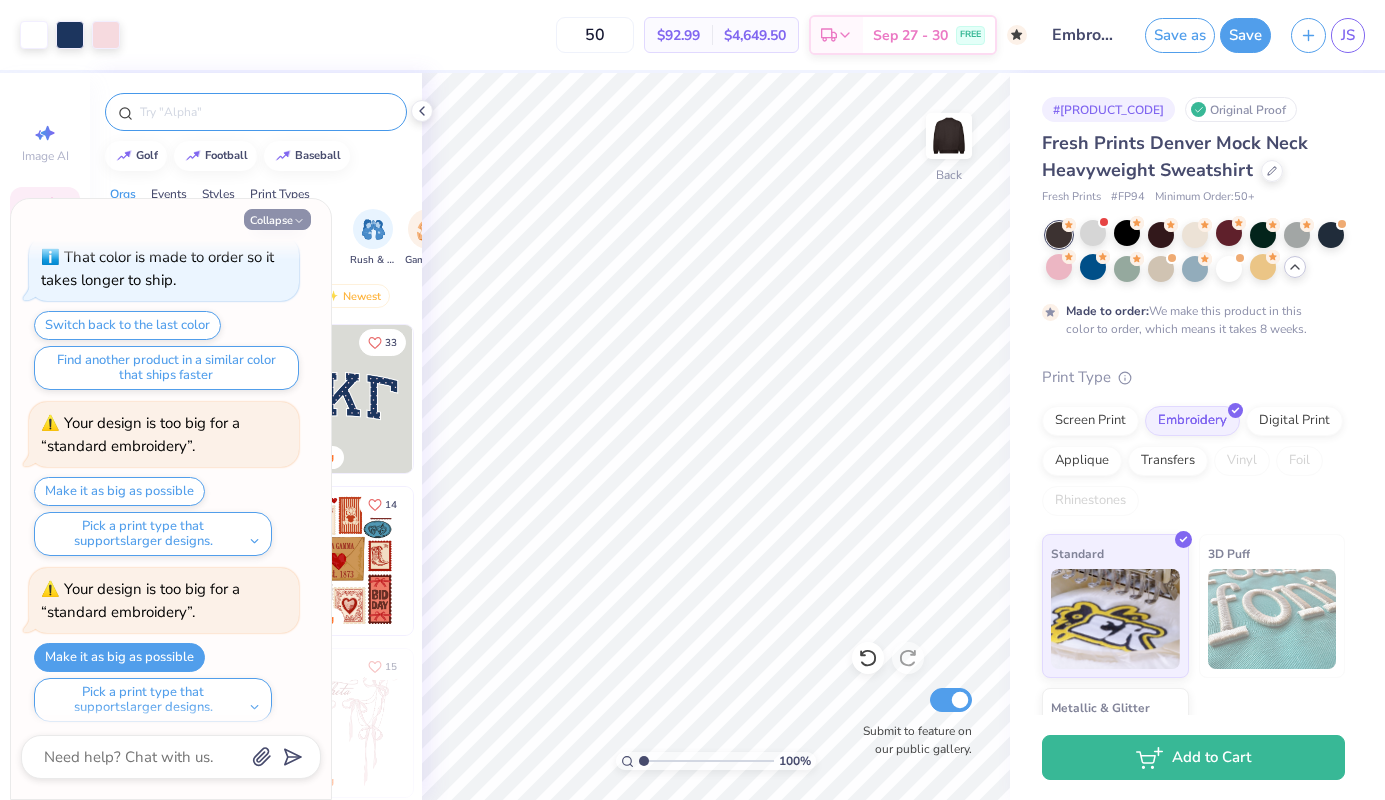 type on "x" 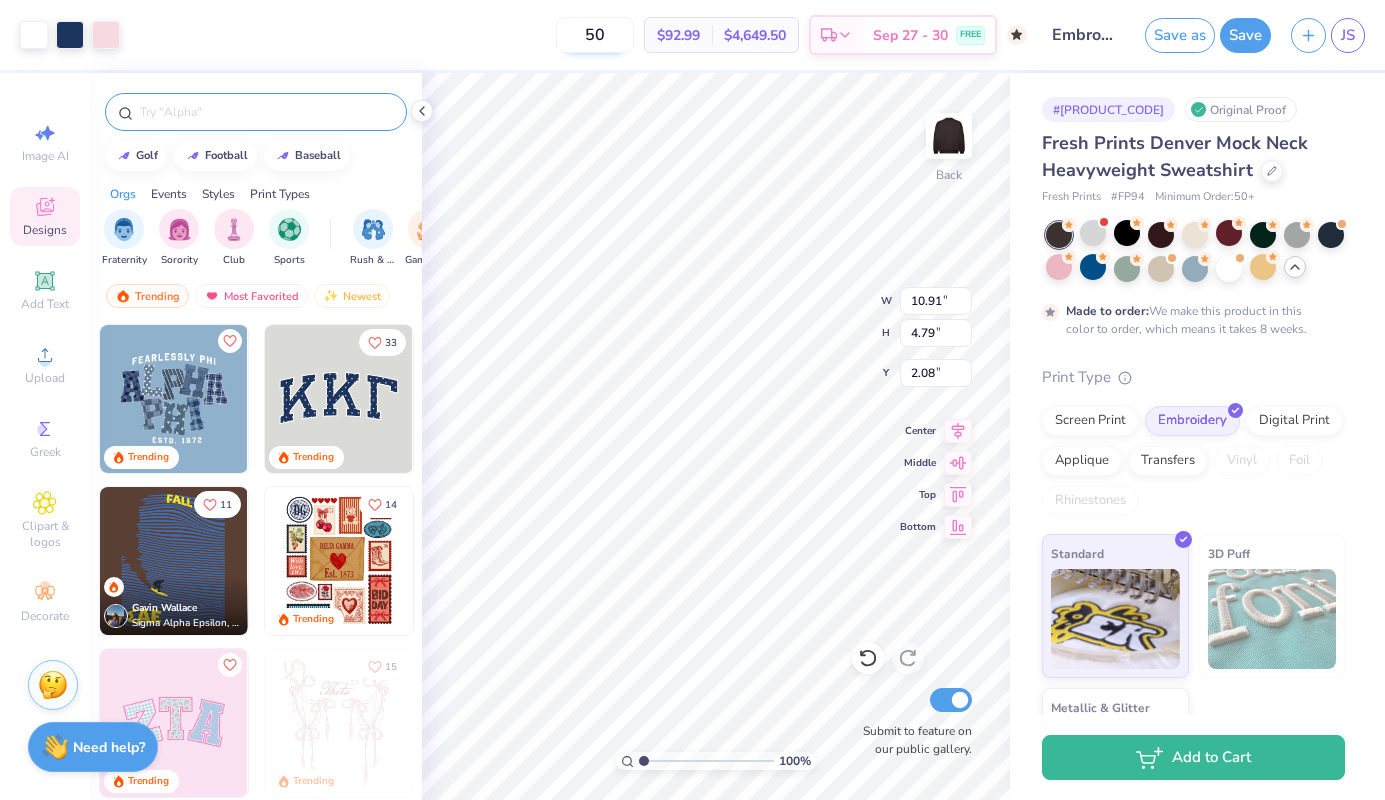 click on "50" at bounding box center (595, 35) 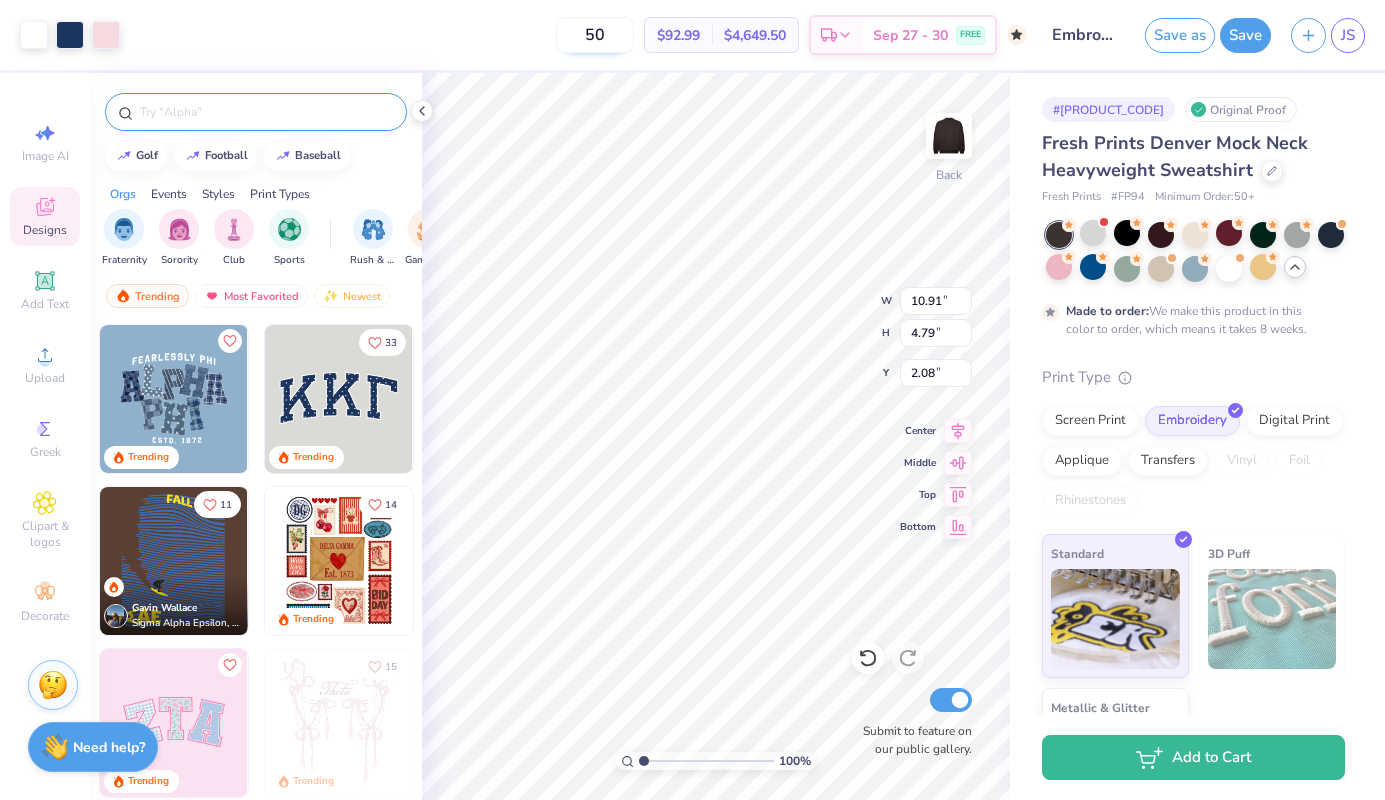 type on "2.69" 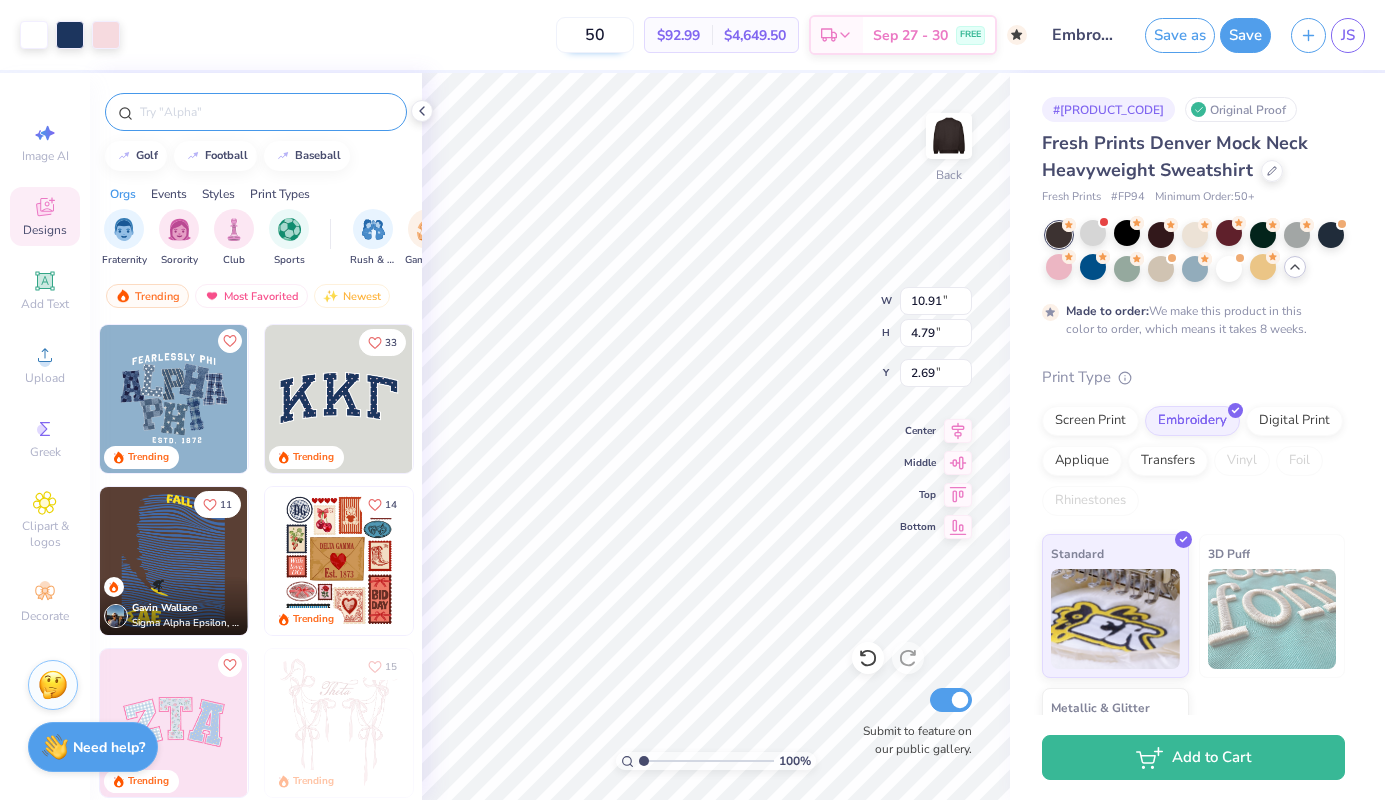 click on "50" at bounding box center (595, 35) 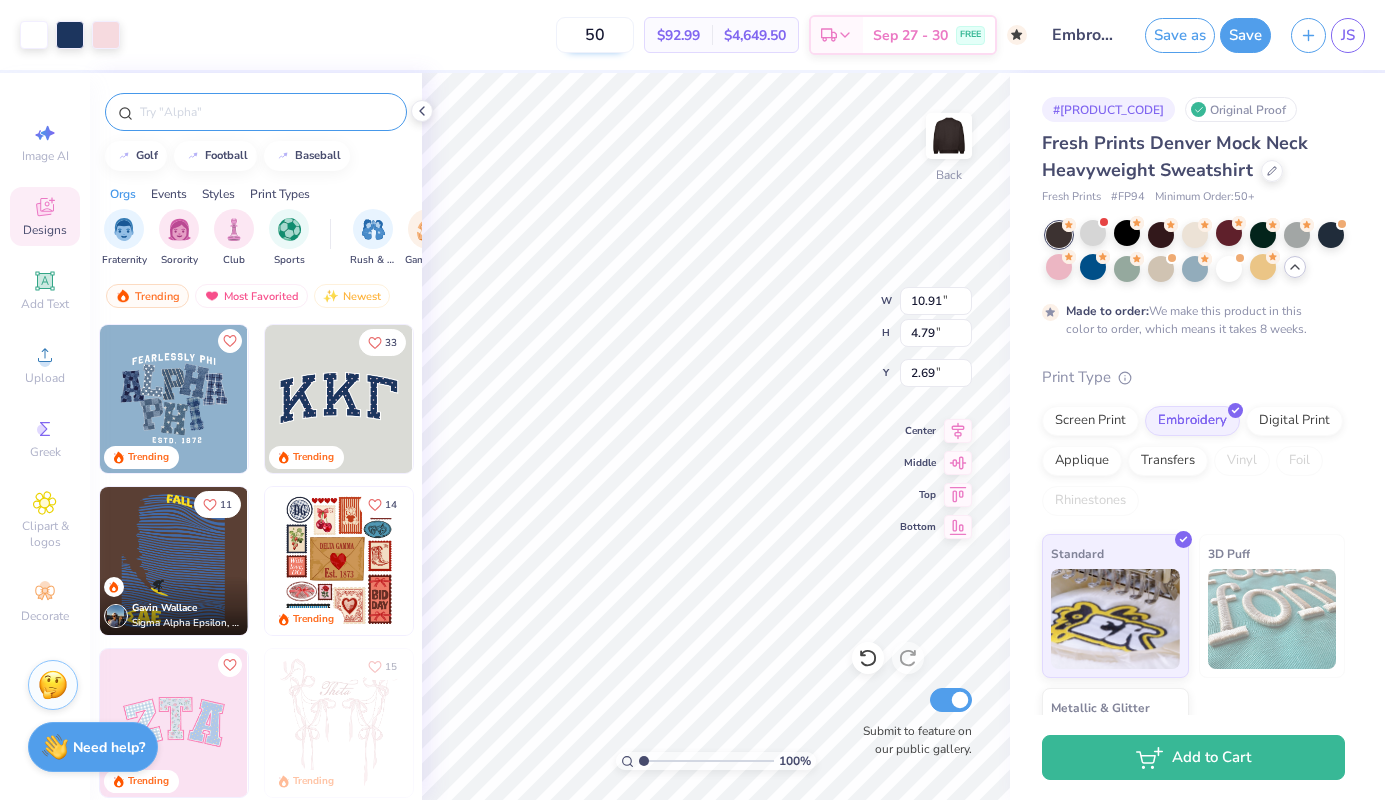 click on "50" at bounding box center (595, 35) 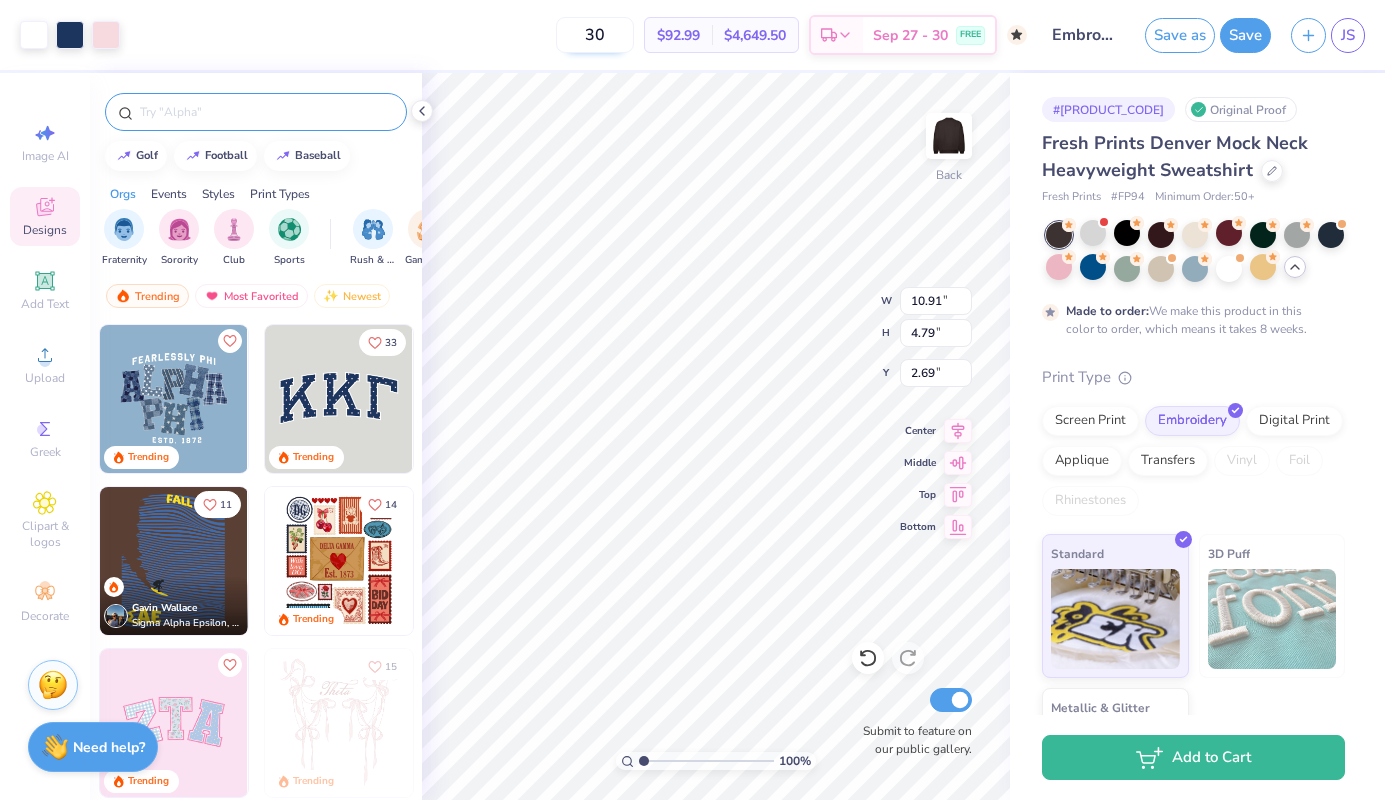 type on "50" 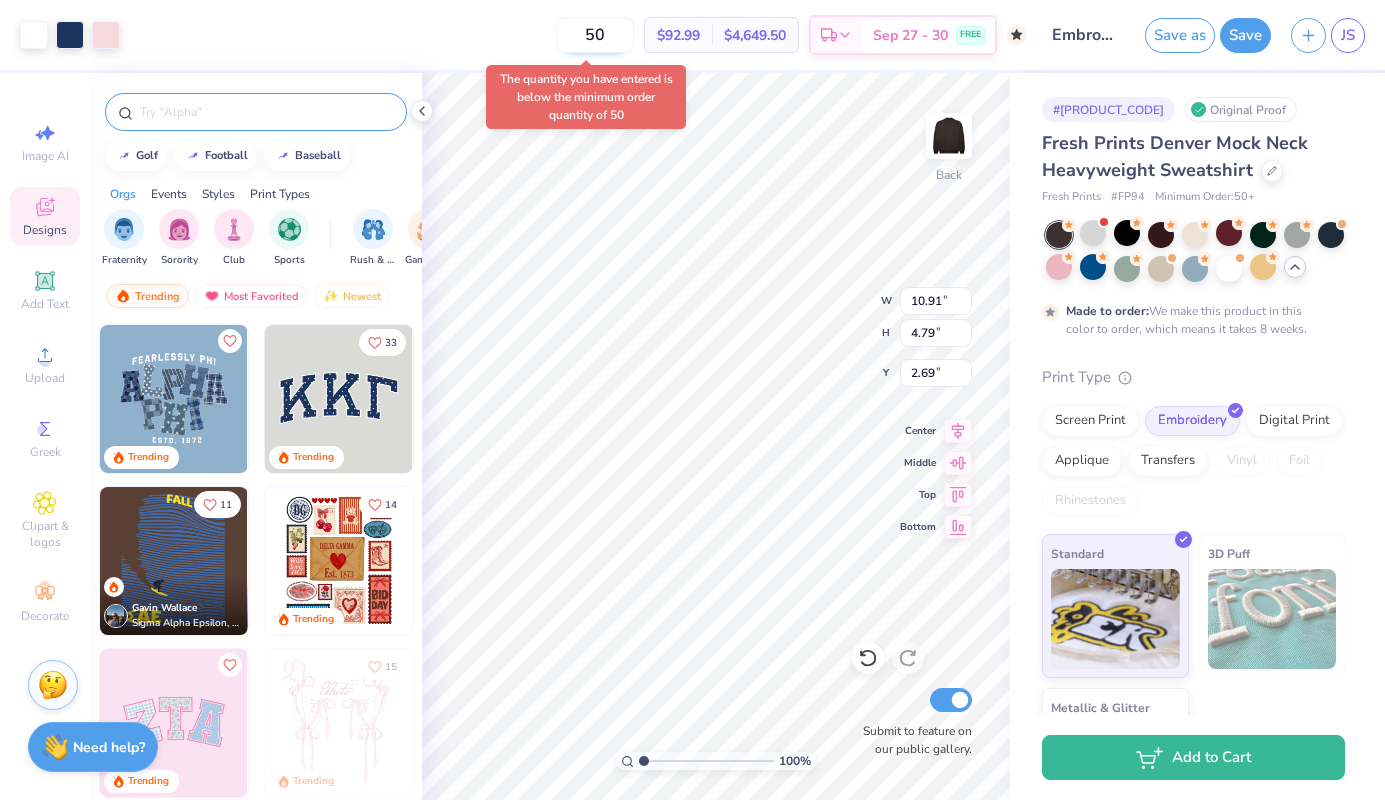 click on "50" at bounding box center (595, 35) 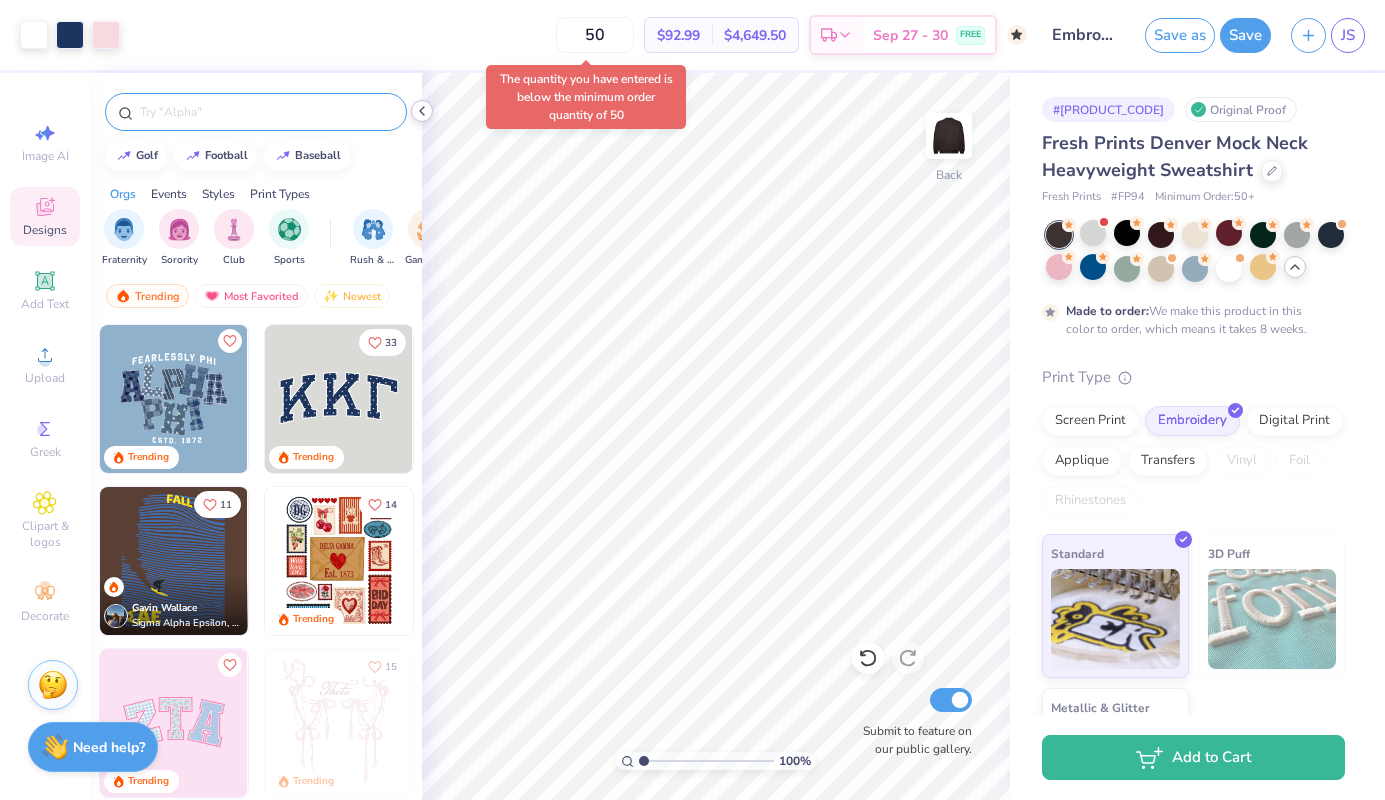 click at bounding box center [422, 111] 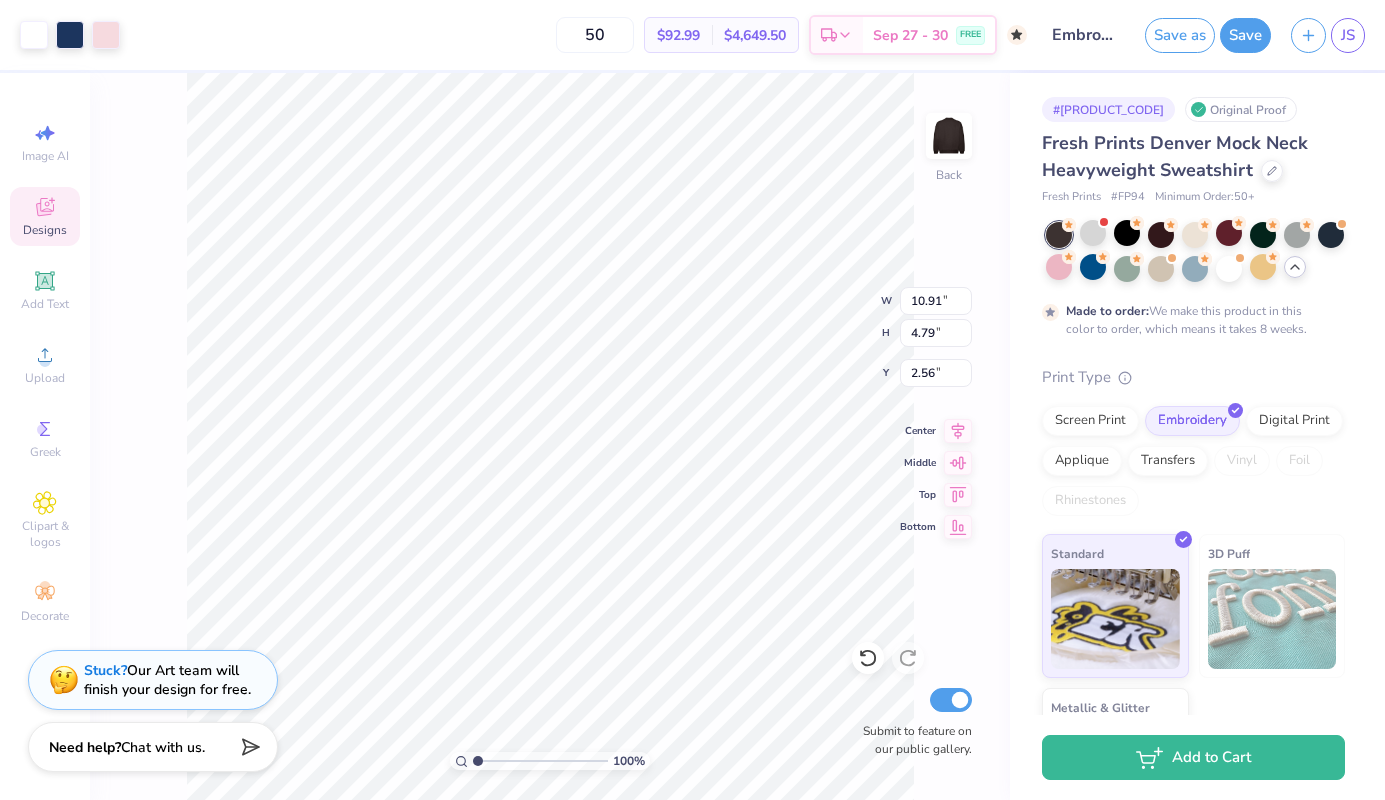type on "2.48" 